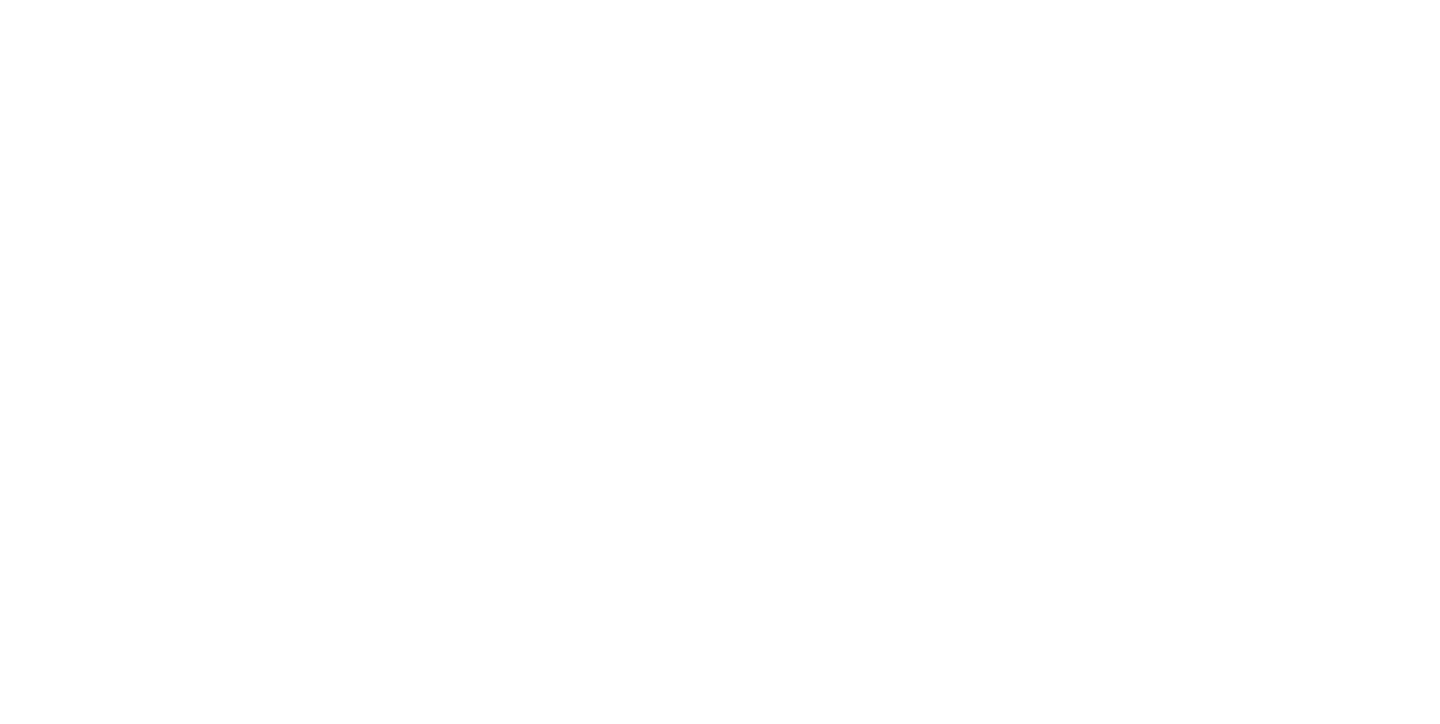 scroll, scrollTop: 0, scrollLeft: 0, axis: both 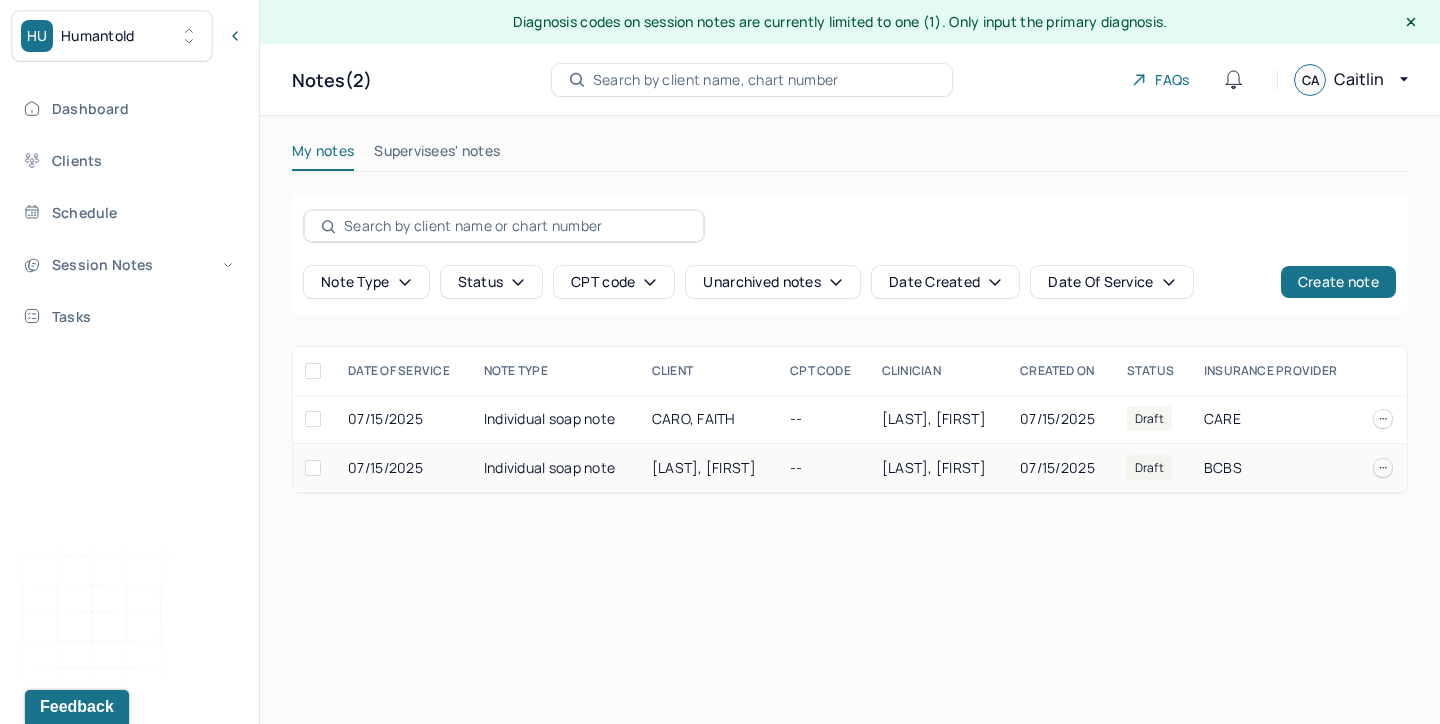 click on "[LAST], [FIRST]" at bounding box center [709, 468] 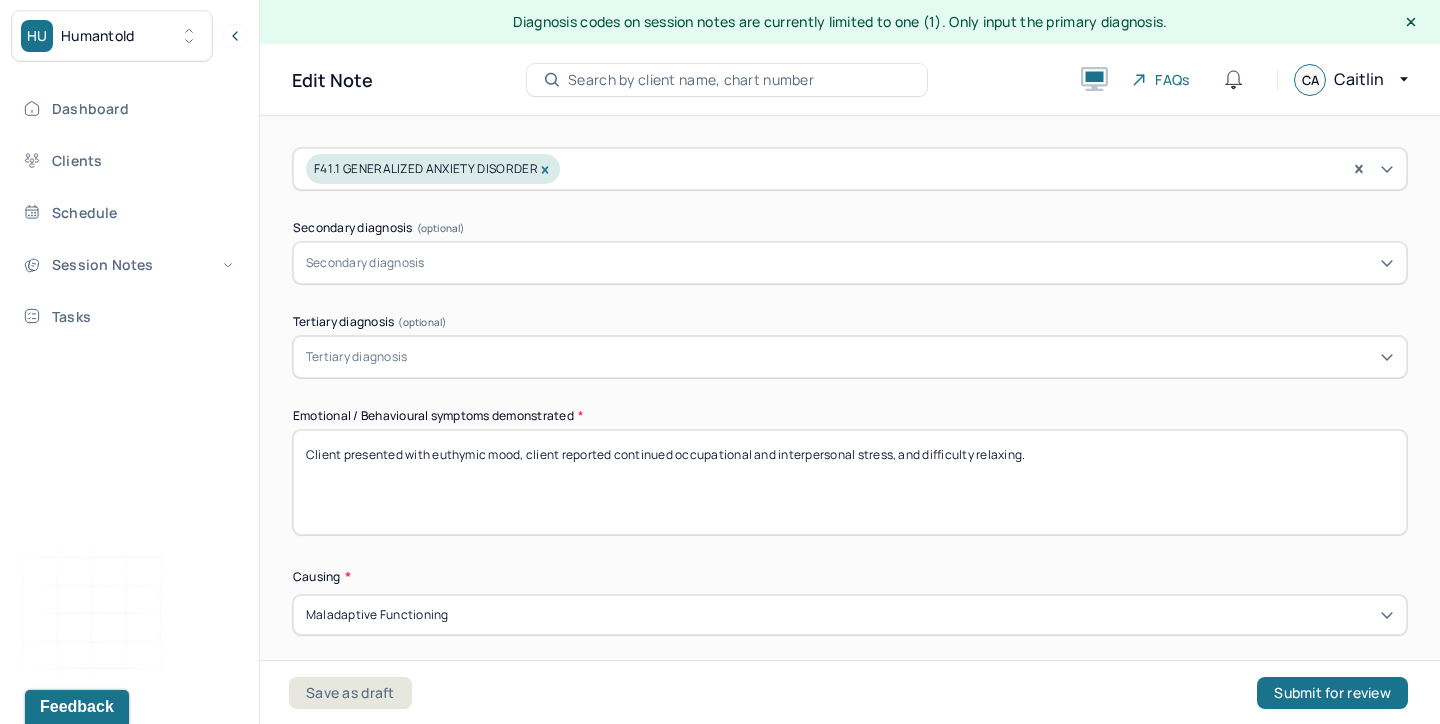 scroll, scrollTop: 539, scrollLeft: 0, axis: vertical 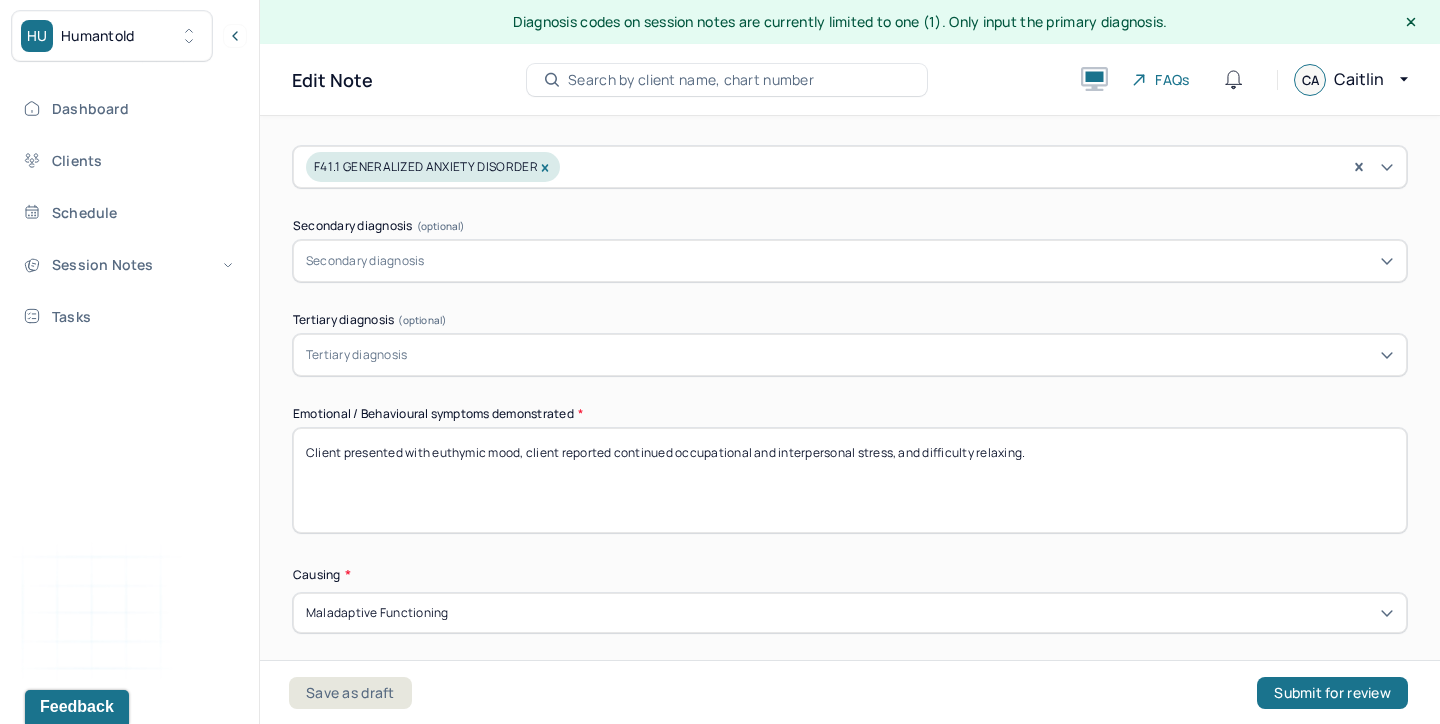 click on "Client presented with euthymic mood, client reported continued occupational and interpersonal stress, and difficulty relaxing." at bounding box center [850, 480] 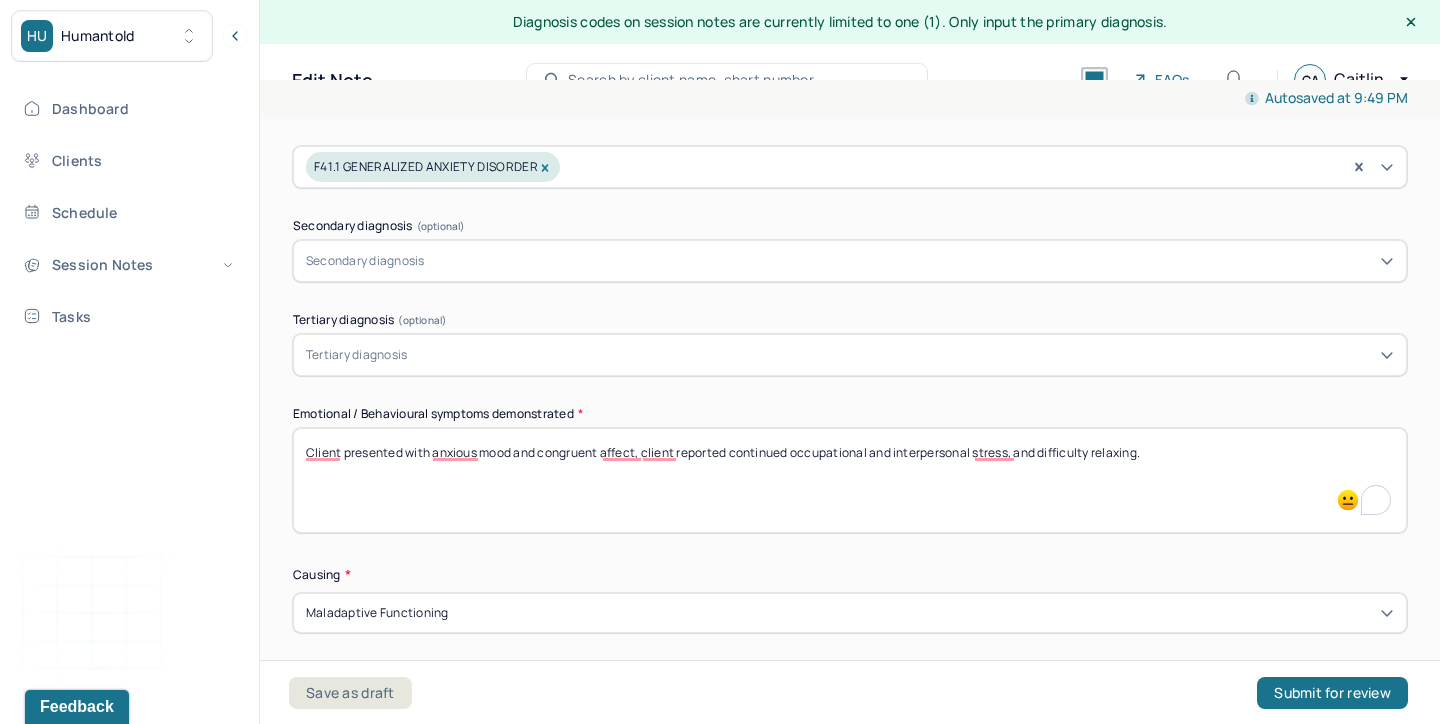 drag, startPoint x: 1146, startPoint y: 454, endPoint x: 729, endPoint y: 446, distance: 417.07672 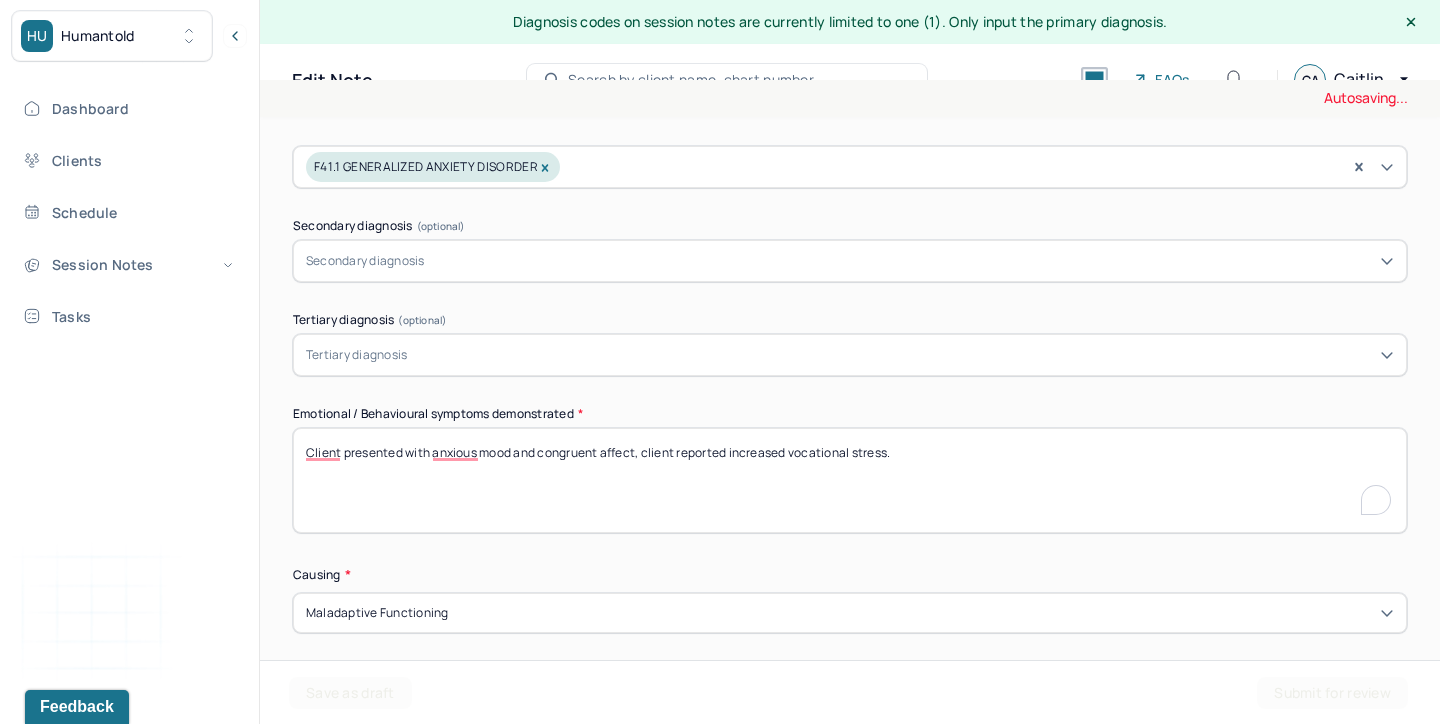 type on "Client presented with anxious mood and congruent affect, client reported increased vocational stress." 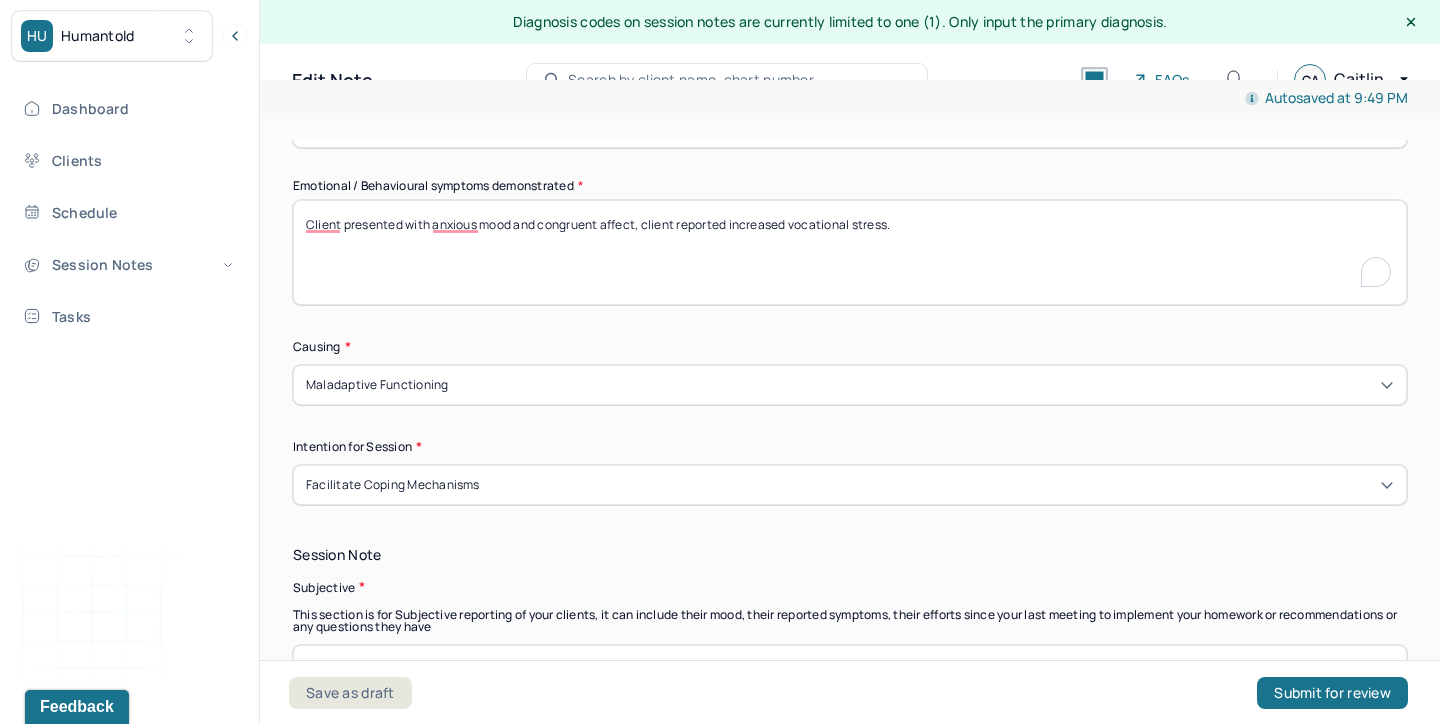 scroll, scrollTop: 766, scrollLeft: 0, axis: vertical 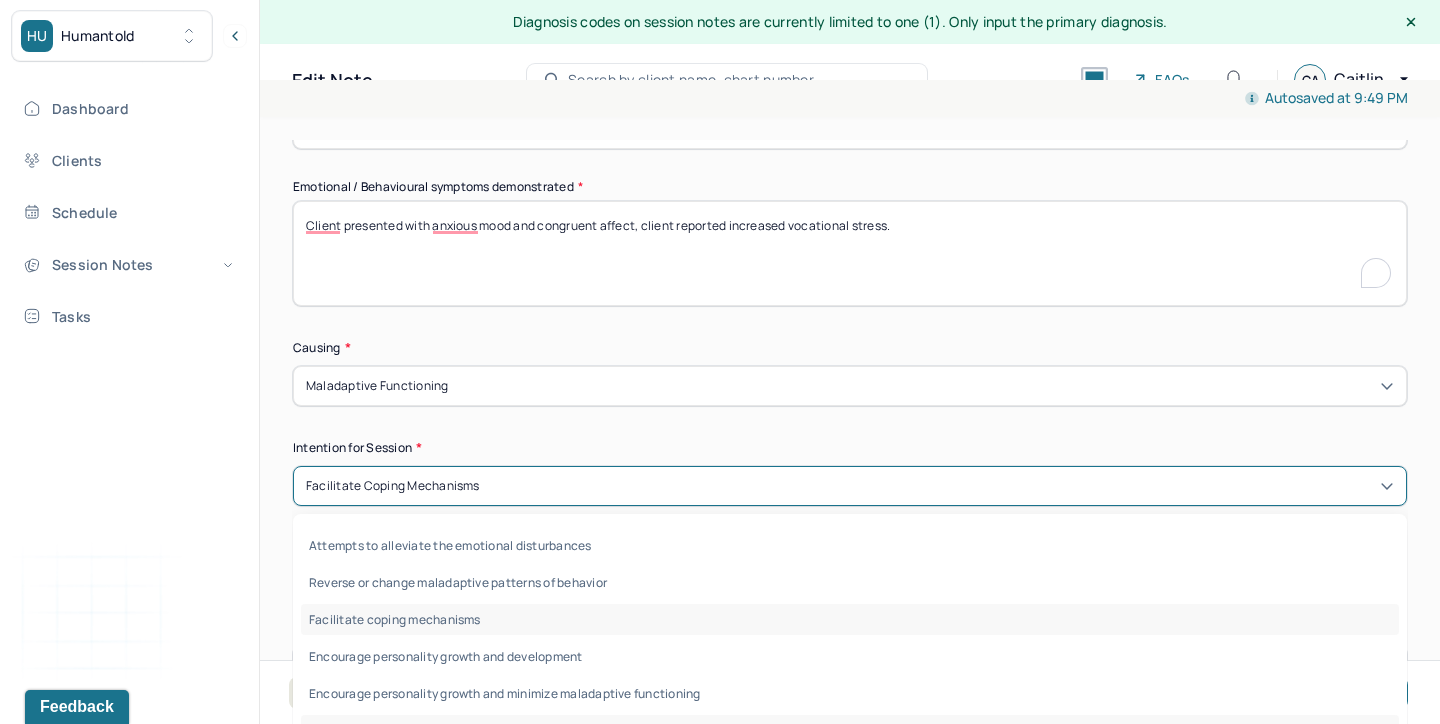 click on "Facilitate coping mechanisms" at bounding box center (850, 486) 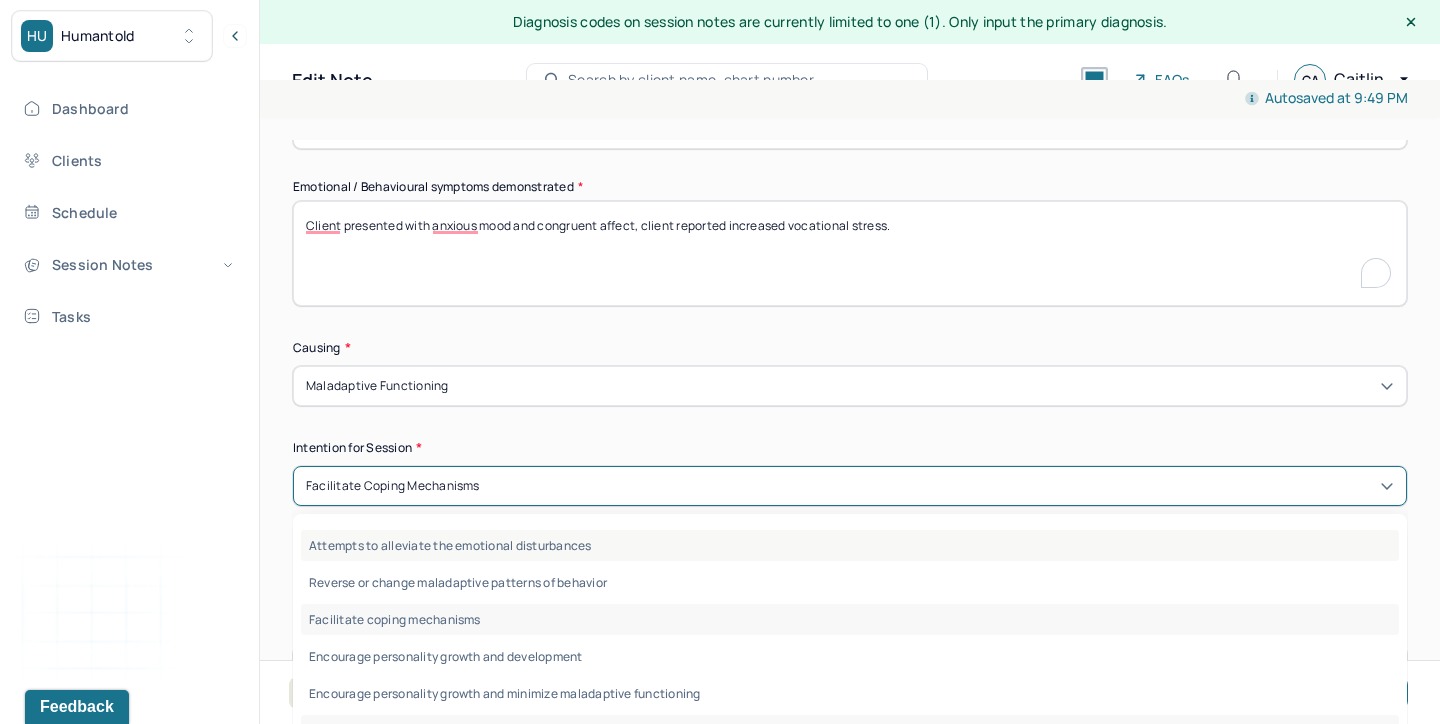 click on "Attempts to alleviate the emotional disturbances" at bounding box center (850, 545) 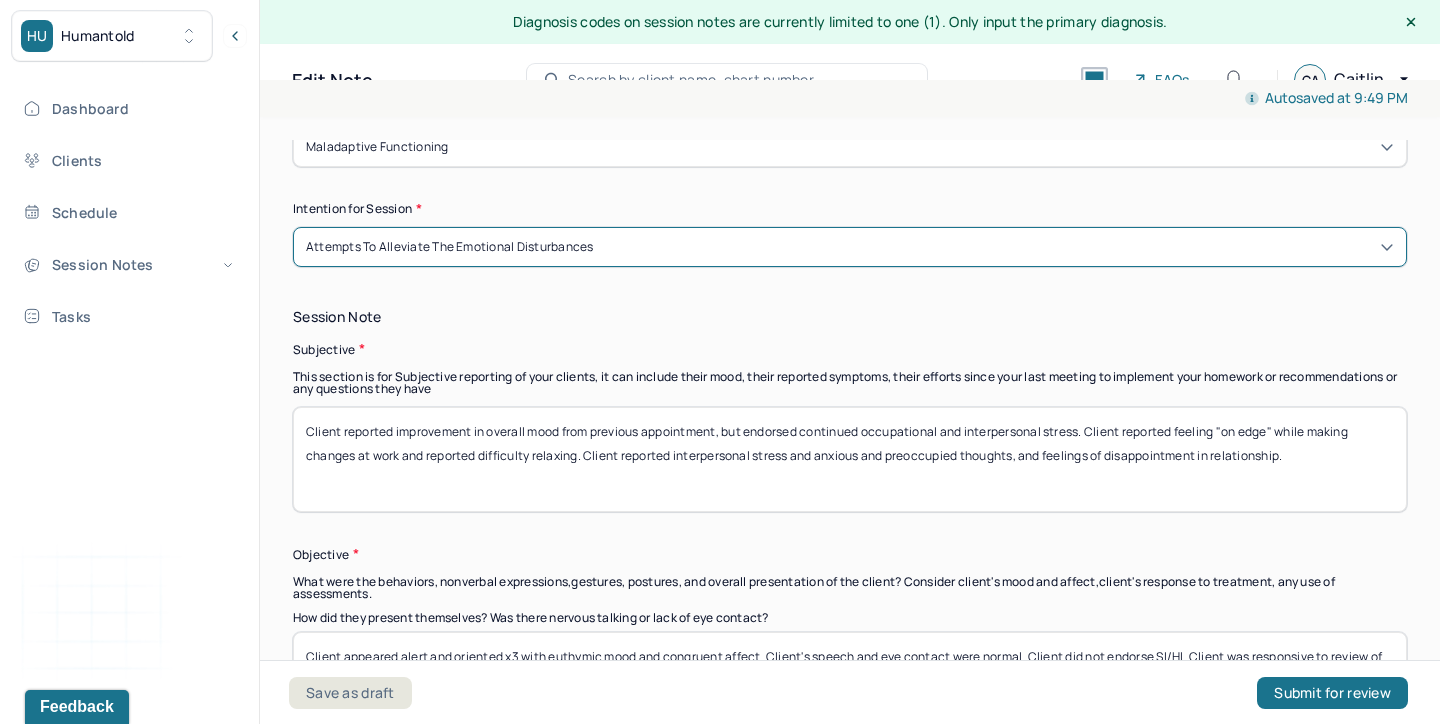 scroll, scrollTop: 1003, scrollLeft: 0, axis: vertical 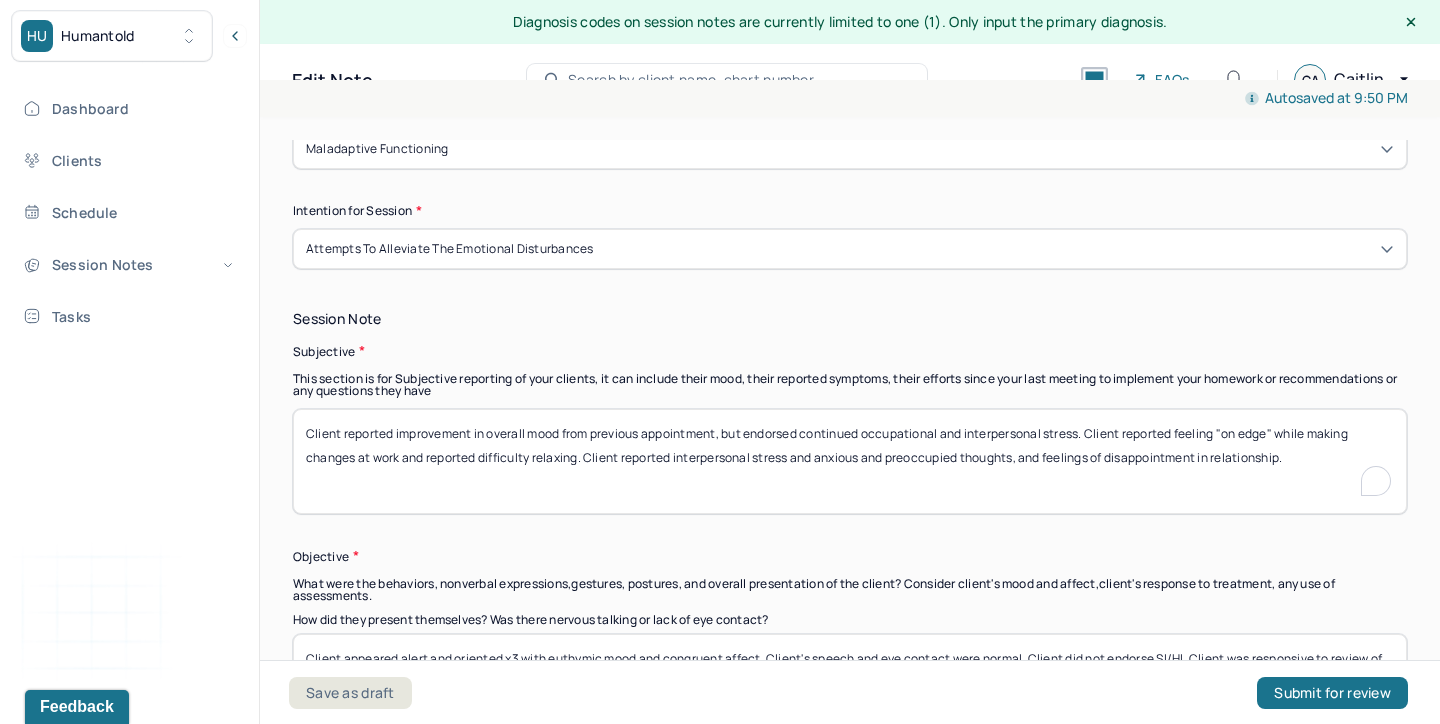 drag, startPoint x: 757, startPoint y: 484, endPoint x: 268, endPoint y: 400, distance: 496.16226 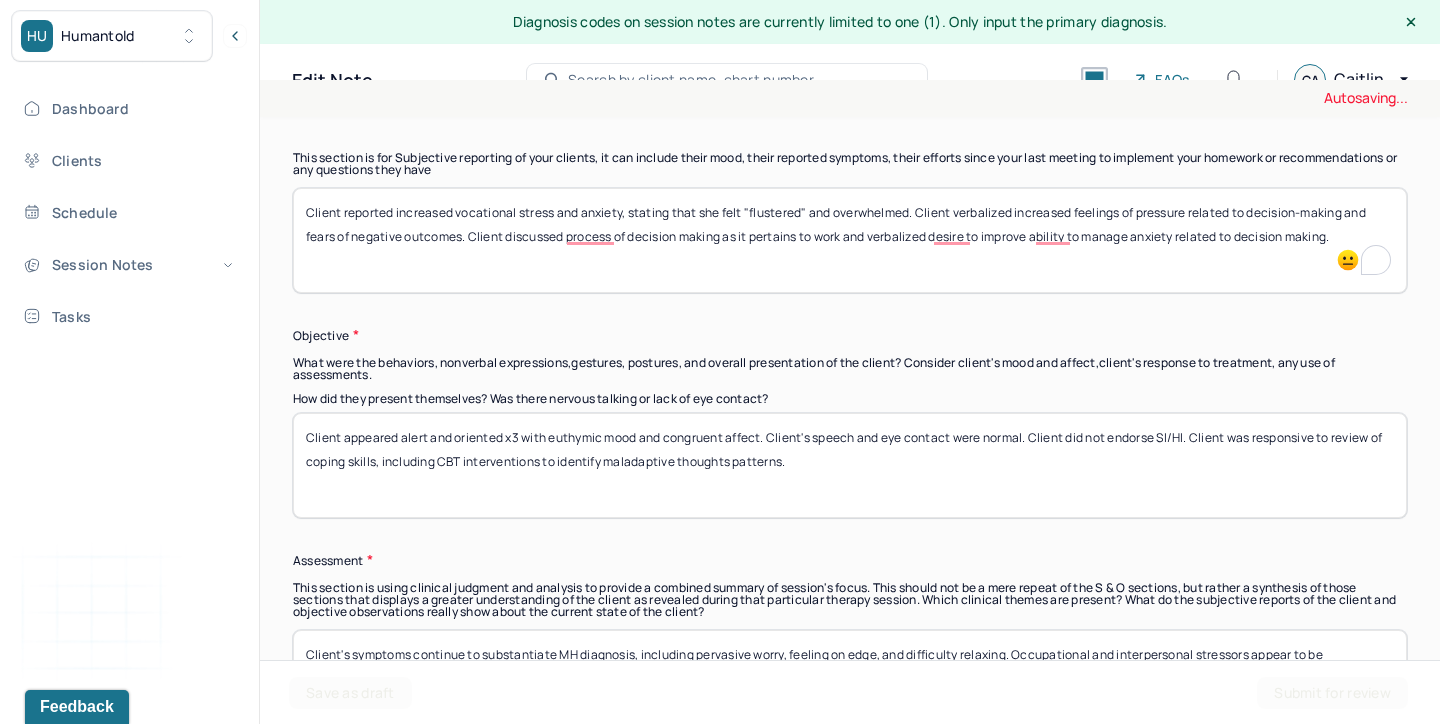 scroll, scrollTop: 1230, scrollLeft: 0, axis: vertical 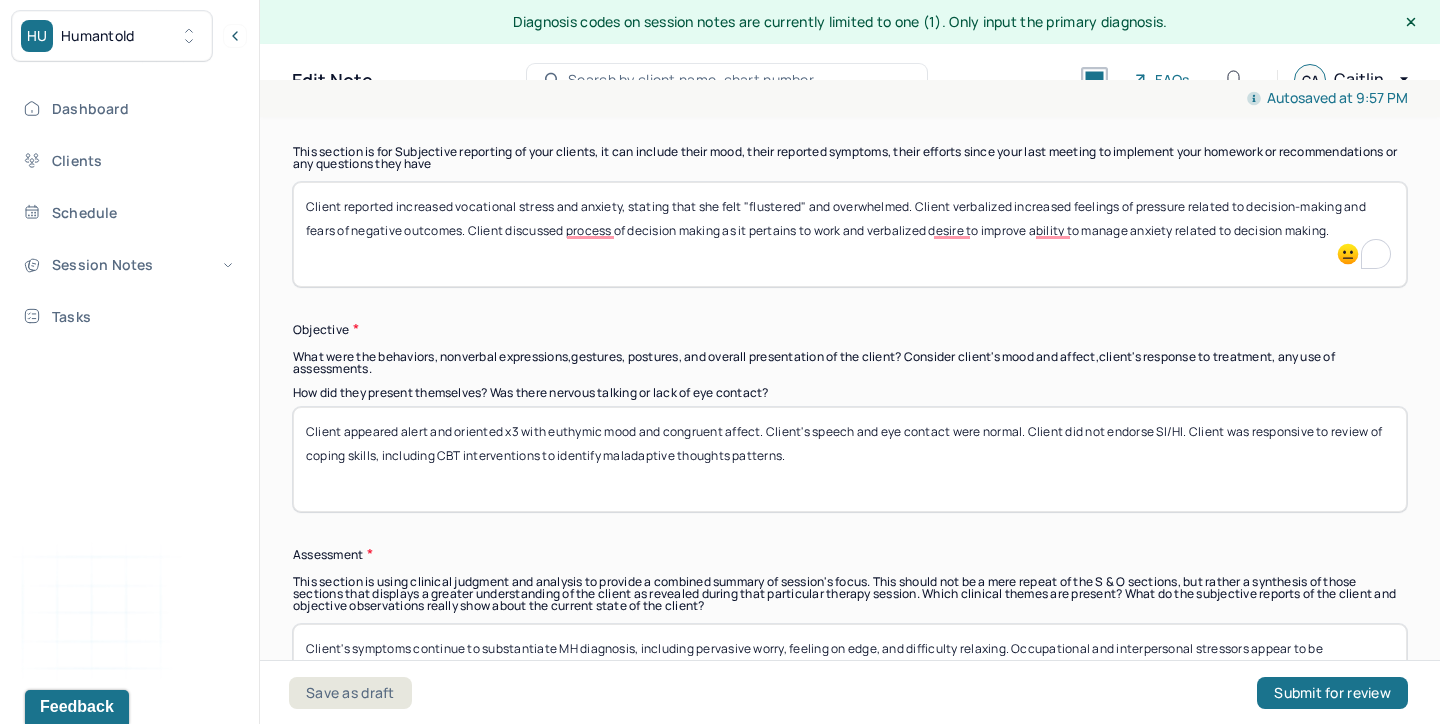 type on "Client reported increased vocational stress and anxiety, stating that she felt "flustered" and overwhelmed. Client verbalized increased feelings of pressure related to decision-making and fears of negative outcomes. Client discussed process of decision making as it pertains to work and verbalized desire to improve ability to manage anxiety related to decision making." 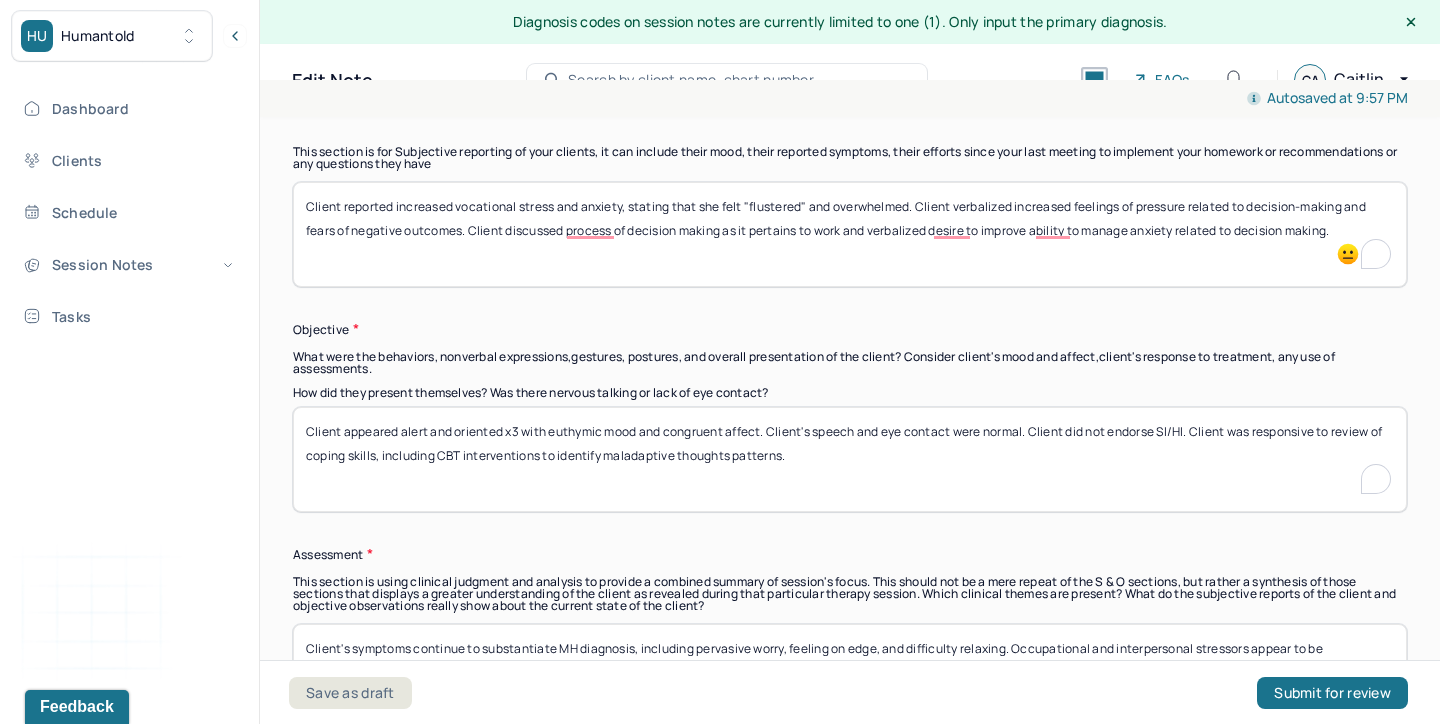drag, startPoint x: 602, startPoint y: 429, endPoint x: 551, endPoint y: 431, distance: 51.0392 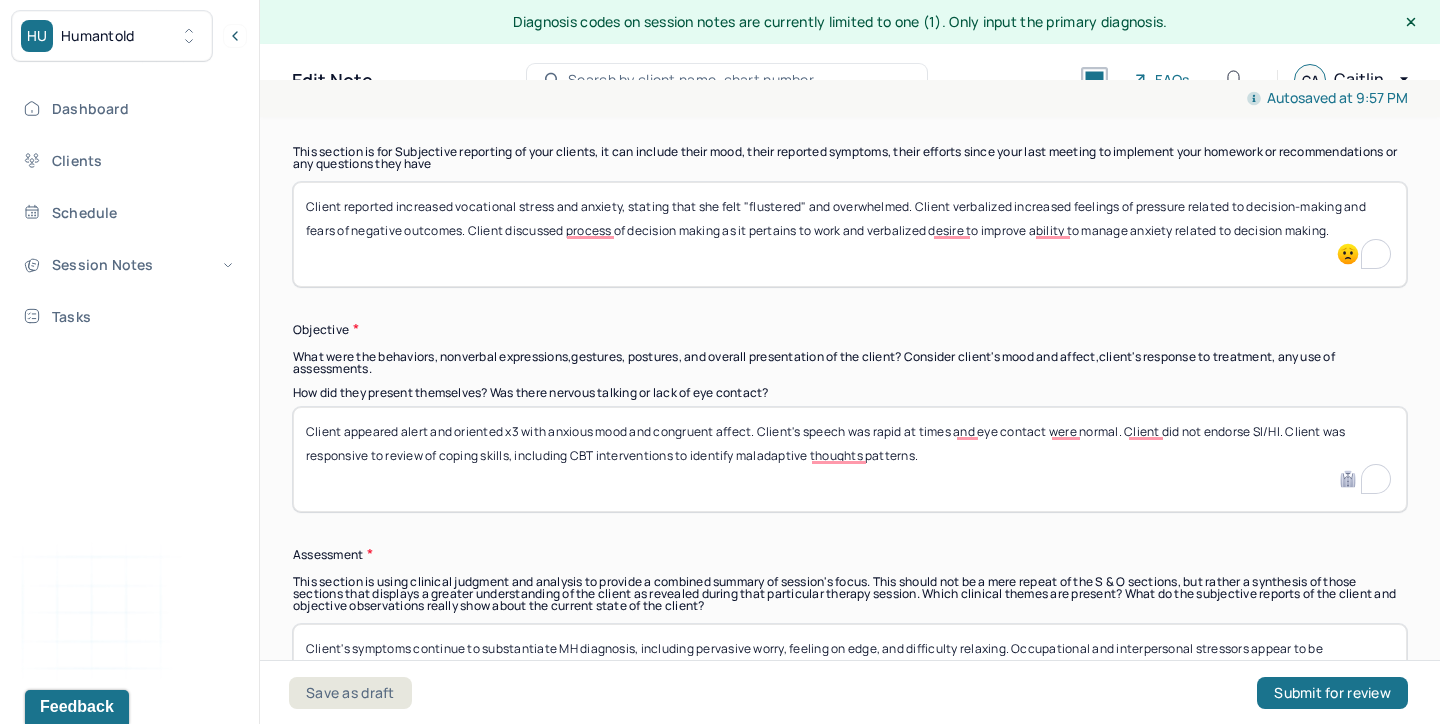 click on "Client appeared alert and oriented x3 with anxious mood and congruent affect. Client's speech was rapid at times and eye contact were normal. Client did not endorse SI/HI. Client was responsive to review of coping skills, including CBT interventions to identify maladaptive thoughts patterns." at bounding box center [850, 459] 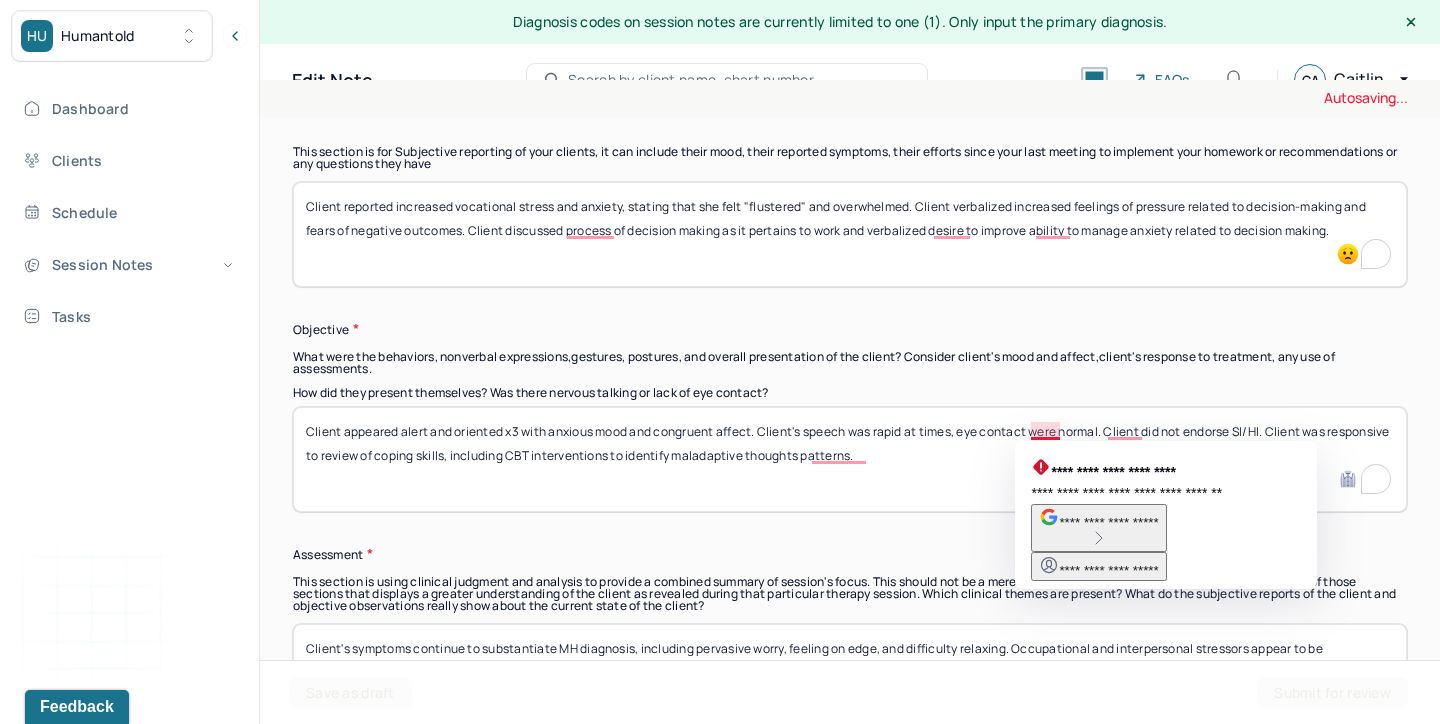click on "Client appeared alert and oriented x3 with anxious mood and congruent affect. Client's speech was rapid at times and eye contact were normal. Client did not endorse SI/HI. Client was responsive to review of coping skills, including CBT interventions to identify maladaptive thoughts patterns." at bounding box center (850, 459) 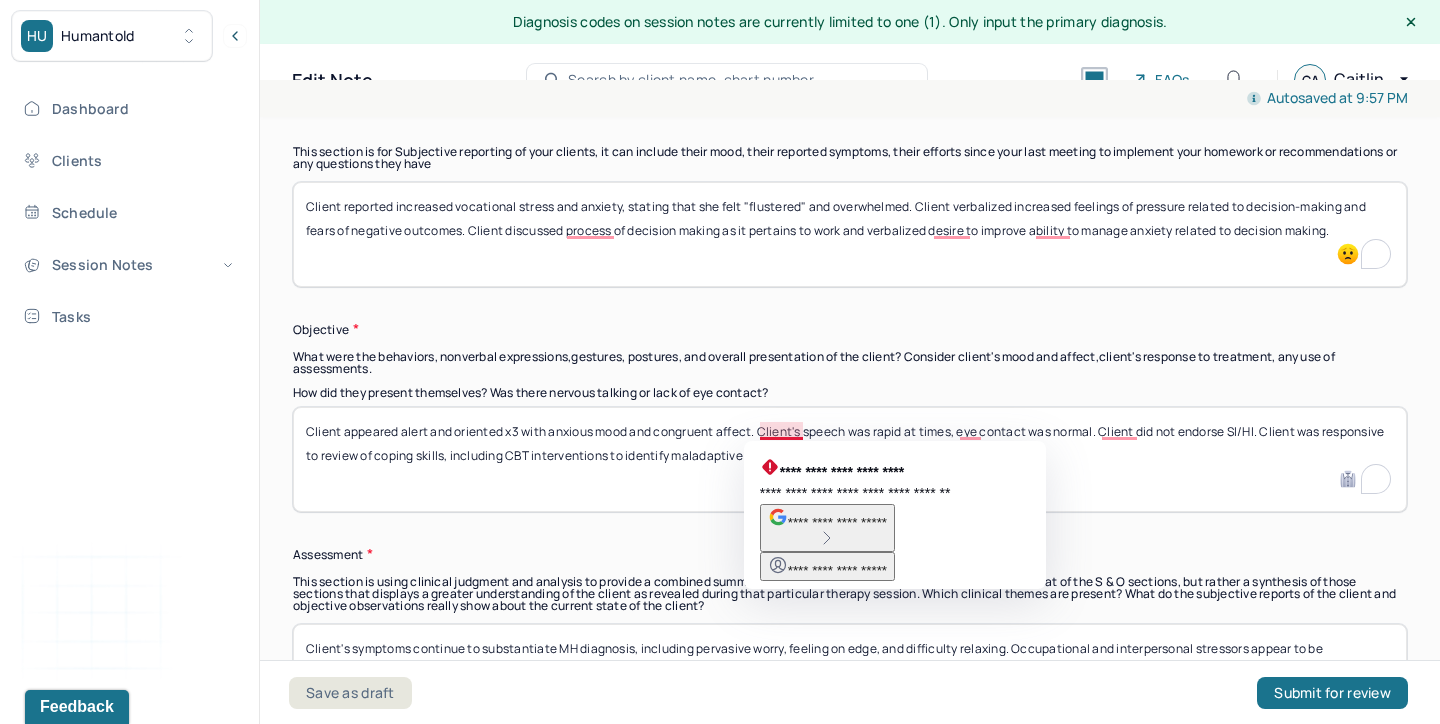 click on "Client appeared alert and oriented x3 with anxious mood and congruent affect. Client's speech was rapid at times, eye contact was normal. Client did not endorse SI/HI. Client was responsive to review of coping skills, including CBT interventions to identify maladaptive thoughts patterns." at bounding box center [850, 459] 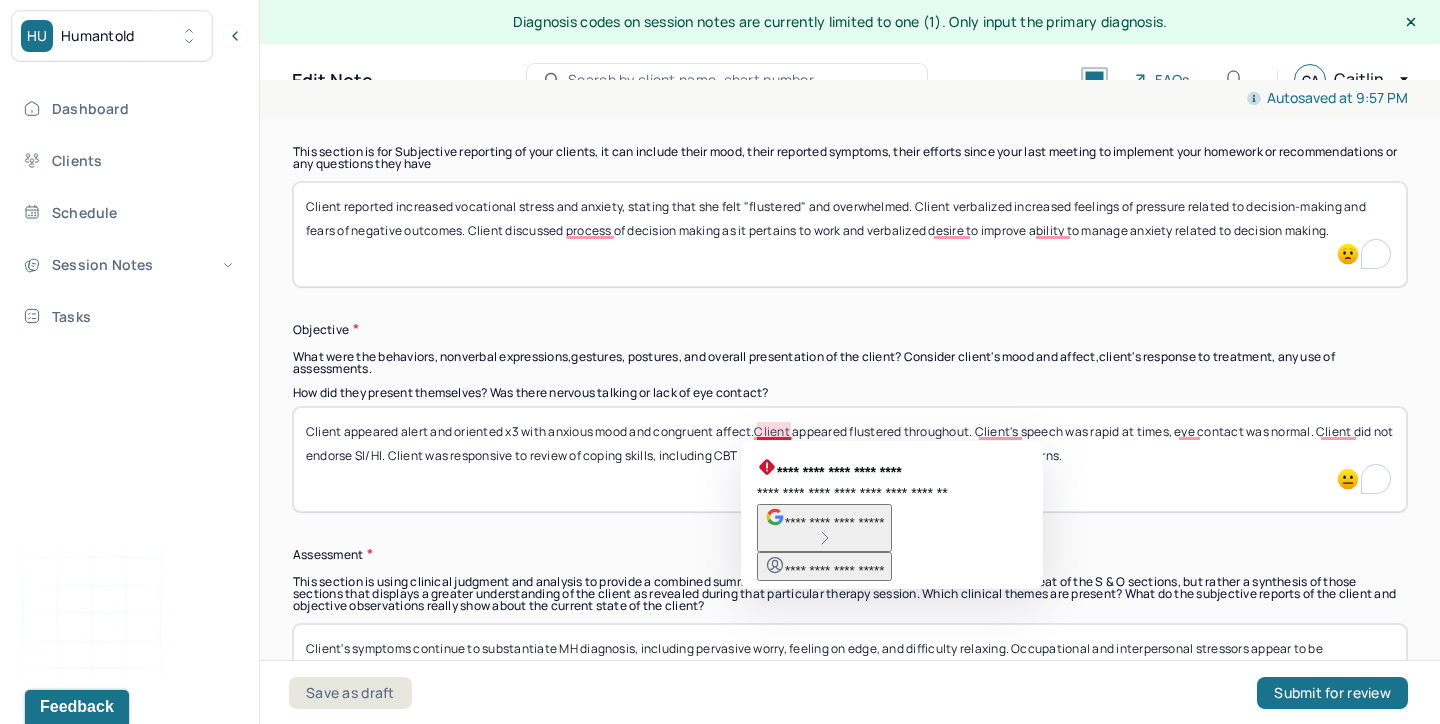 click on "Client appeared alert and oriented x3 with anxious mood and congruent affect. Client's speech was rapid at times, eye contact was normal. Client did not endorse SI/HI. Client was responsive to review of coping skills, including CBT interventions to identify maladaptive thoughts patterns." at bounding box center [850, 459] 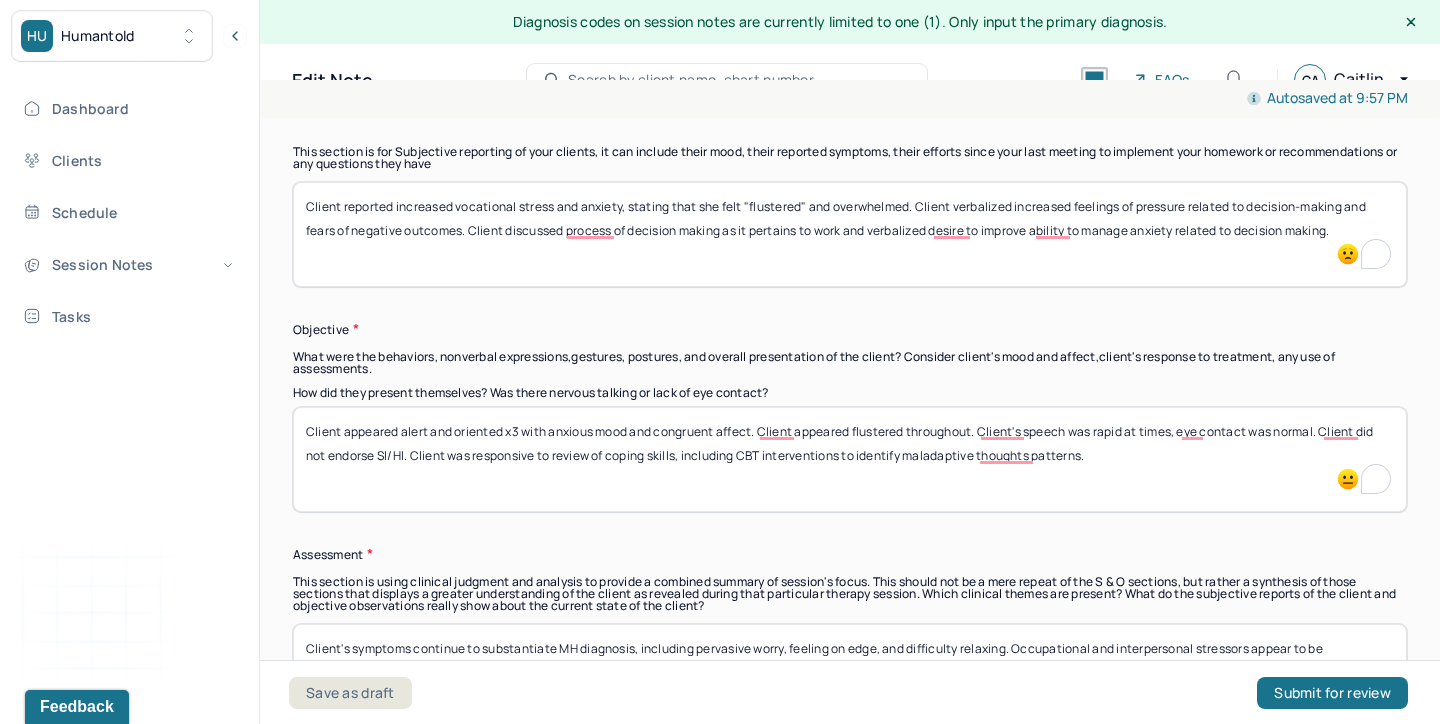 drag, startPoint x: 1102, startPoint y: 458, endPoint x: 411, endPoint y: 460, distance: 691.00287 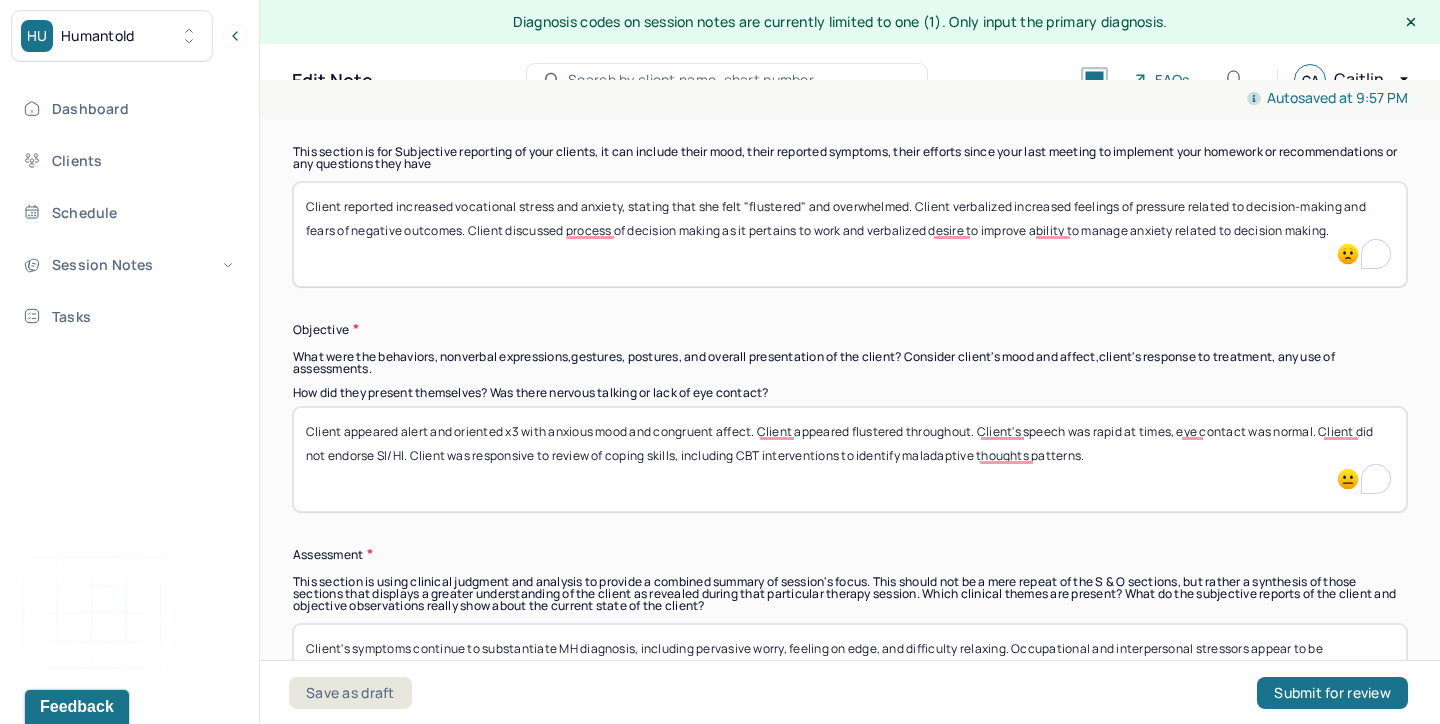click on "Client appeared alert and oriented x3 with anxious mood and congruent affect. Client appeared flustered throughout. Client's speech was rapid at times, eye contact was normal. Client did not endorse SI/HI. Client was responsive to review of coping skills, including CBT interventions to identify maladaptive thoughts patterns." at bounding box center (850, 459) 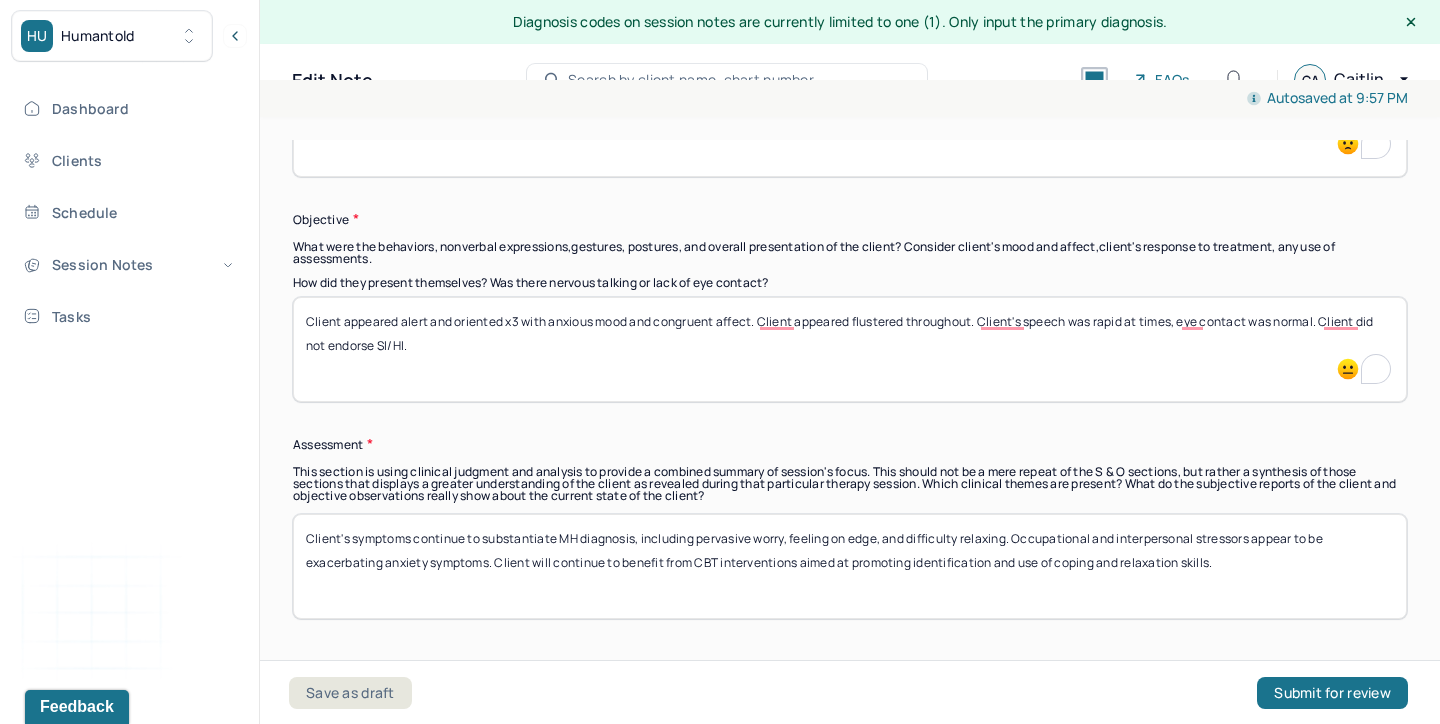 scroll, scrollTop: 1392, scrollLeft: 0, axis: vertical 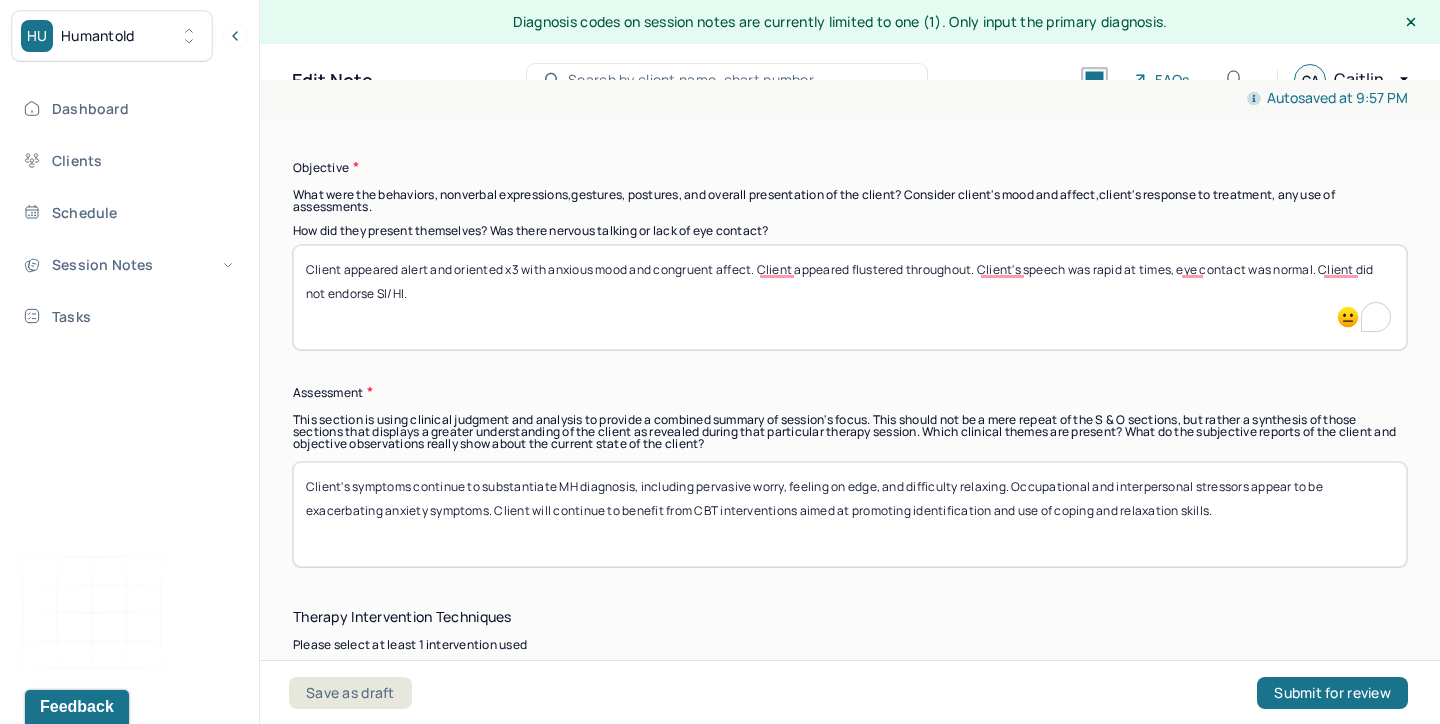 type on "Client appeared alert and oriented x3 with anxious mood and congruent affect. Client appeared flustered throughout. Client's speech was rapid at times, eye contact was normal. Client did not endorse SI/HI." 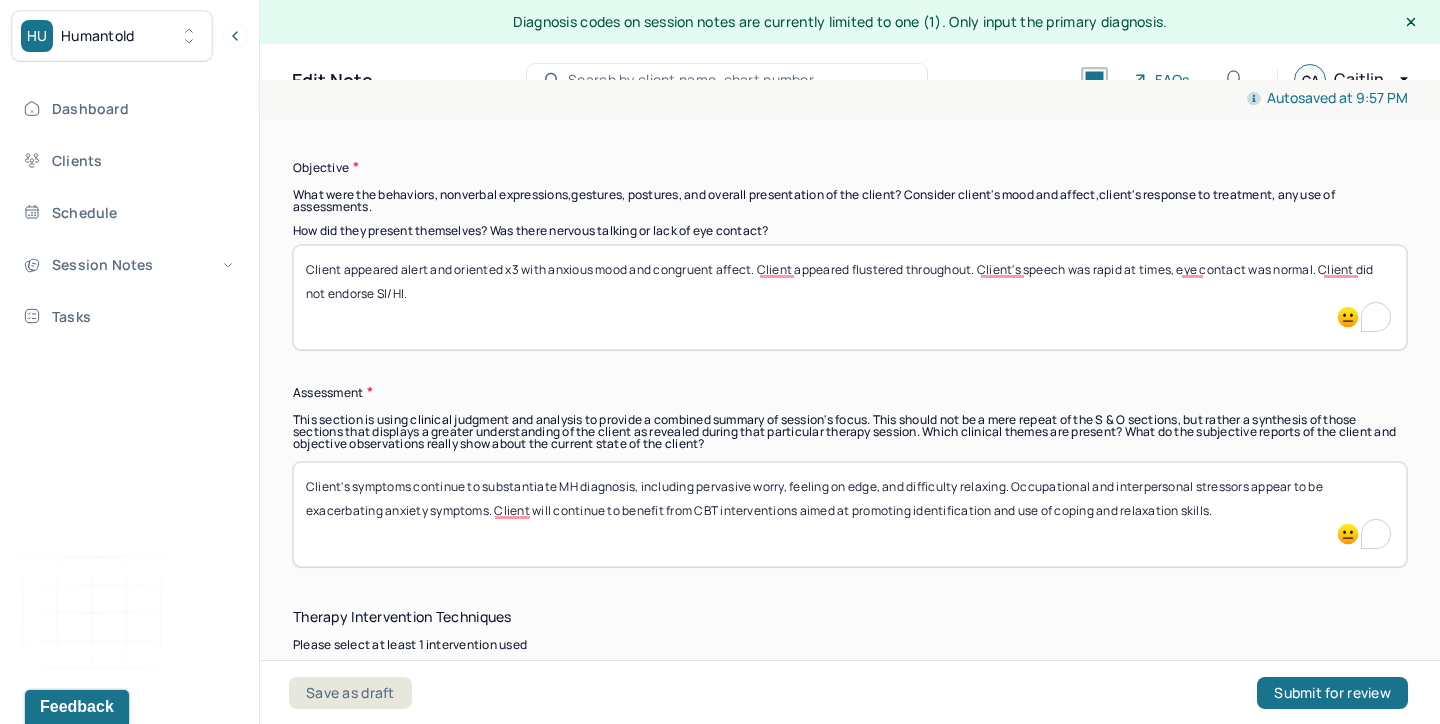 drag, startPoint x: 824, startPoint y: 548, endPoint x: 354, endPoint y: 492, distance: 473.3244 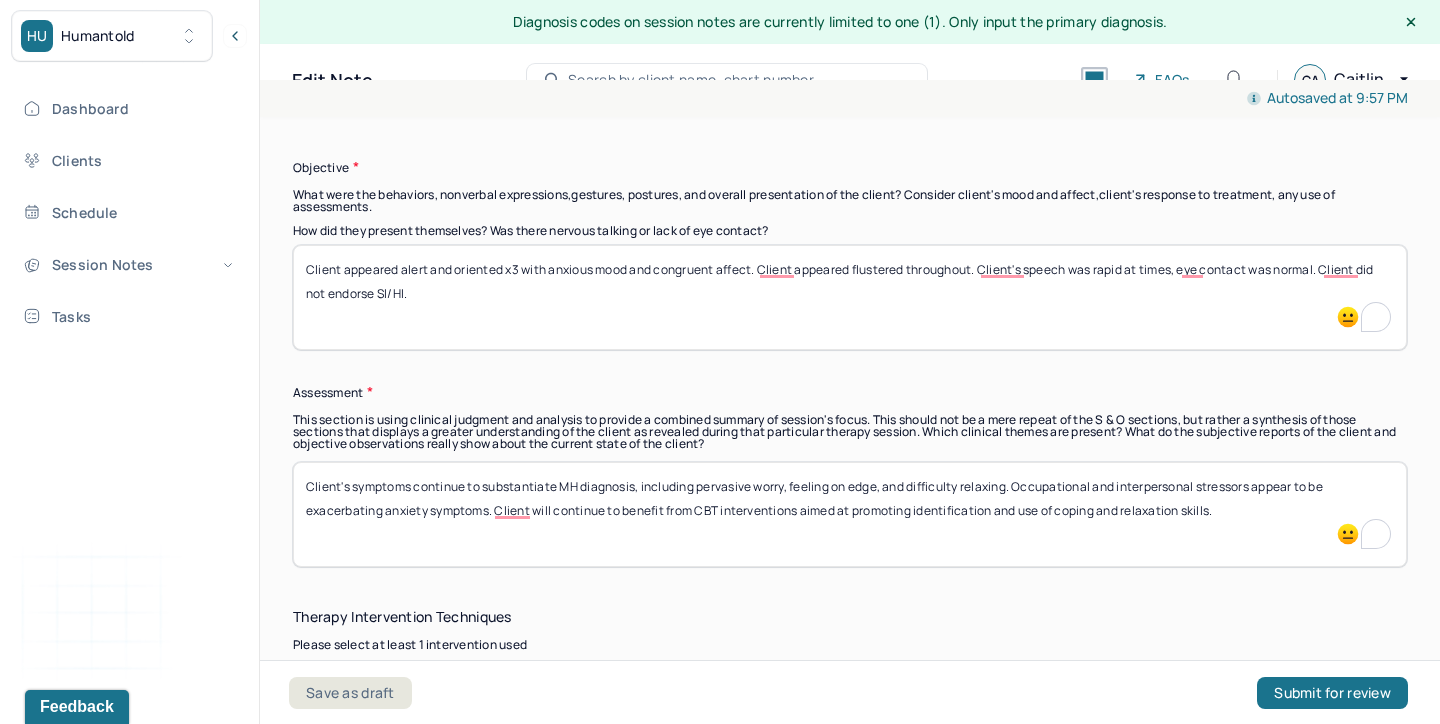 click on "Client's symptoms continue to substantiate MH diagnosis, including pervasive worry, feeling on edge, and difficulty relaxing. Occupational and interpersonal stressors appear to be exacerbating anxiety symptoms. Client will continue to benefit from CBT interventions aimed at promoting identification and use of coping and relaxation skills." at bounding box center [850, 514] 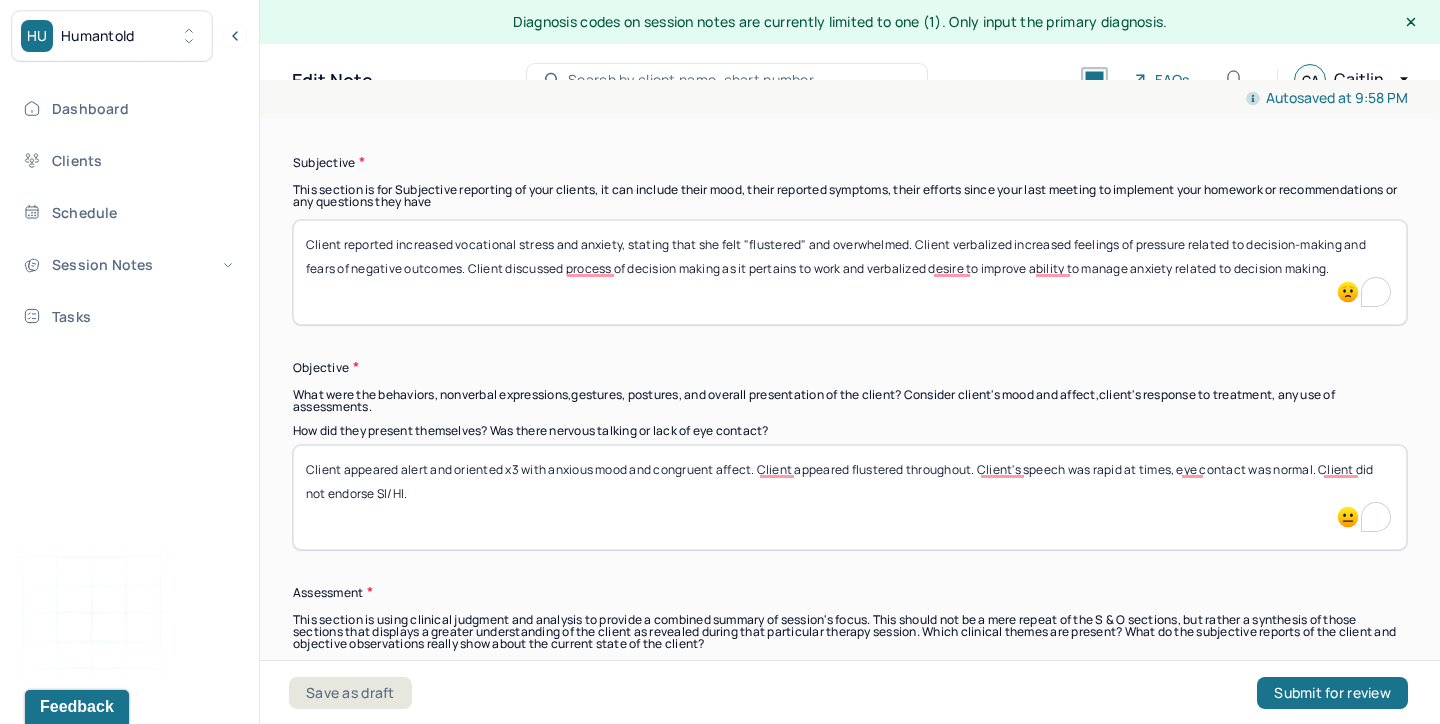 scroll, scrollTop: 1308, scrollLeft: 0, axis: vertical 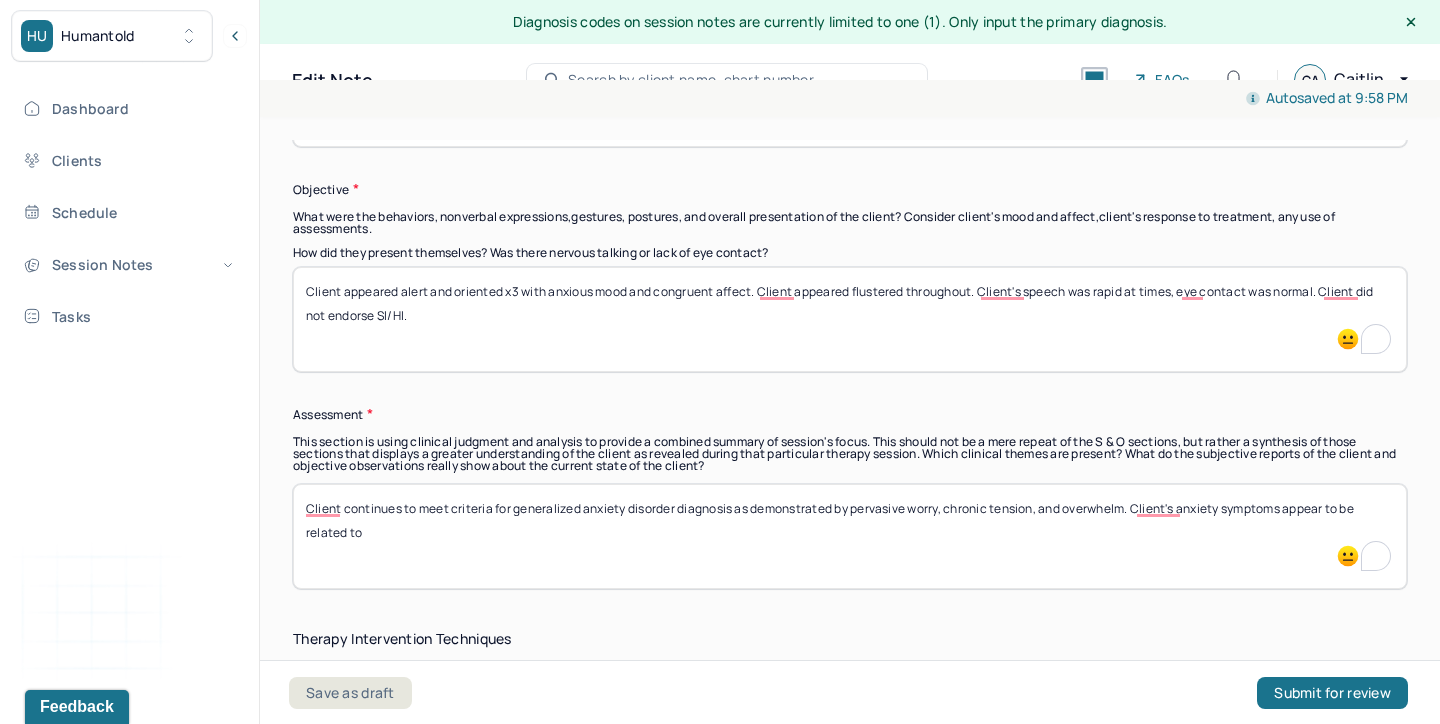 click on "Client continues to meet criteria for generalized anxiety disorder diagnosis as demonstrated by pervasive worry, chronic tension, and overwhelm. Client's anxiety symptoms appear to be related to" at bounding box center [850, 536] 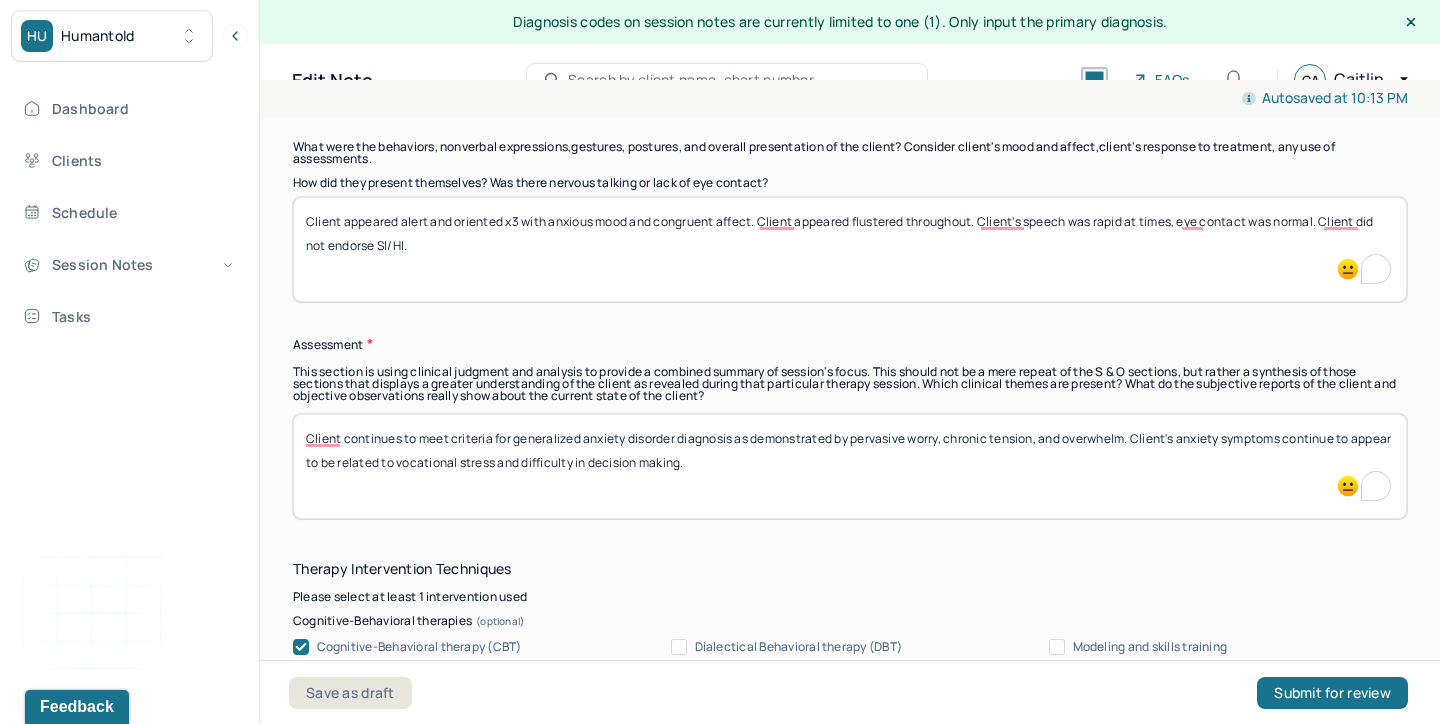 scroll, scrollTop: 1453, scrollLeft: 0, axis: vertical 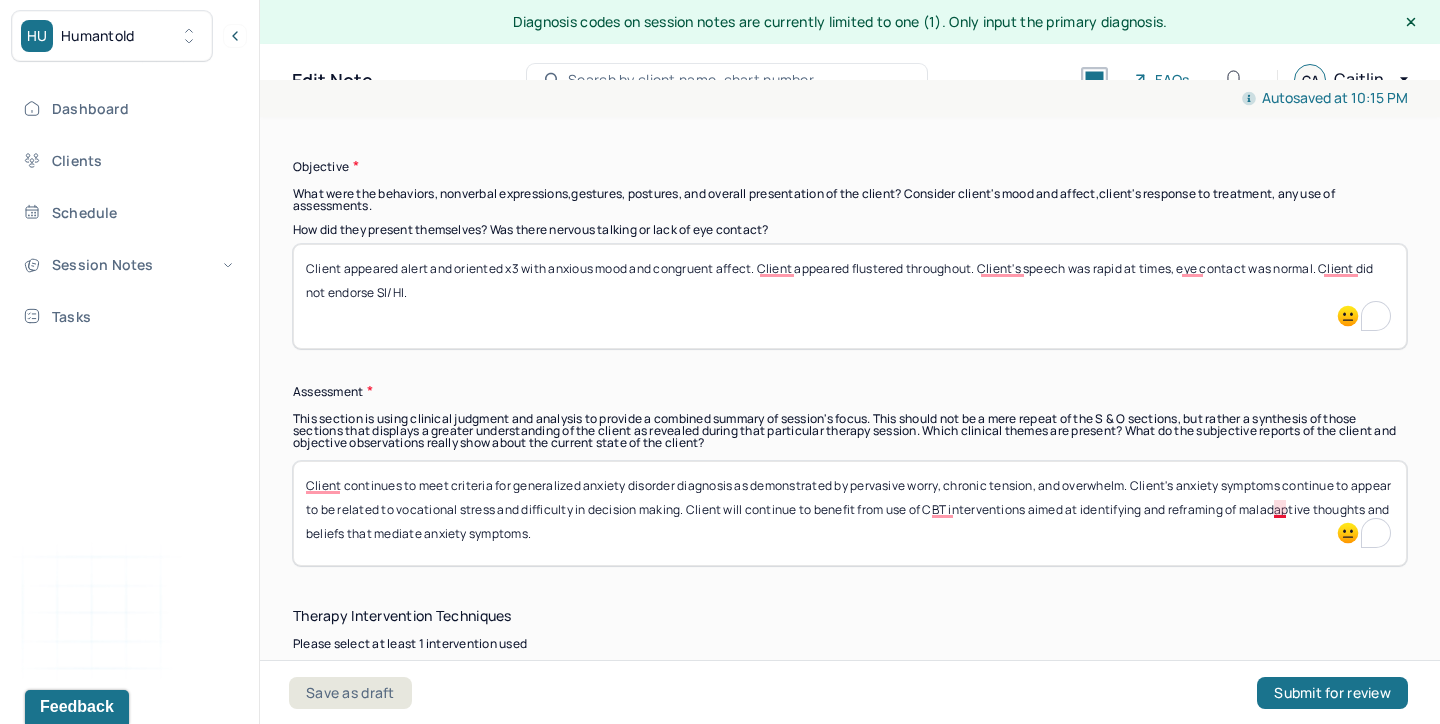 click on "Client continues to meet criteria for generalized anxiety disorder diagnosis as demonstrated by pervasive worry, chronic tension, and overwhelm. Client's anxiety symptoms continue to appear to be related to vocational stress and difficulty in decision making. Client will continue to benefit from use of CBT interventions aimed at identification and reframing of maladaptive thoughts and beliefs that mediate anxiety symptoms." at bounding box center [850, 513] 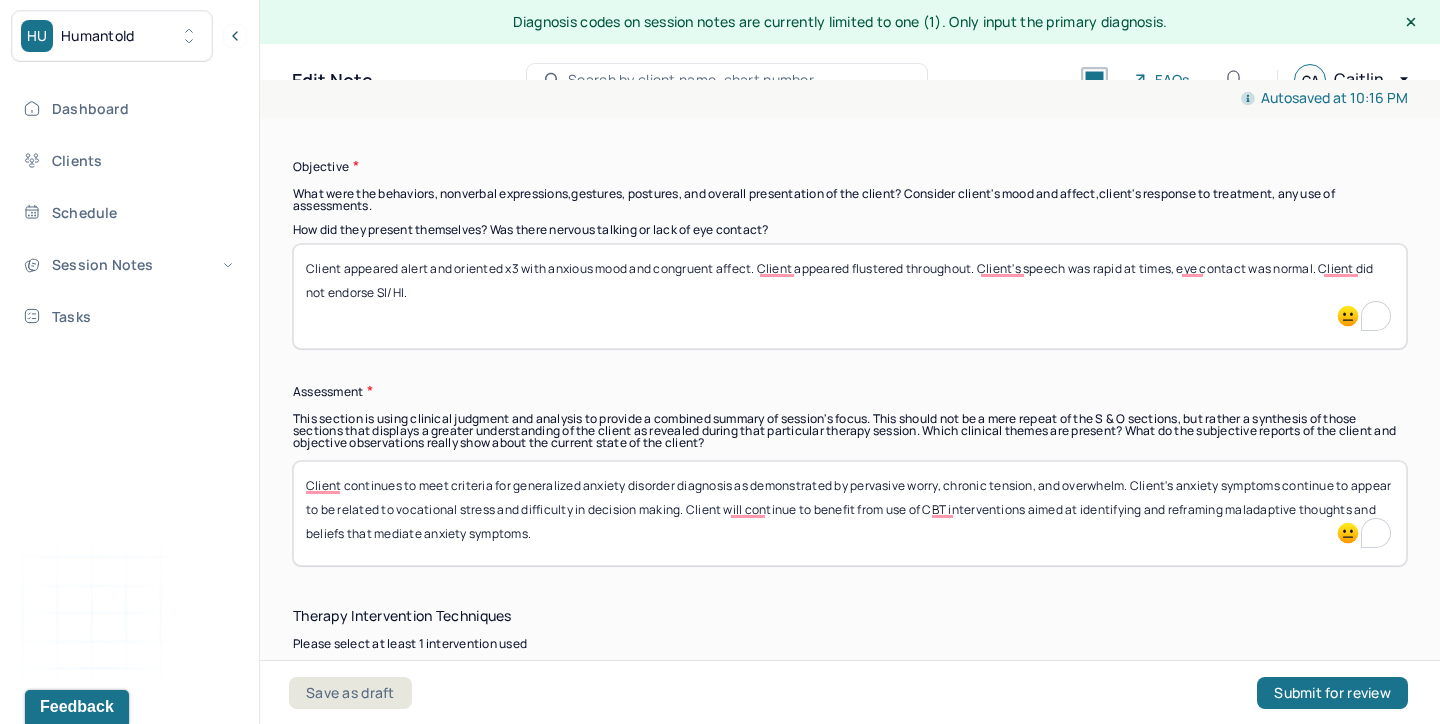 type on "Client continues to meet criteria for generalized anxiety disorder diagnosis as demonstrated by pervasive worry, chronic tension, and overwhelm. Client's anxiety symptoms continue to appear to be related to vocational stress and difficulty in decision making. Client will continue to benefit from use of CBT interventions aimed at identifying and reframing maladaptive thoughts and beliefs that mediate anxiety symptoms." 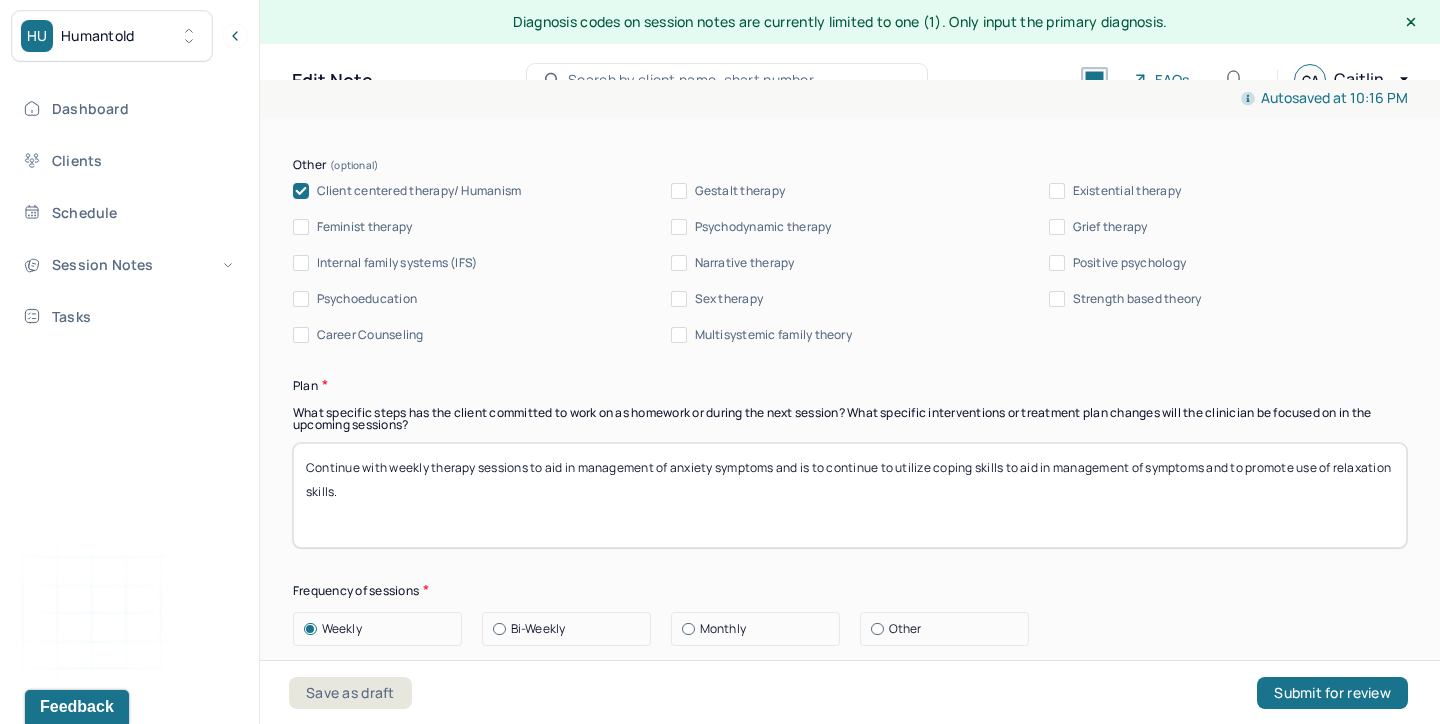 scroll, scrollTop: 2148, scrollLeft: 0, axis: vertical 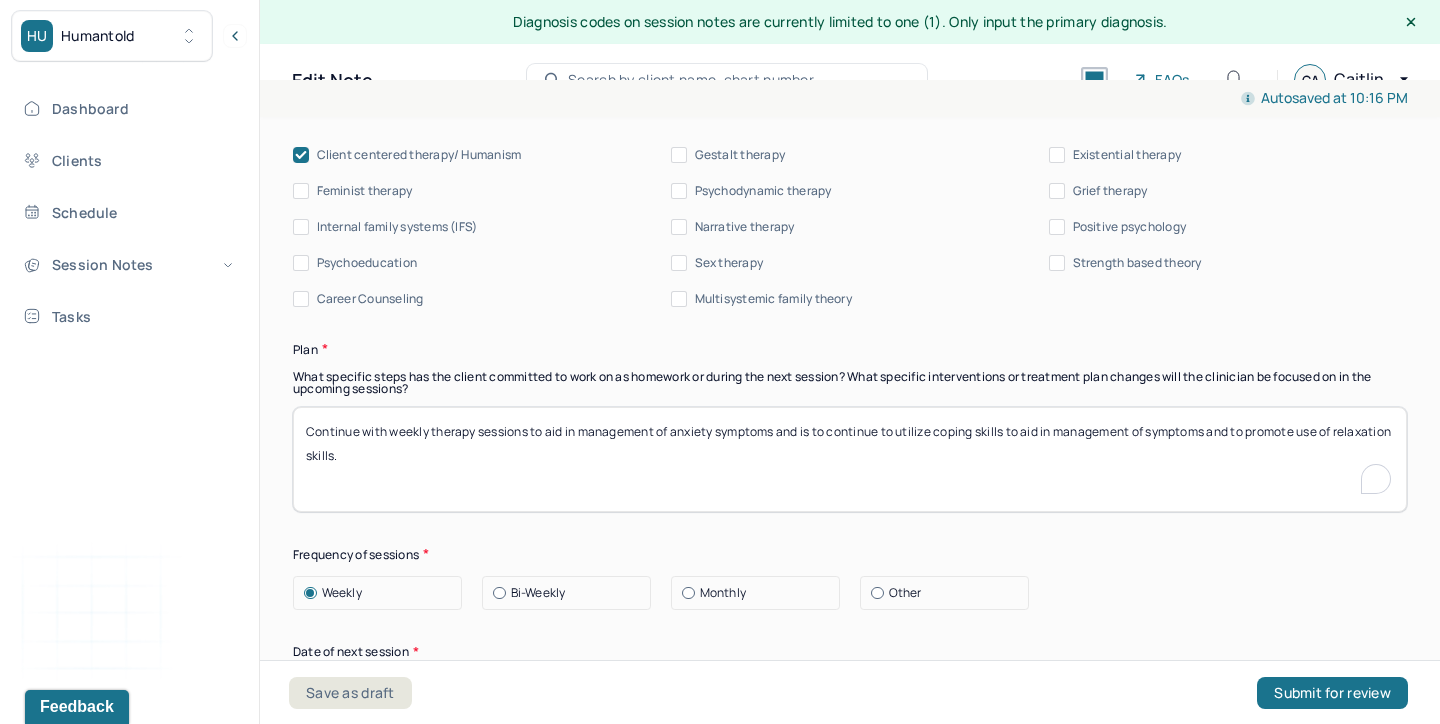 drag, startPoint x: 978, startPoint y: 435, endPoint x: 940, endPoint y: 432, distance: 38.118237 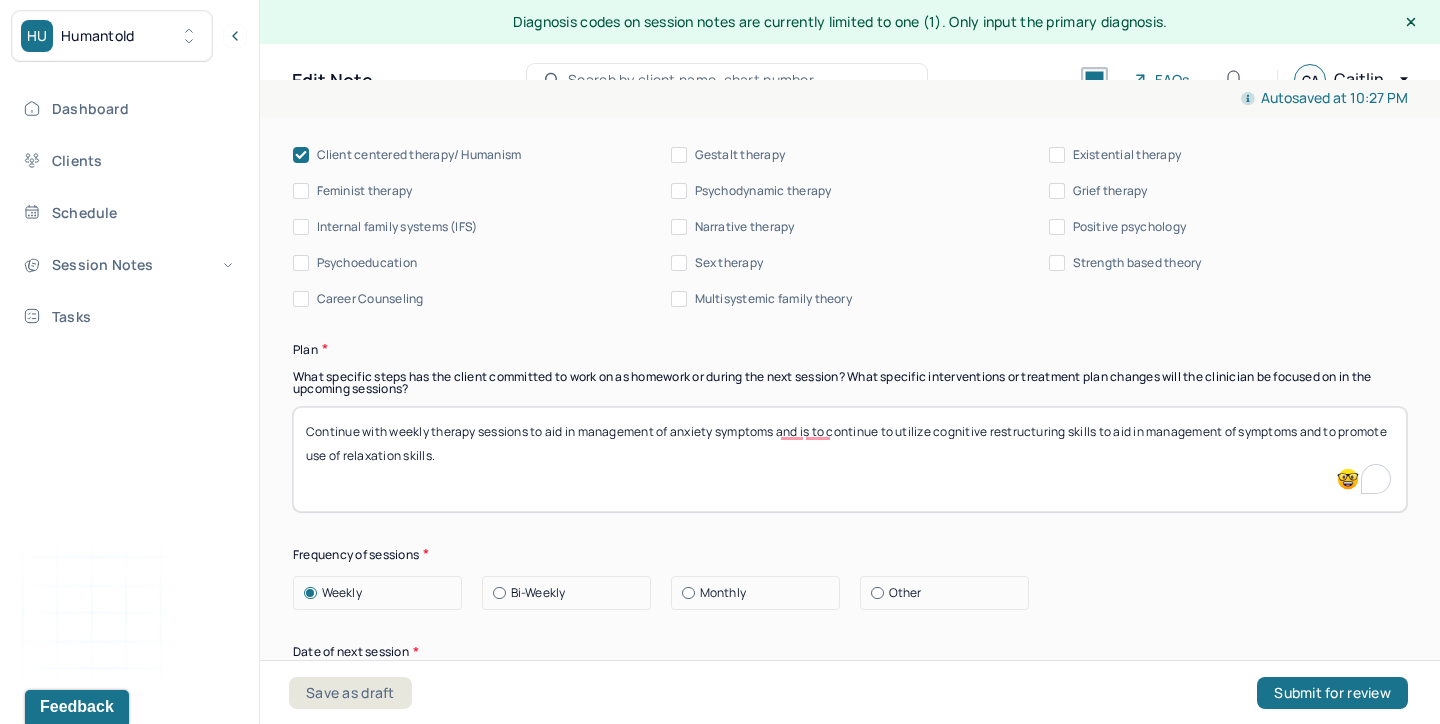 click on "Continue with weekly therapy sessions to aid in management of anxiety symptoms and is to continue to utilize cognitive restruc skills to aid in management of symptoms and to promote use of relaxation skills." at bounding box center (850, 459) 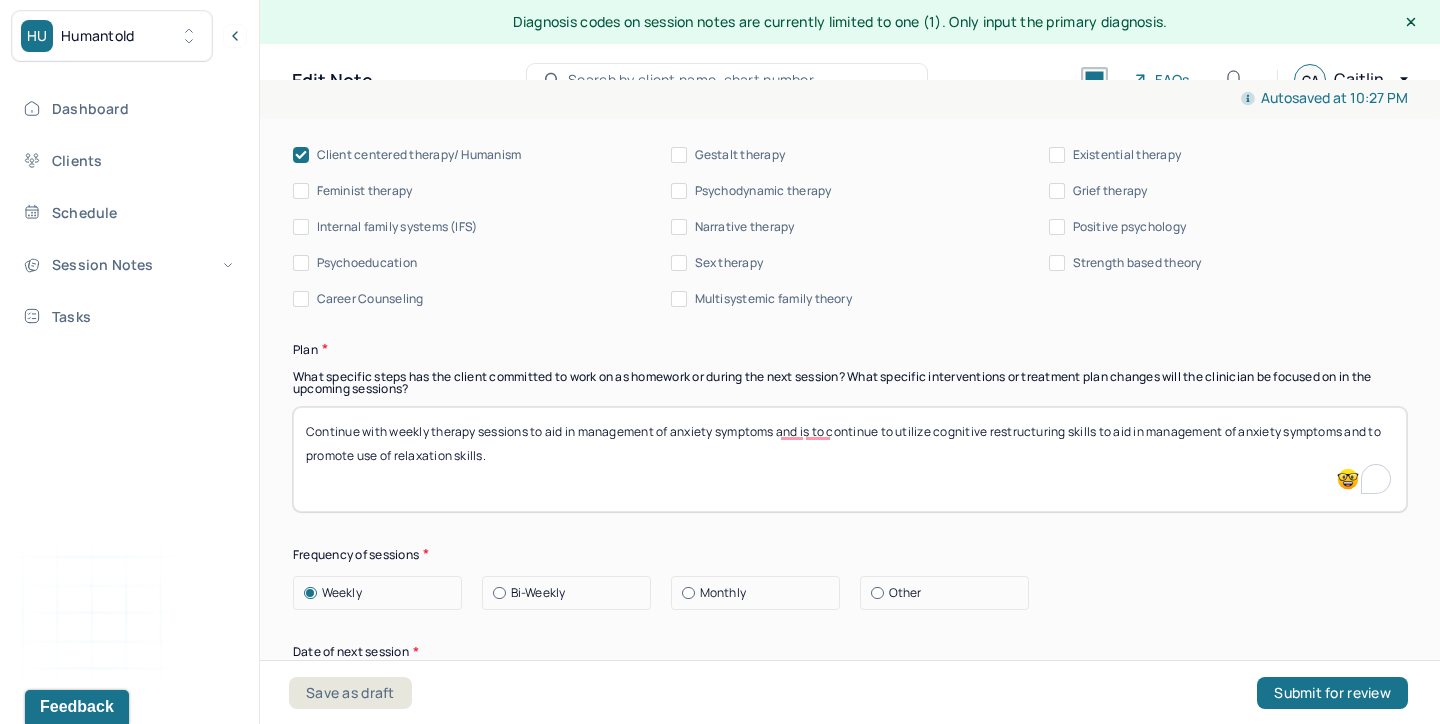 drag, startPoint x: 1350, startPoint y: 427, endPoint x: 1426, endPoint y: 480, distance: 92.65527 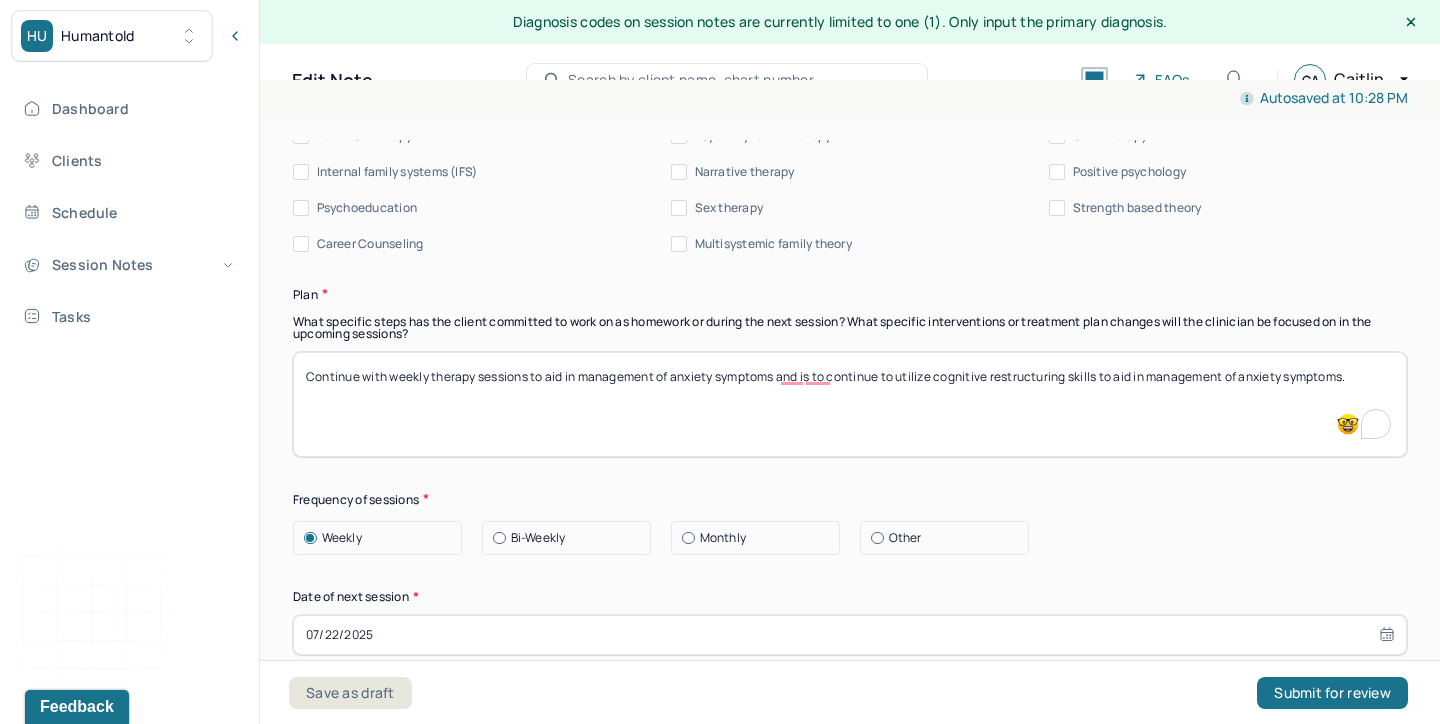 scroll, scrollTop: 2218, scrollLeft: 0, axis: vertical 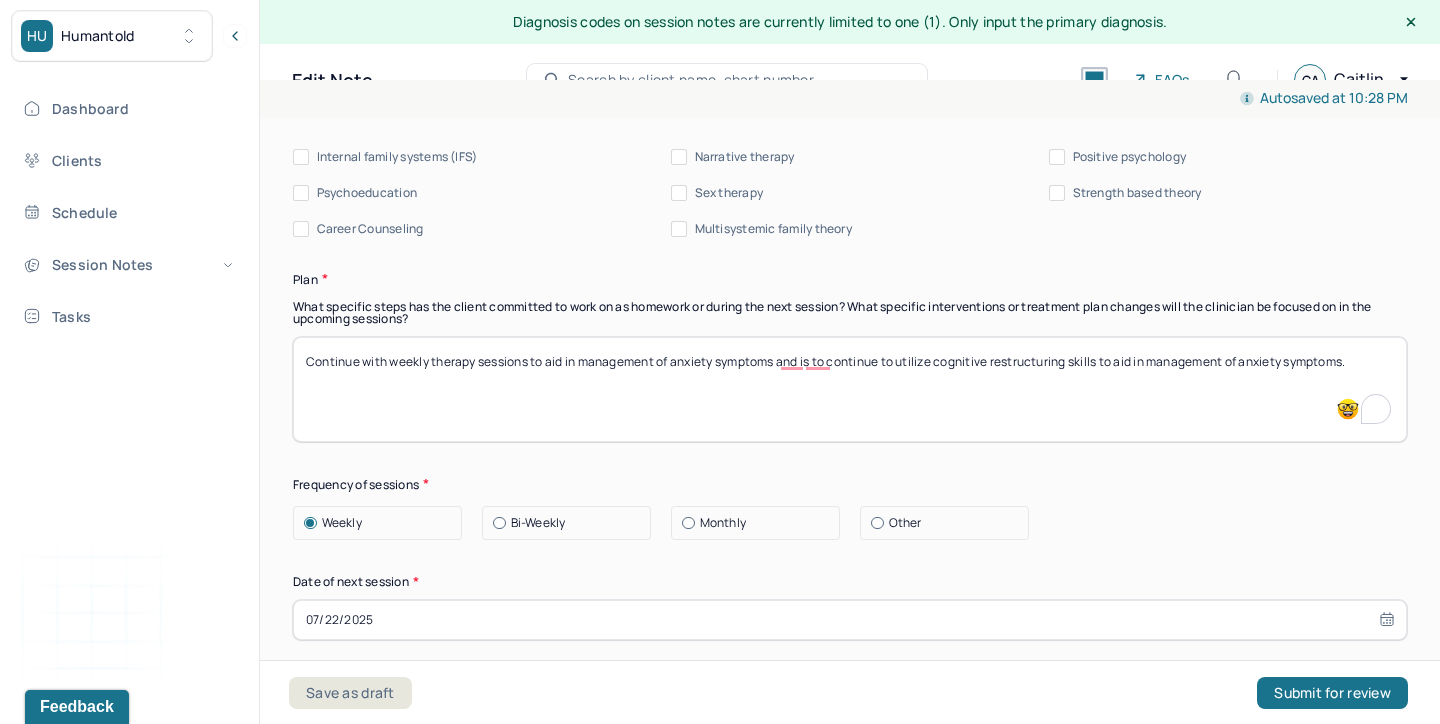 drag, startPoint x: 1227, startPoint y: 361, endPoint x: 1190, endPoint y: 366, distance: 37.336308 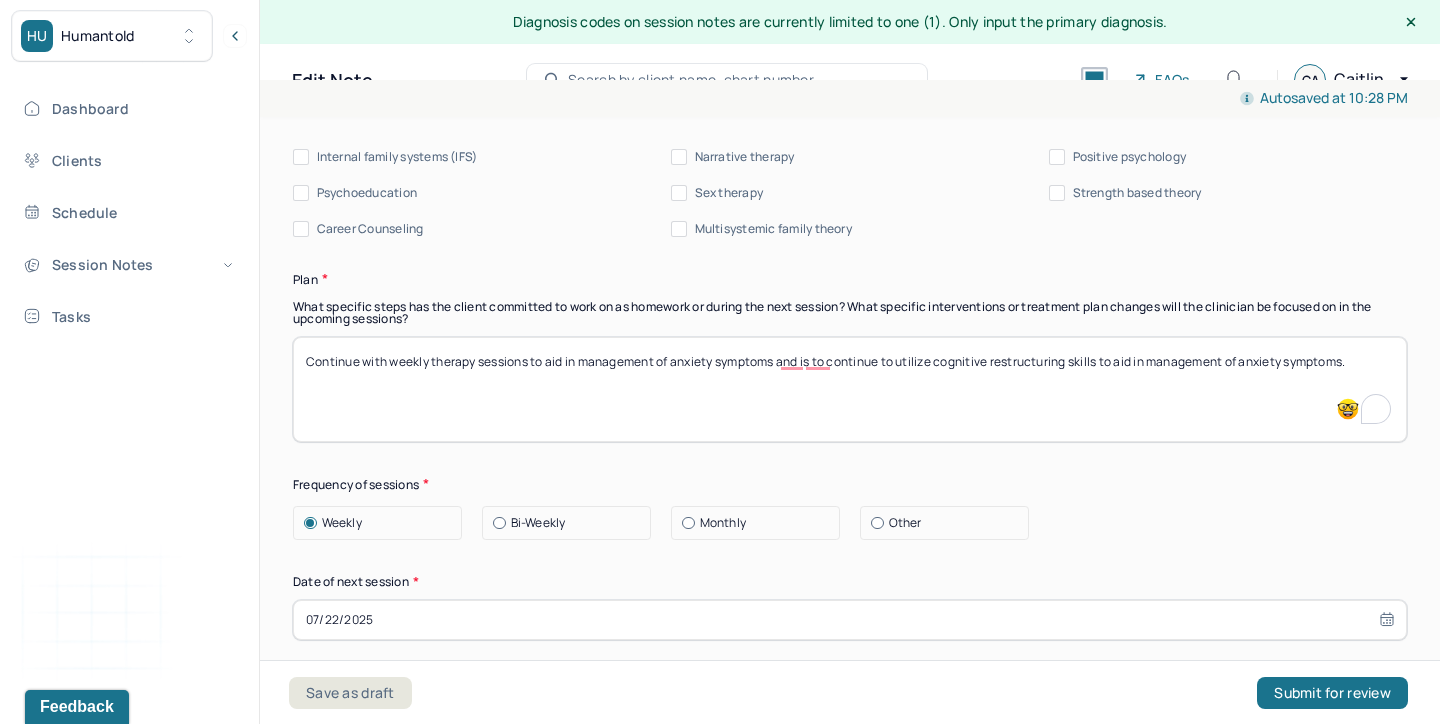 click on "Continue with weekly therapy sessions to aid in management of anxiety symptoms and is to continue to utilize cognitive restructuring skills to aid in management of anxiety symptoms." at bounding box center (850, 389) 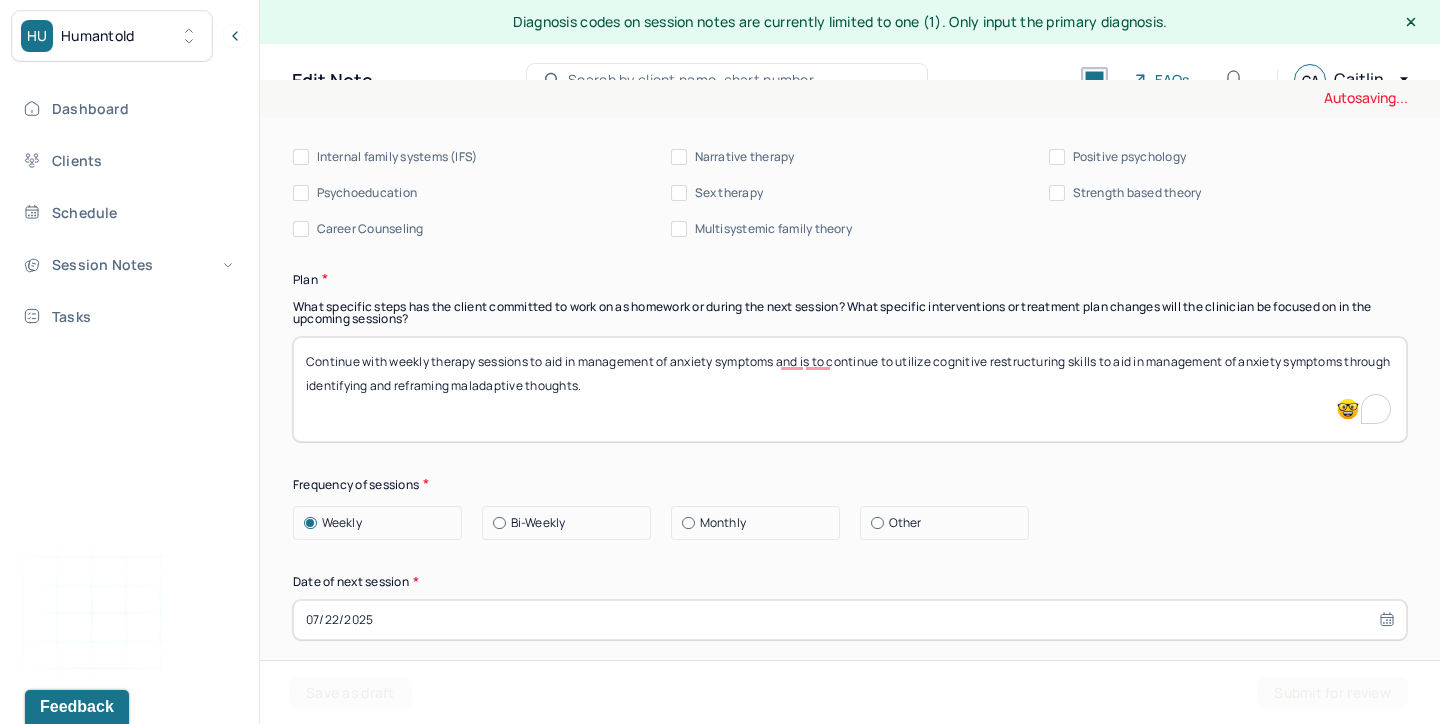 scroll, scrollTop: 36, scrollLeft: 0, axis: vertical 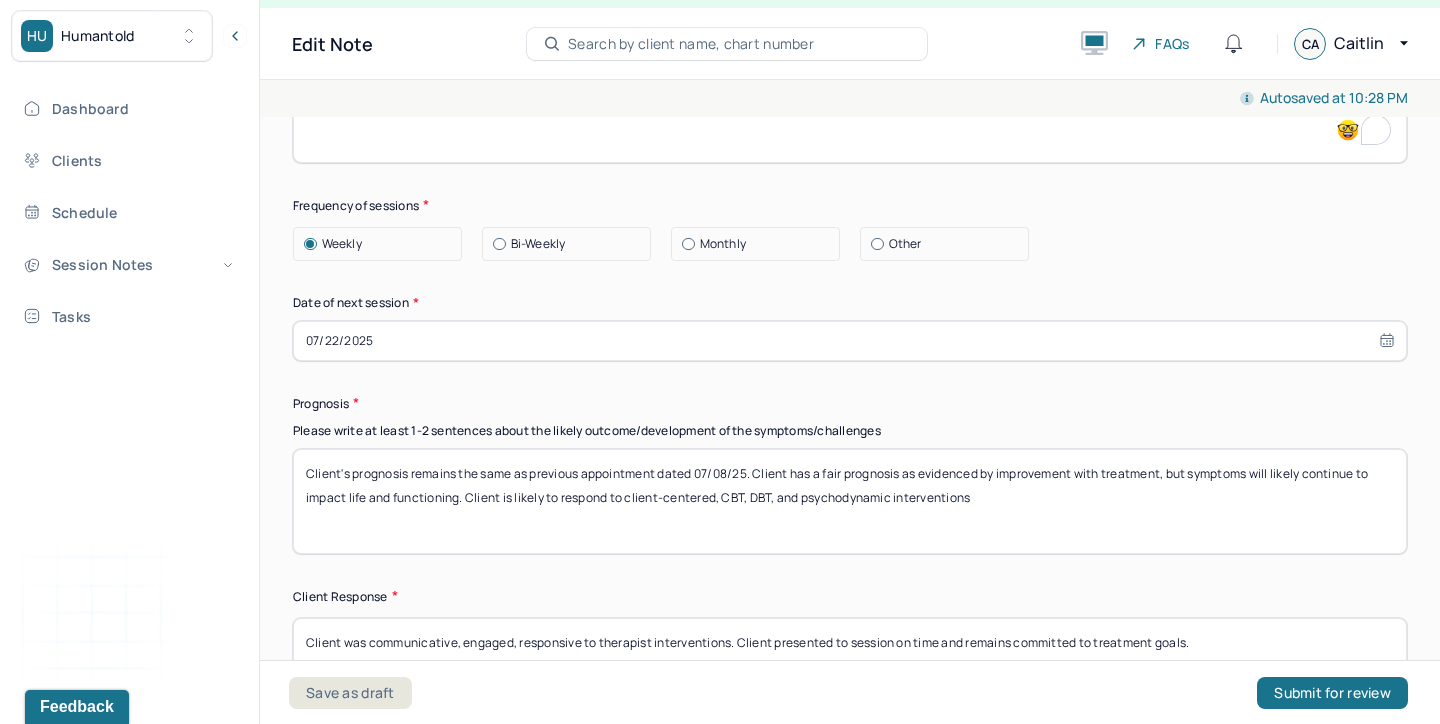 type on "Continue with weekly therapy sessions to aid in management of anxiety symptoms and is to continue to utilize cognitive restructuring skills to aid in management of anxiety symptoms through identifying and reframing maladaptive thoughts." 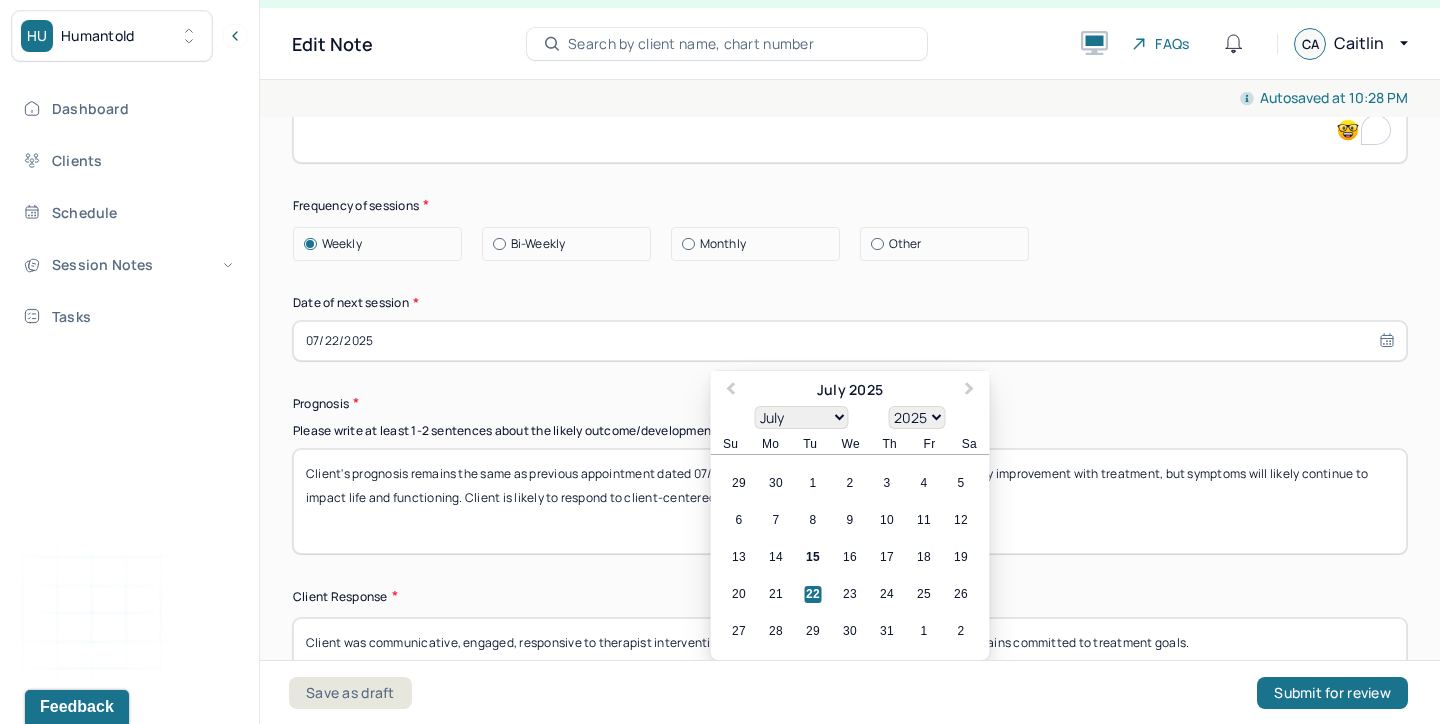 click on "07/22/2025" at bounding box center [850, 341] 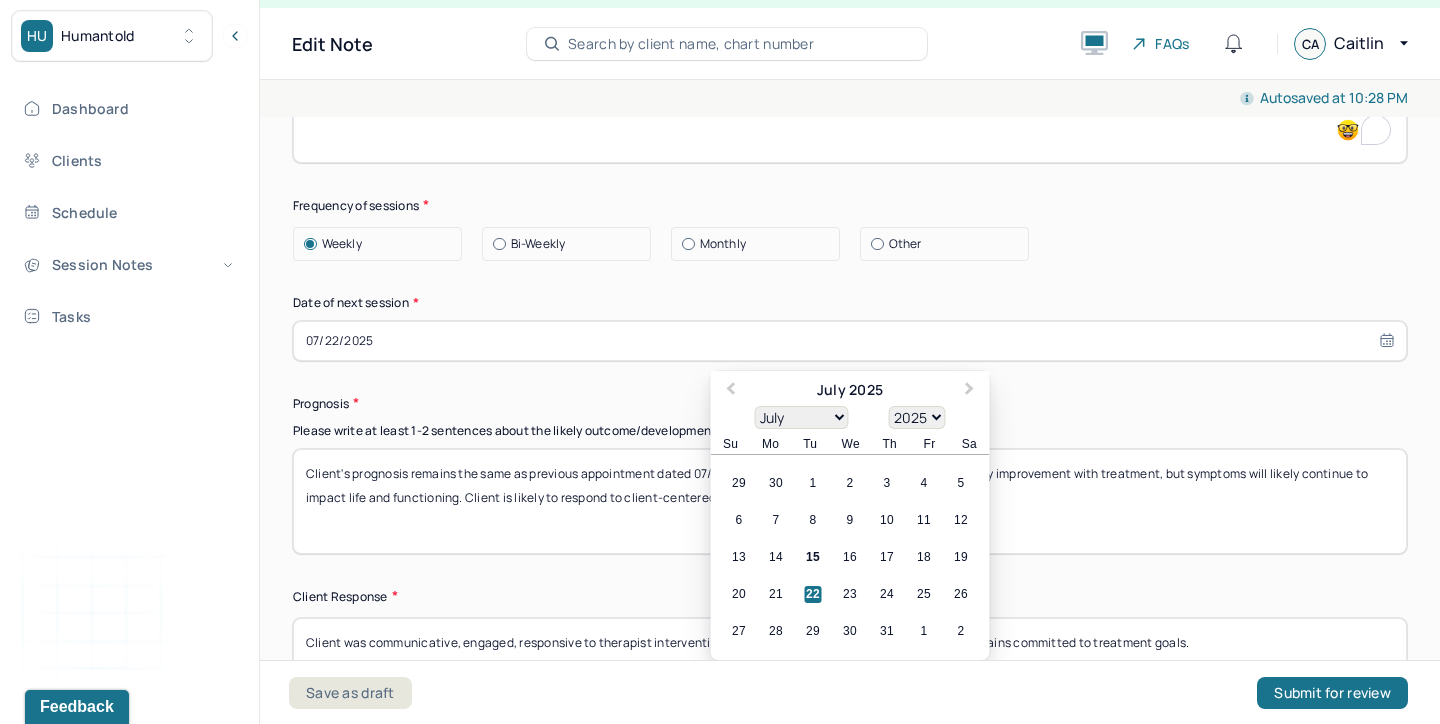 click on "29" at bounding box center (813, 631) 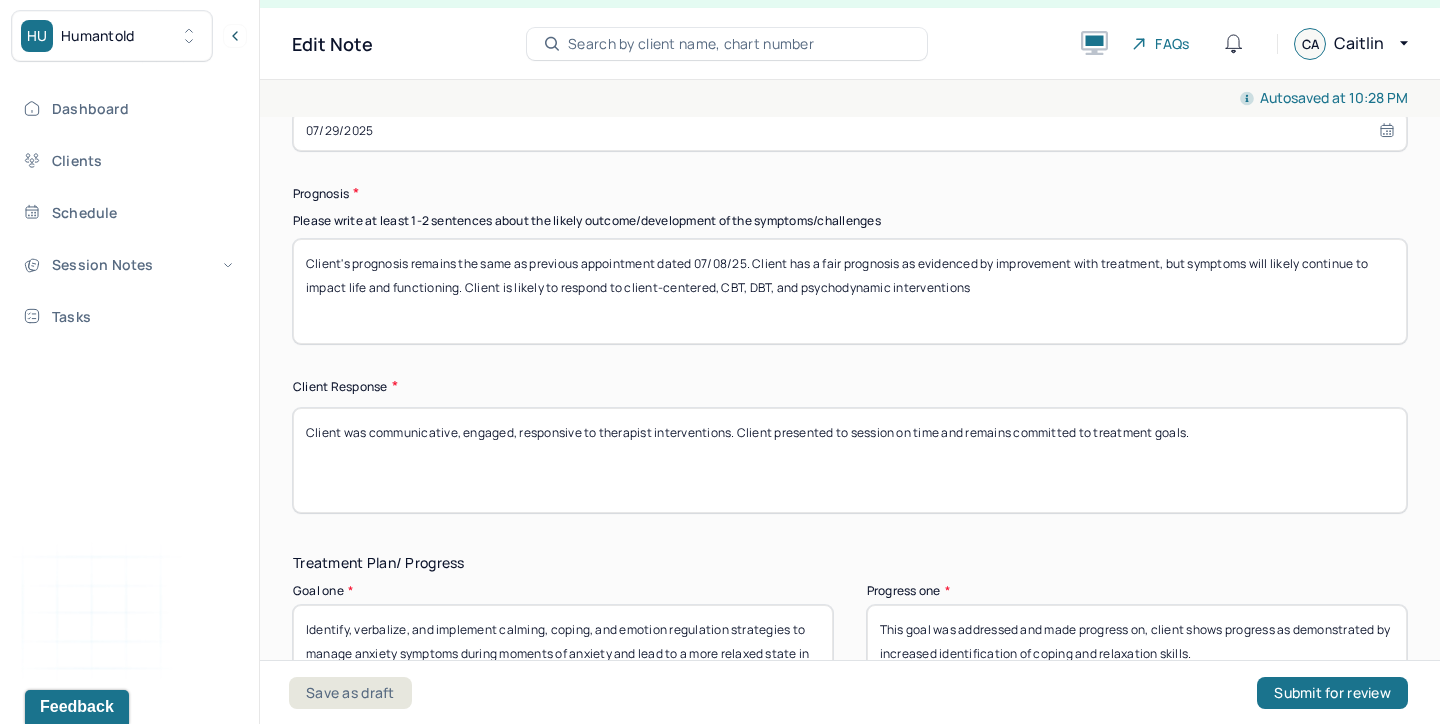 scroll, scrollTop: 2706, scrollLeft: 0, axis: vertical 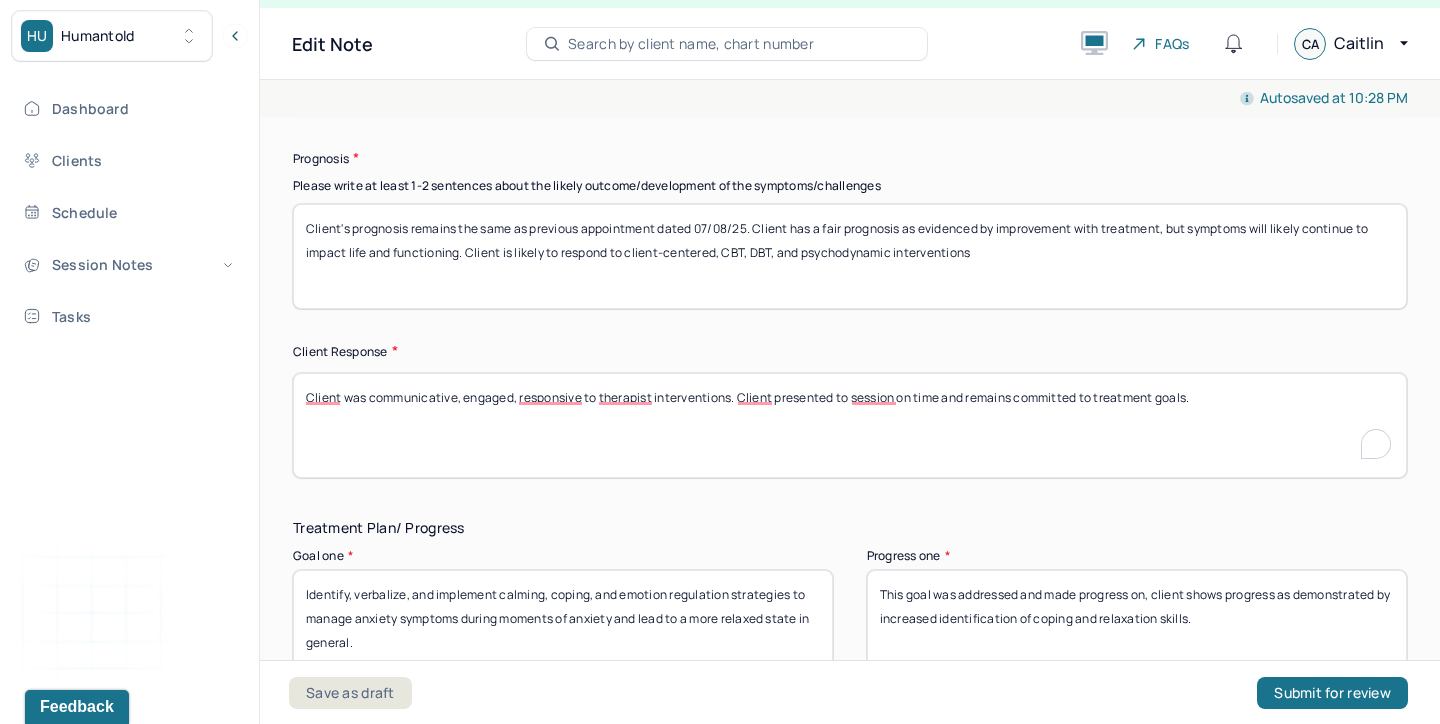 drag, startPoint x: 580, startPoint y: 395, endPoint x: 370, endPoint y: 395, distance: 210 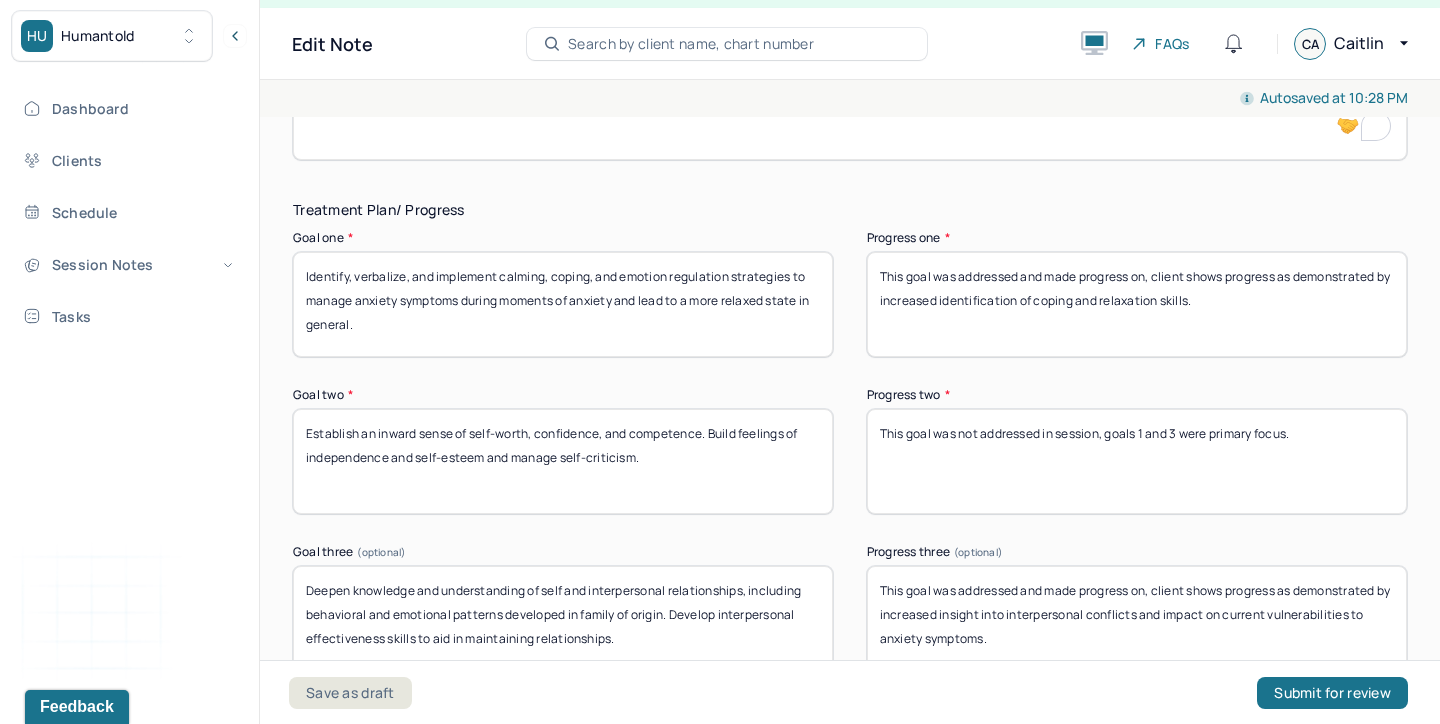 scroll, scrollTop: 3025, scrollLeft: 0, axis: vertical 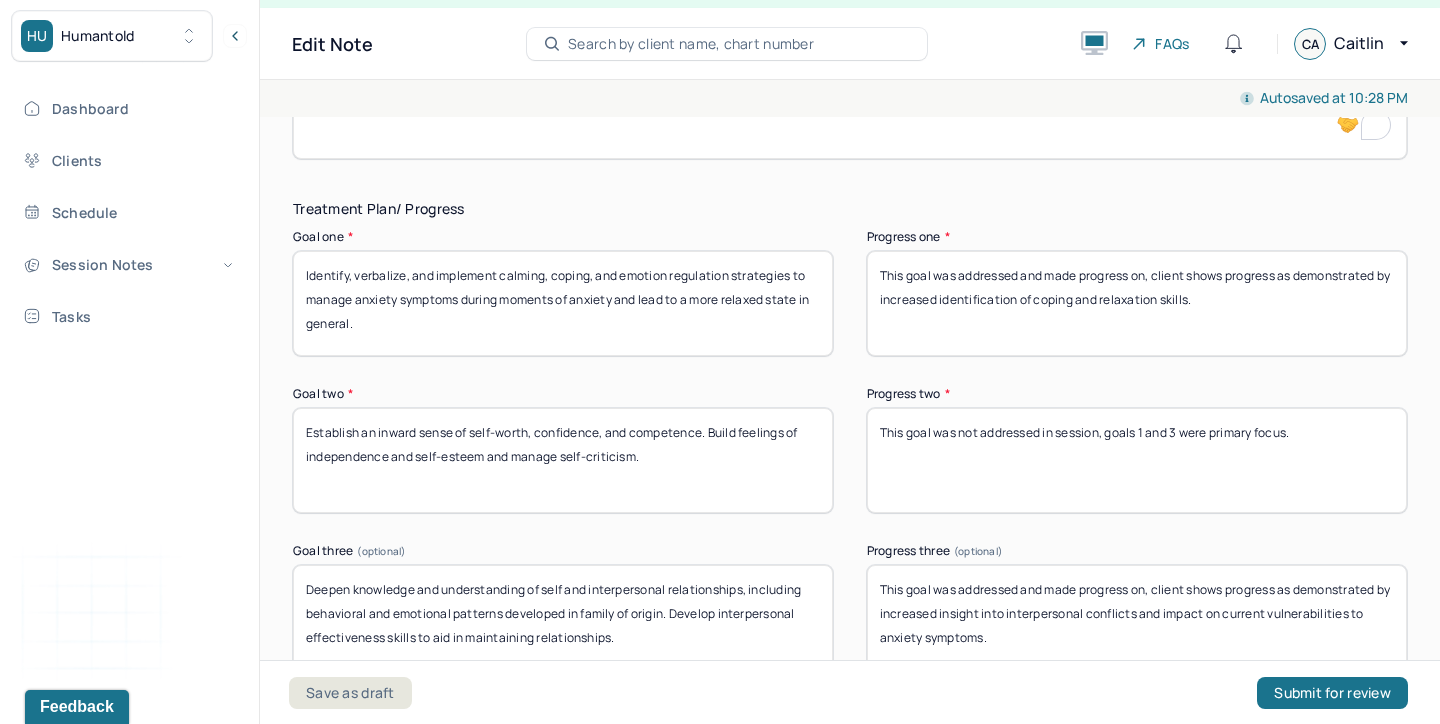 type on "Client was reflective, forthcoming, and engaged with therapist interventions. Client presented to session on time and remains committed to treatment goals." 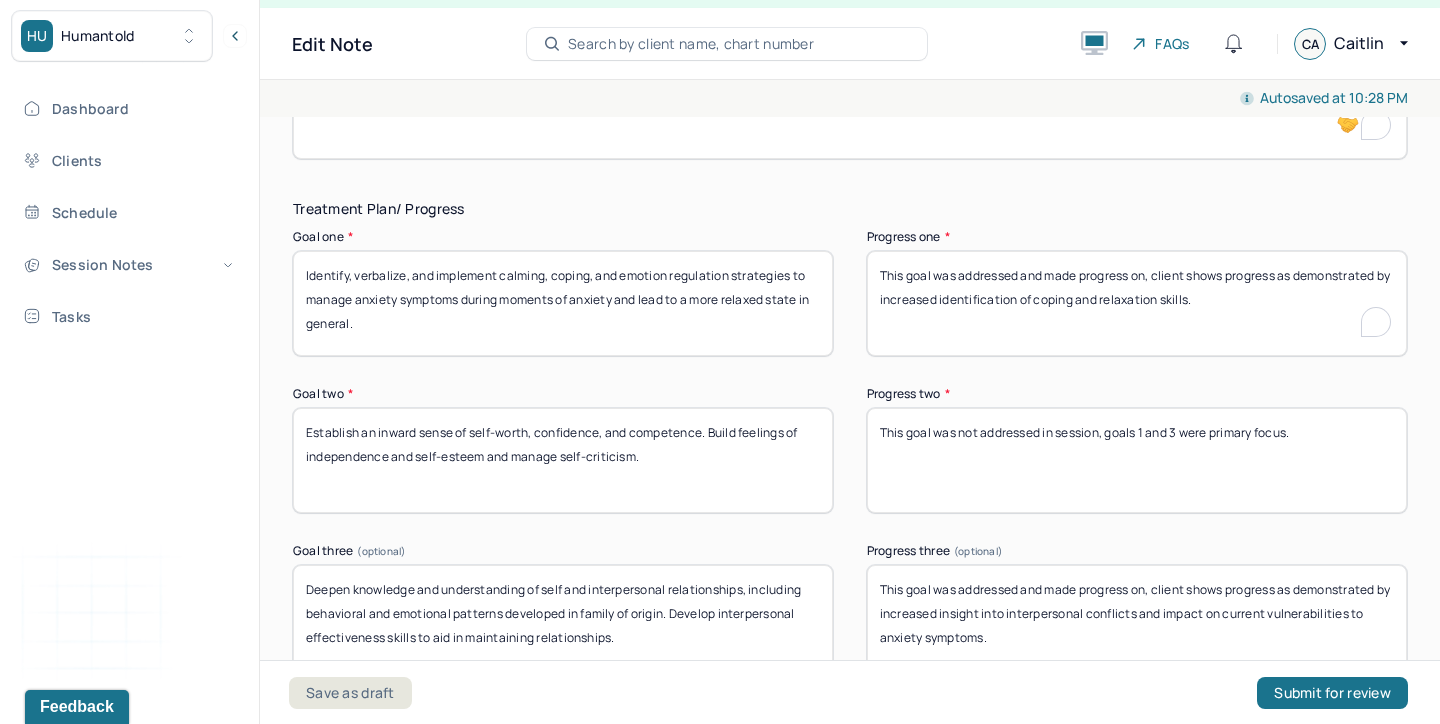 drag, startPoint x: 1050, startPoint y: 298, endPoint x: 1279, endPoint y: 315, distance: 229.63014 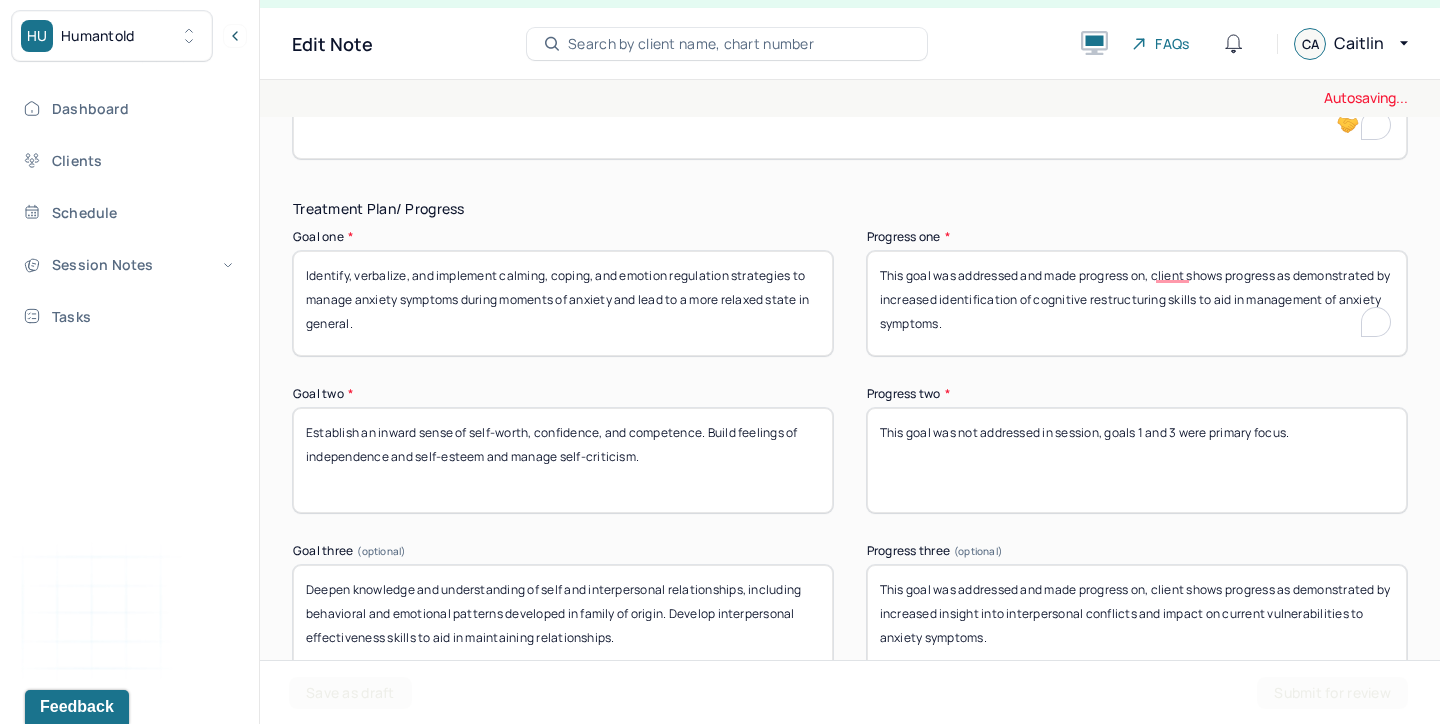 type on "This goal was addressed and made progress on, client shows progress as demonstrated by increased identification of cognitive restructuring skills to aid in management of anxiety symptoms." 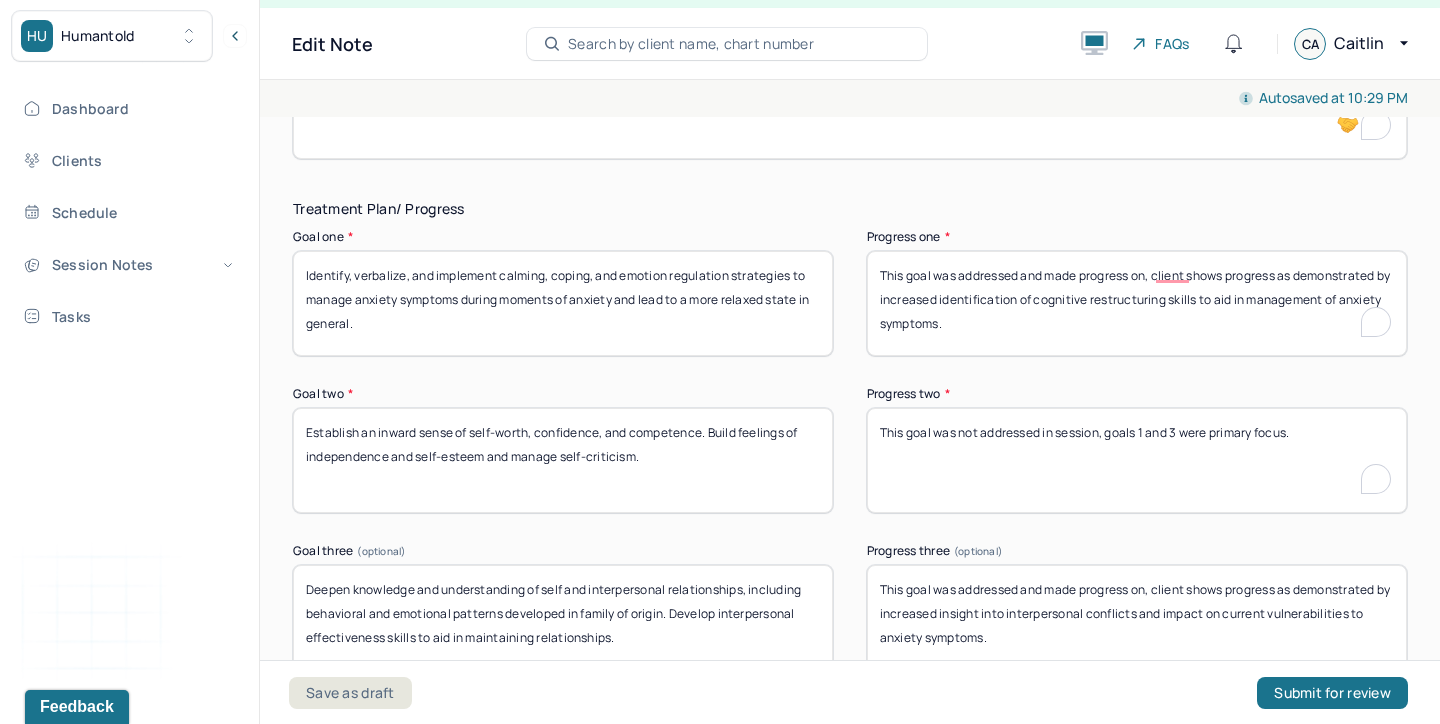 drag, startPoint x: 1316, startPoint y: 438, endPoint x: 960, endPoint y: 433, distance: 356.03513 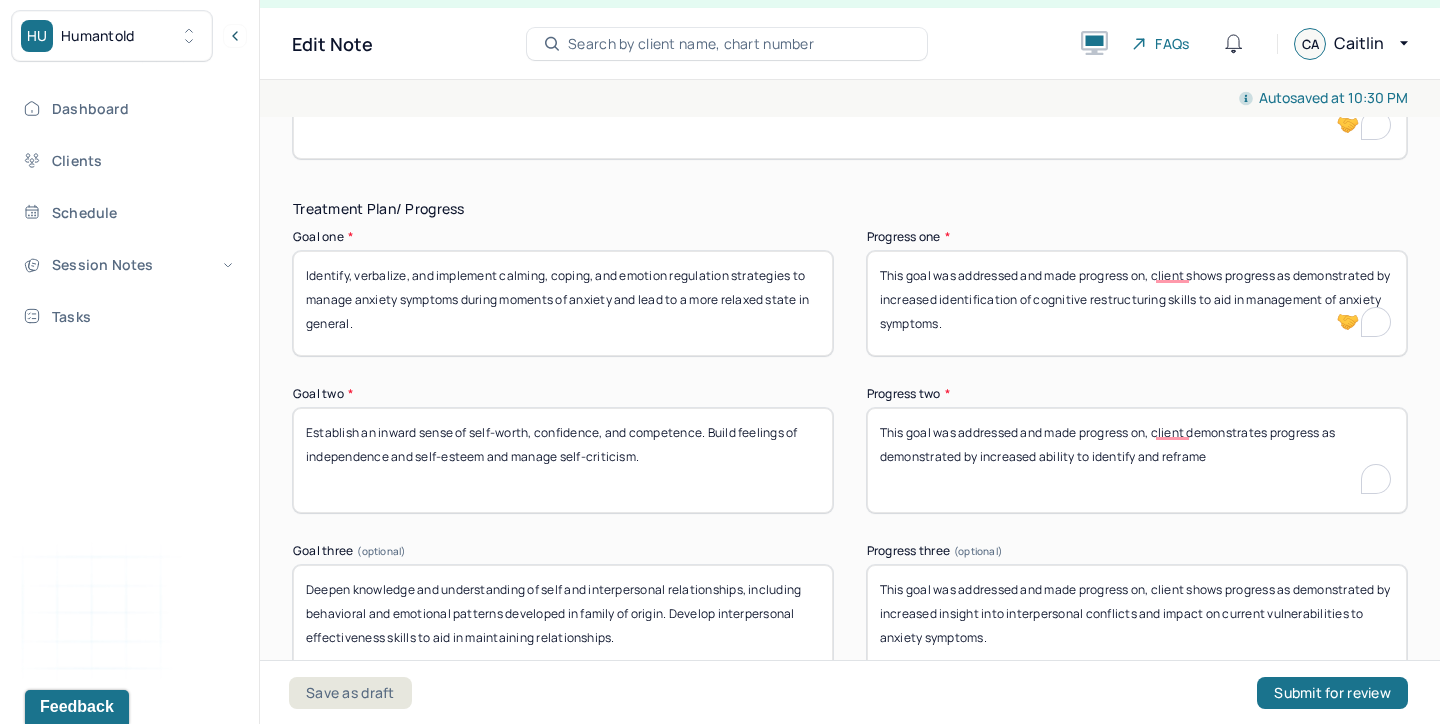 click on "This goal was addressed and made progress on, client demonstrates progress as demonstrated by increased ability to identify and reframe" at bounding box center [1137, 460] 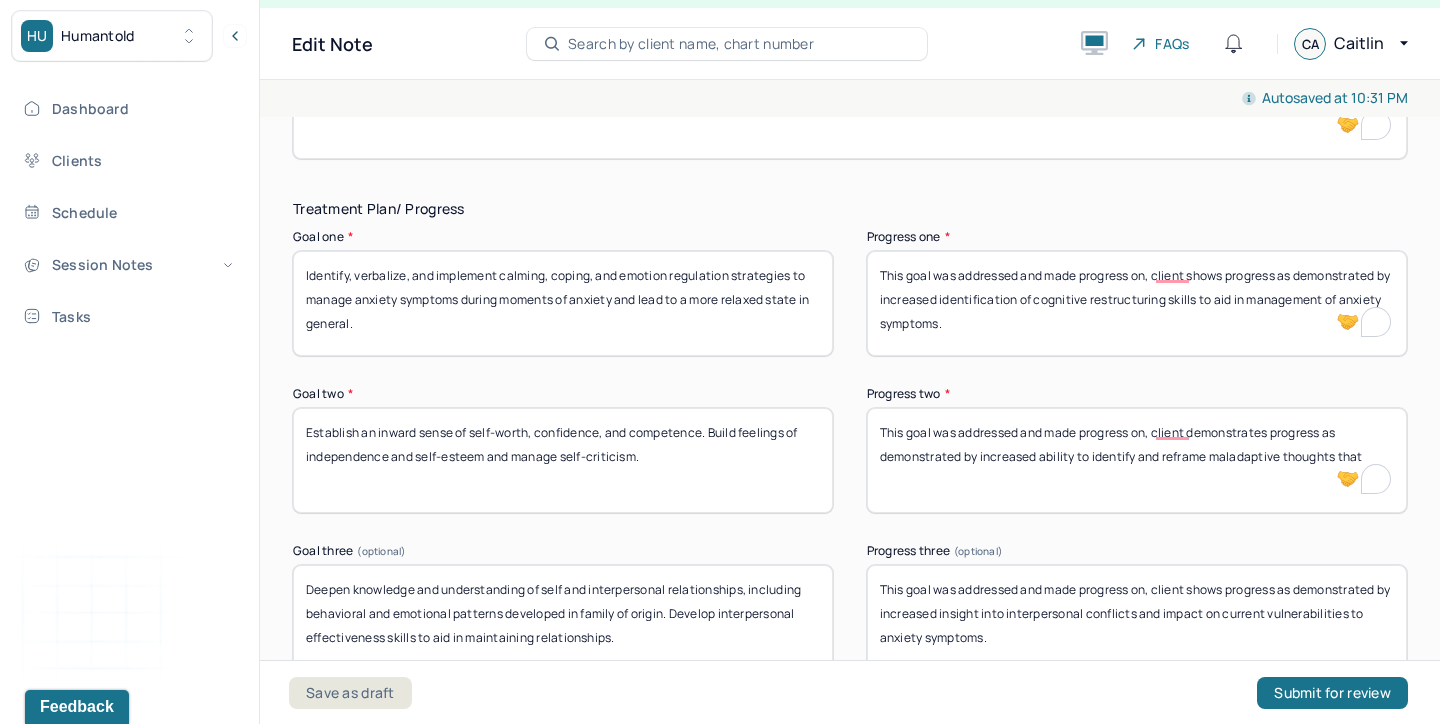 type on "This goal was addressed and made progress on, client demonstrates progress as demonstrated by increased ability to identify and reframe maladaptive thoughts that" 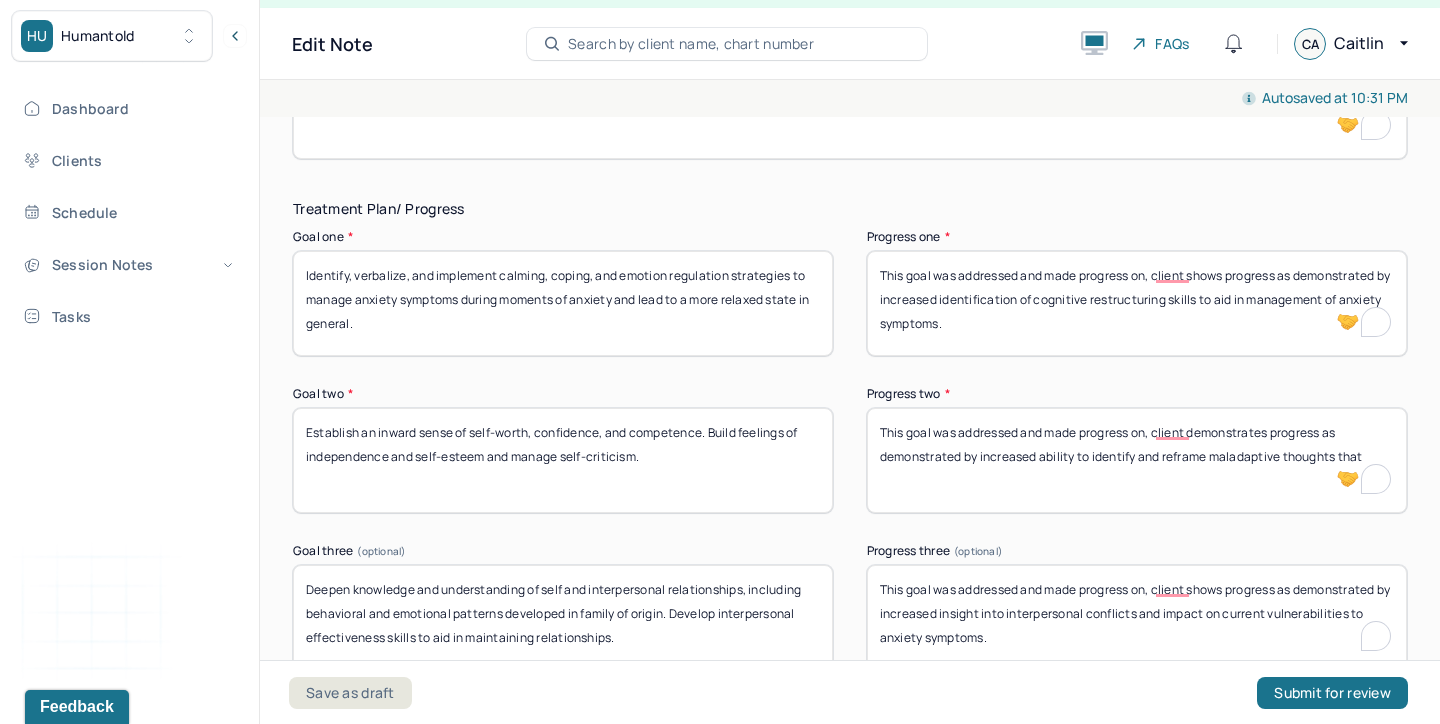 drag, startPoint x: 1133, startPoint y: 629, endPoint x: 962, endPoint y: 582, distance: 177.34148 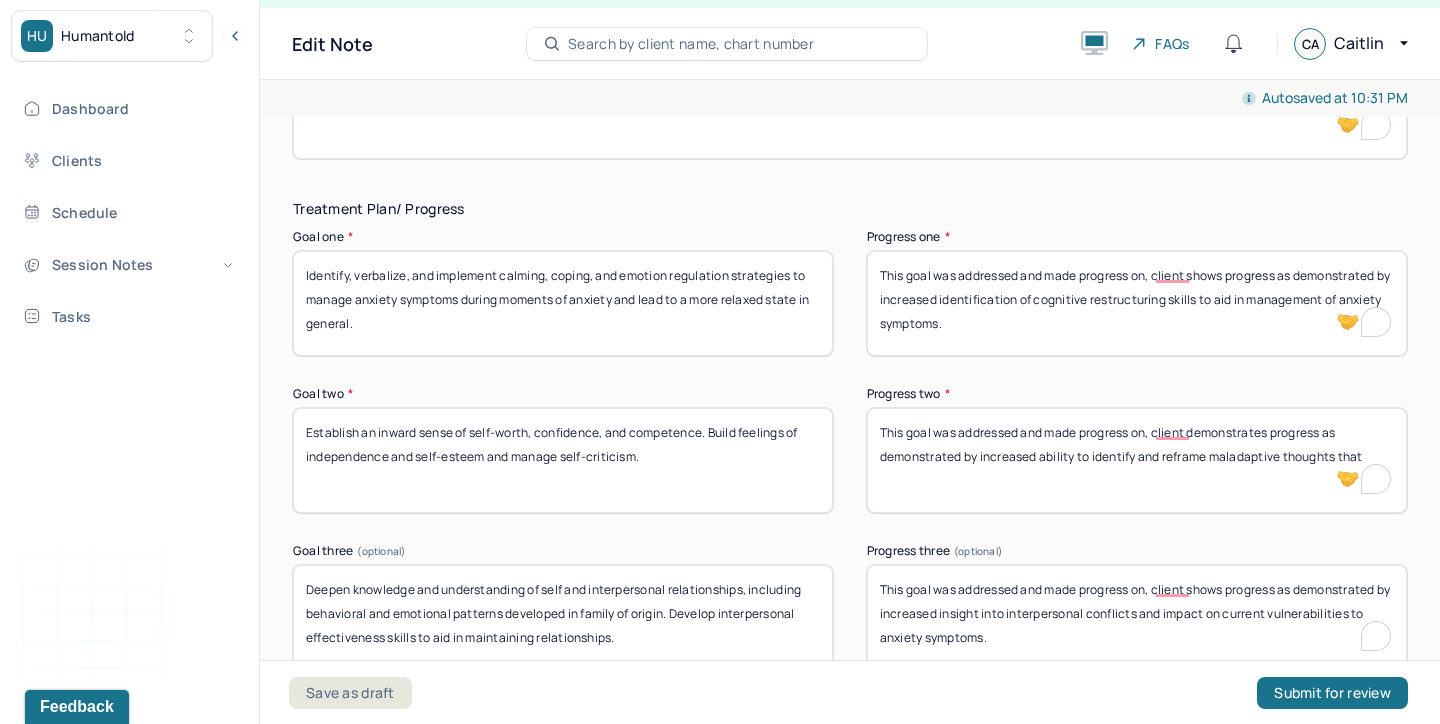 click on "This goal was addressed and made progress on, client shows progress as demonstrated by increased insight into interpersonal conflicts and impact on current vulnerabilities to anxiety symptoms." at bounding box center [1137, 617] 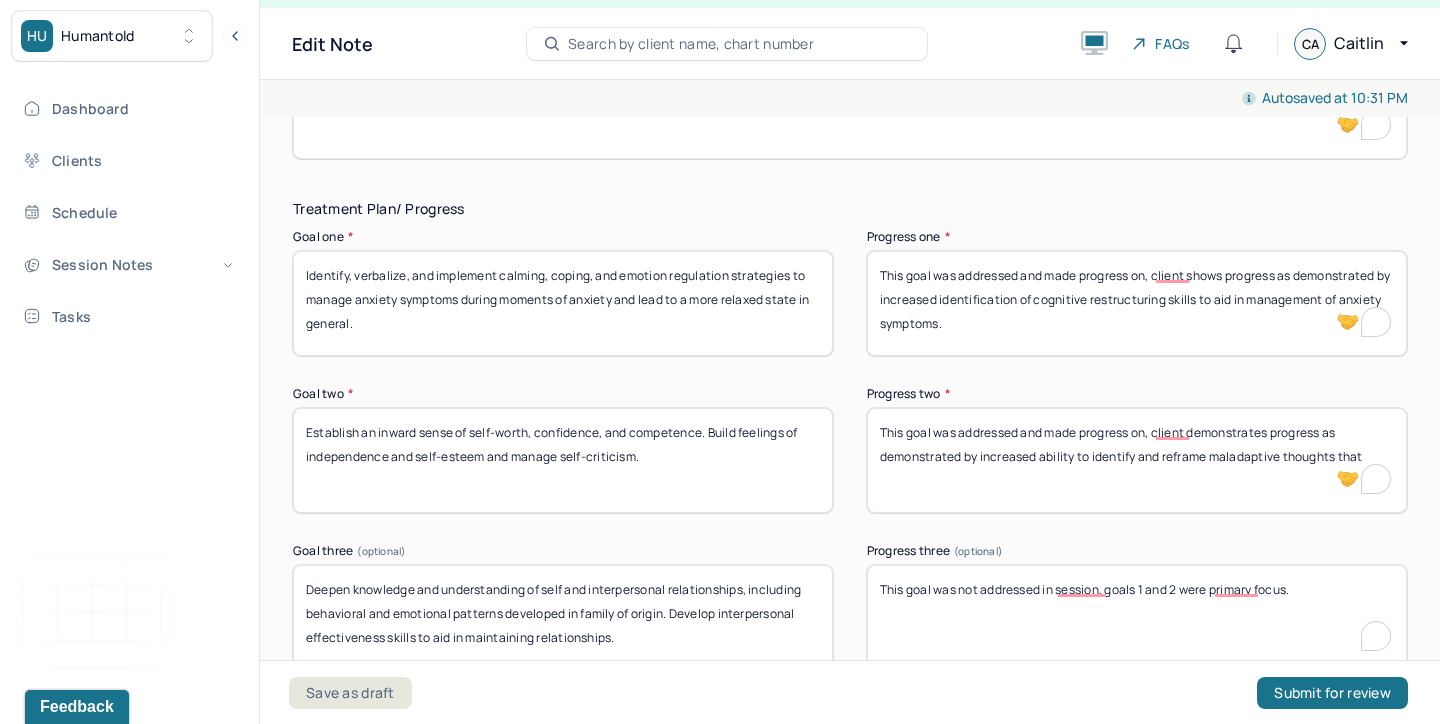 type on "This goal was not addressed in session, goals 1 and 2 were primary focus." 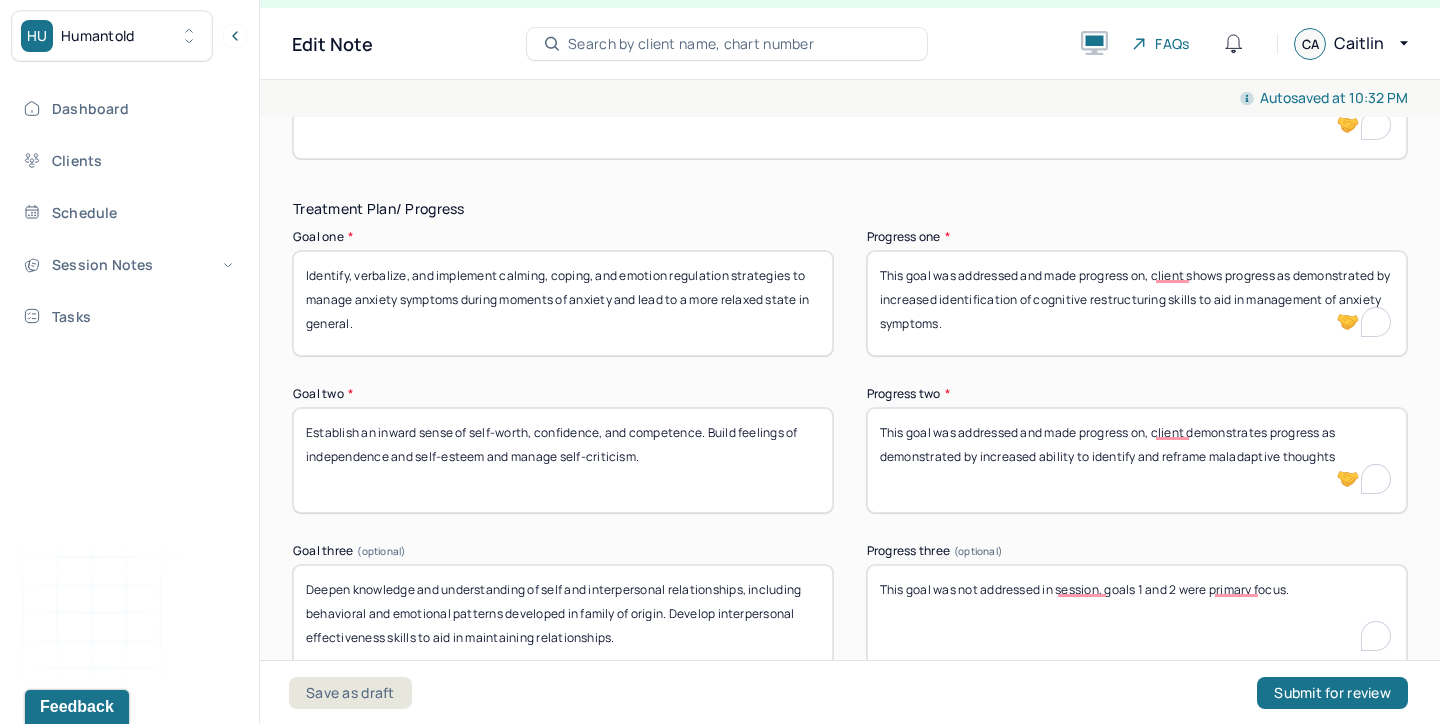 click on "This goal was addressed and made progress on, client demonstrates progress as demonstrated by increased ability to identify and reframe maladaptive thoughts" at bounding box center [1137, 460] 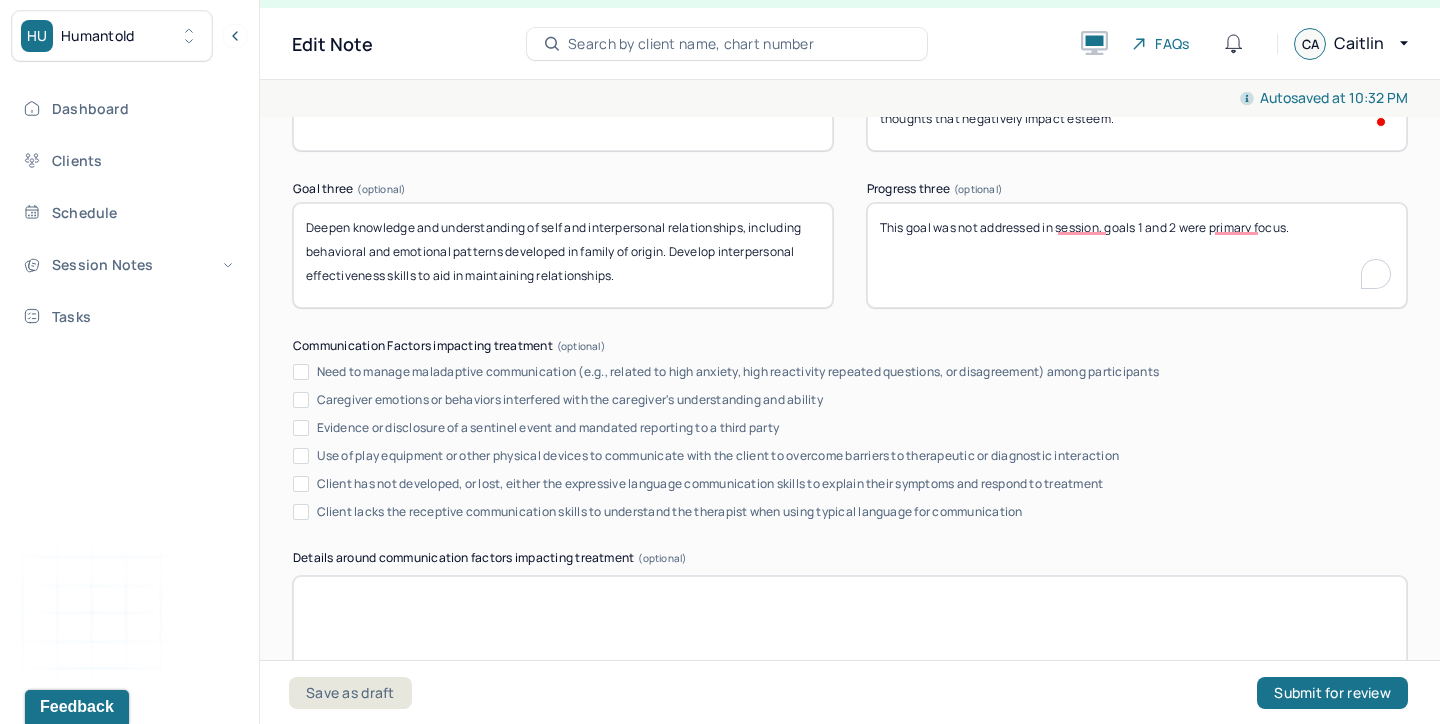 scroll, scrollTop: 3682, scrollLeft: 0, axis: vertical 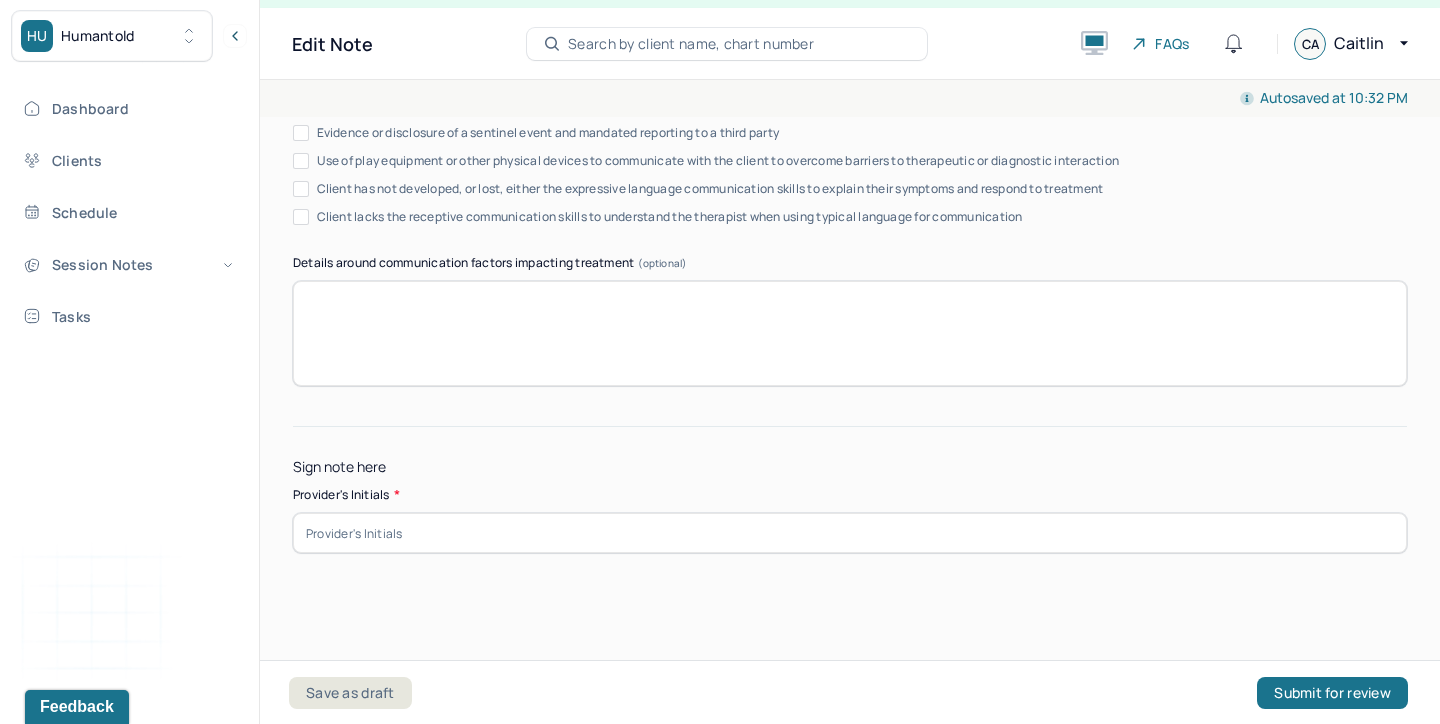 type on "This goal was addressed and made progress on, client demonstrates progress as demonstrated by increased ability to identify and reframe maladaptive, self-doubting thoughts that negatively impact esteem." 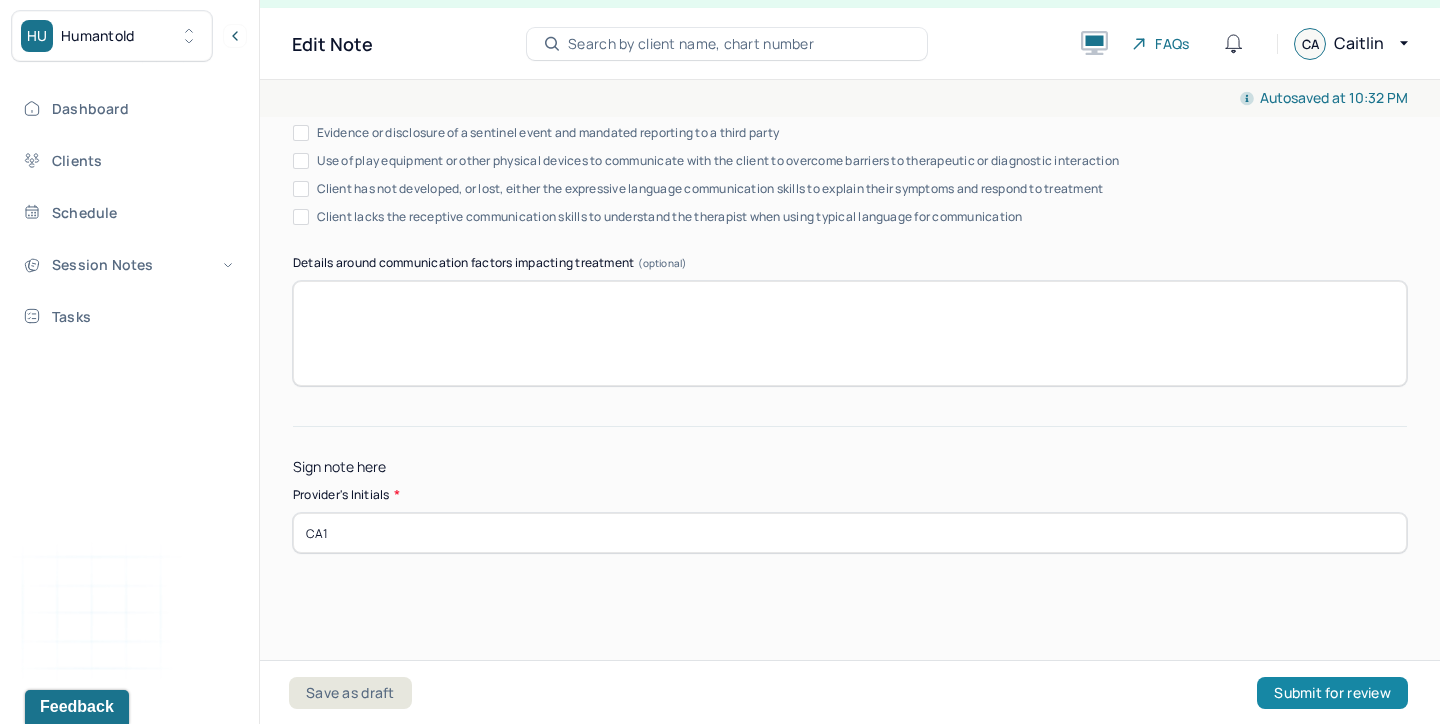 type on "CA1" 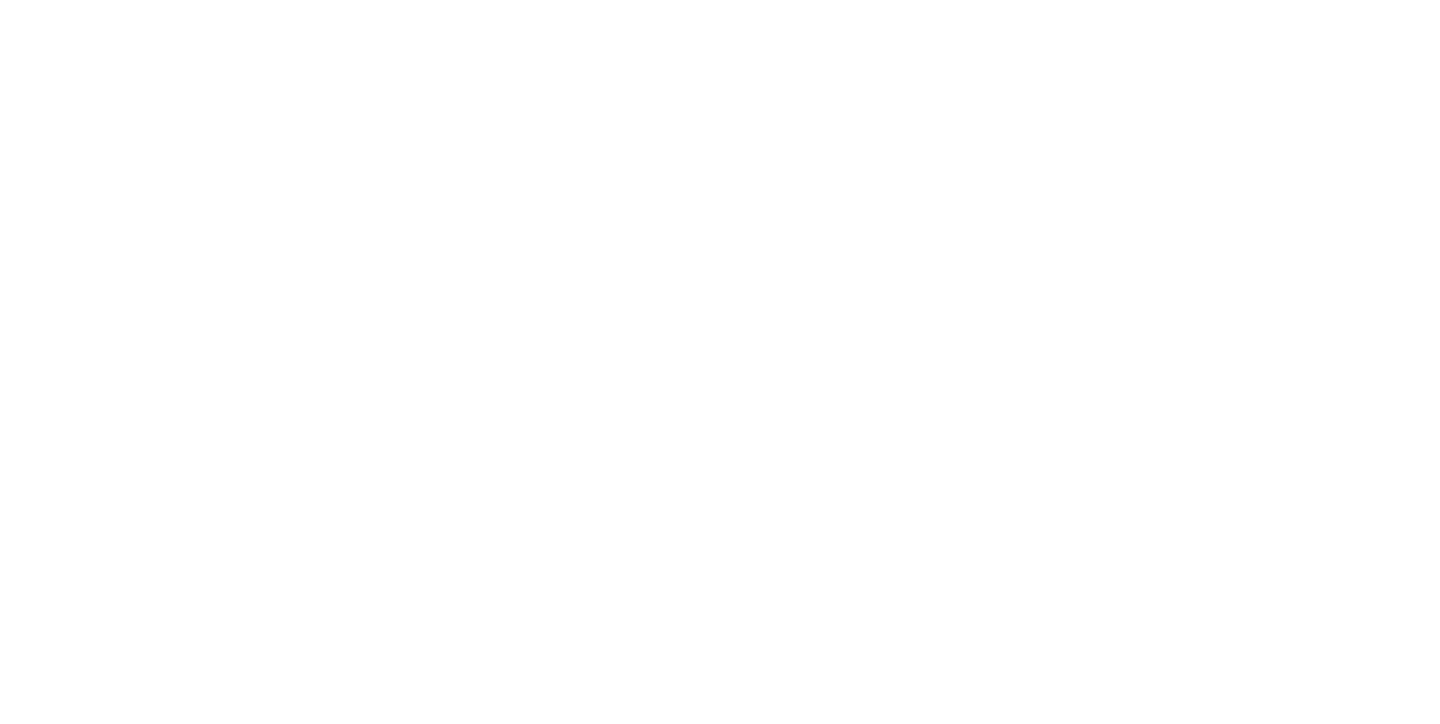 scroll, scrollTop: 0, scrollLeft: 0, axis: both 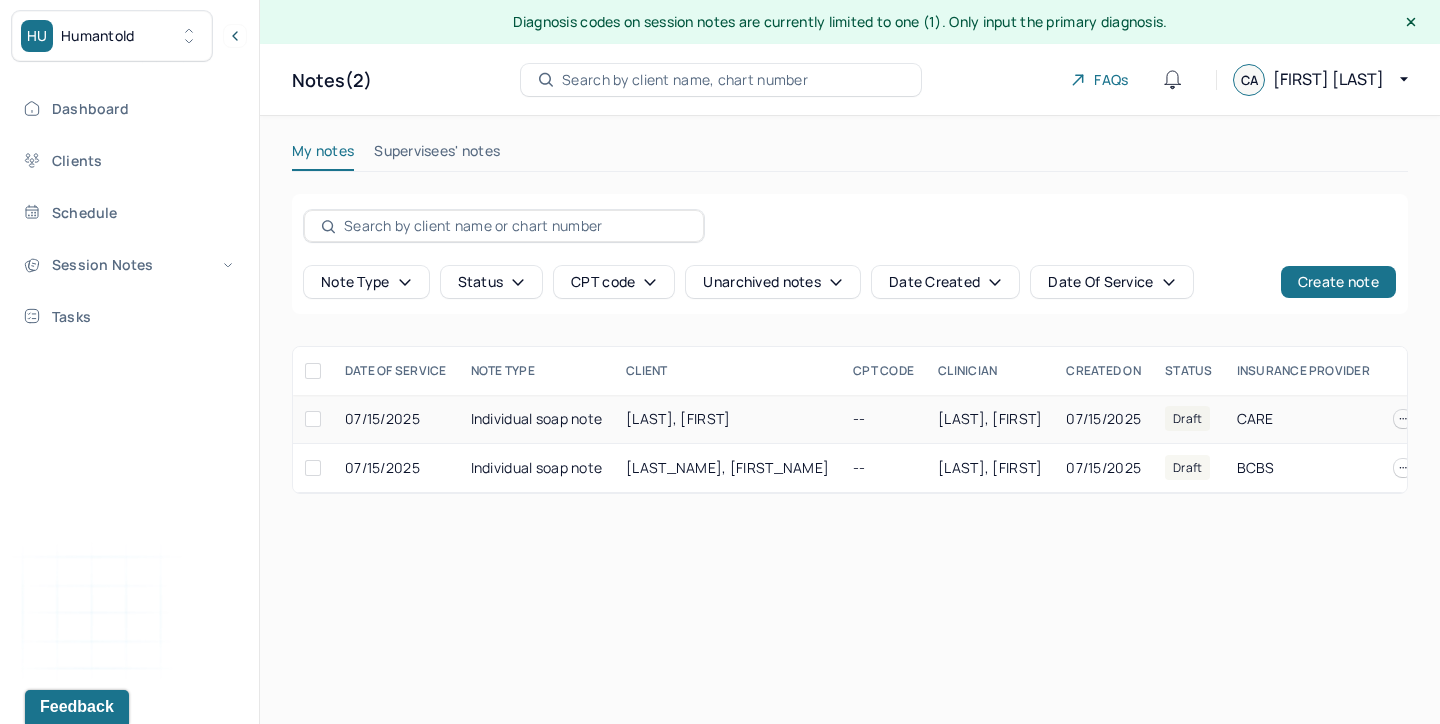 click on "[LAST], [FIRST]" at bounding box center (678, 418) 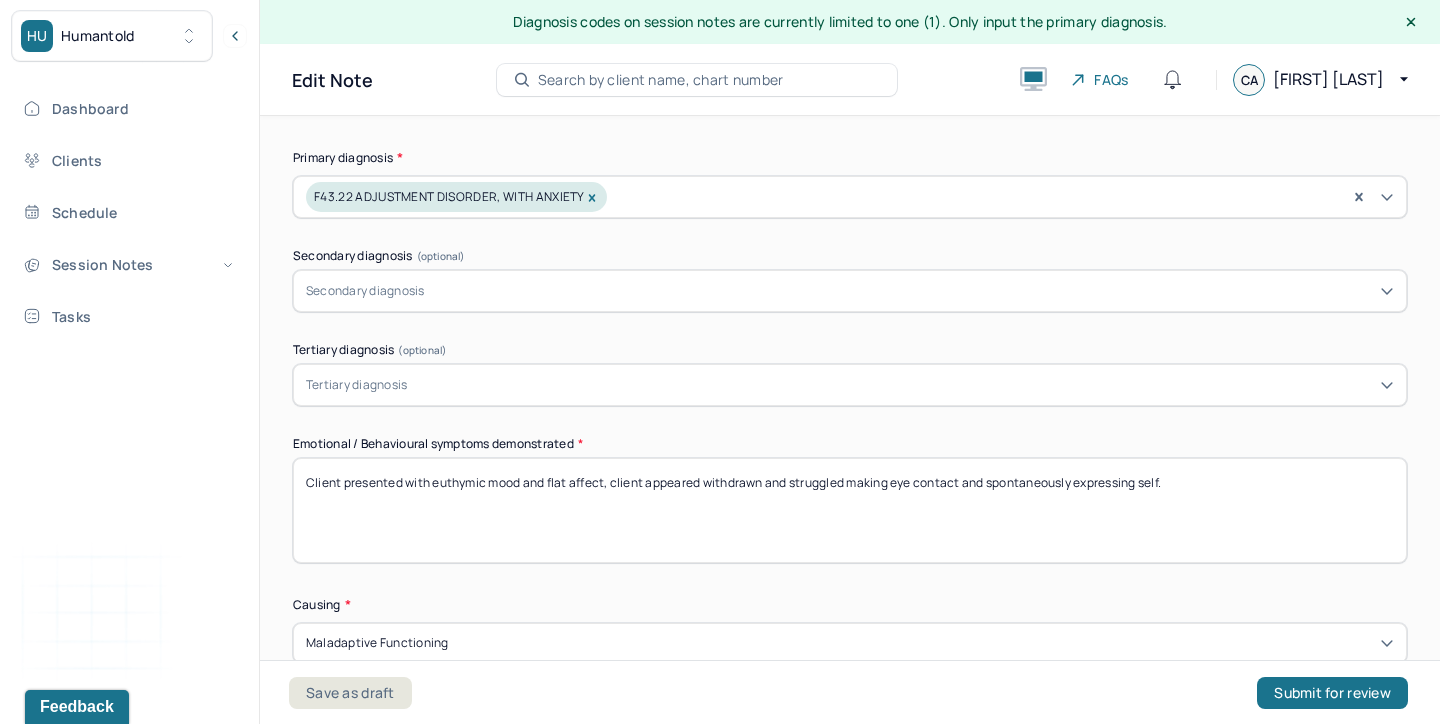 scroll, scrollTop: 510, scrollLeft: 0, axis: vertical 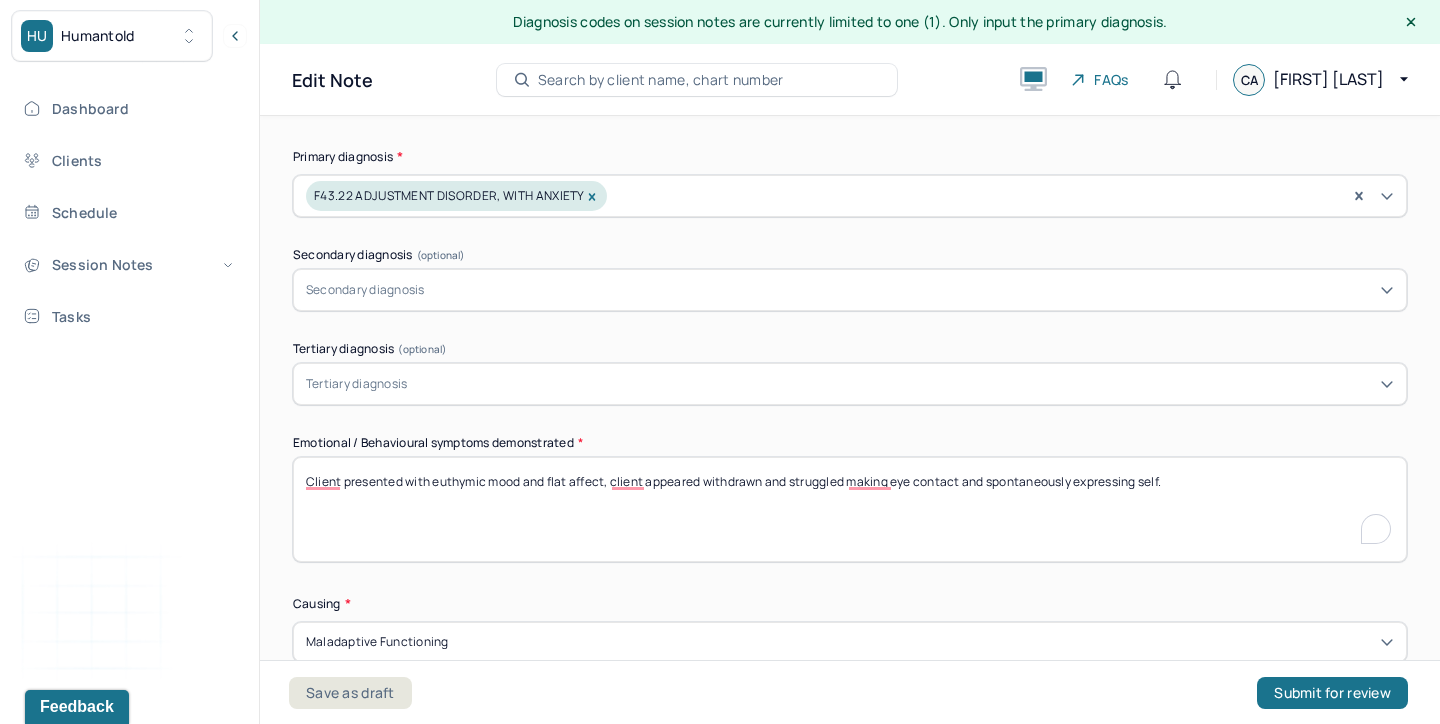 drag, startPoint x: 1150, startPoint y: 483, endPoint x: 962, endPoint y: 486, distance: 188.02394 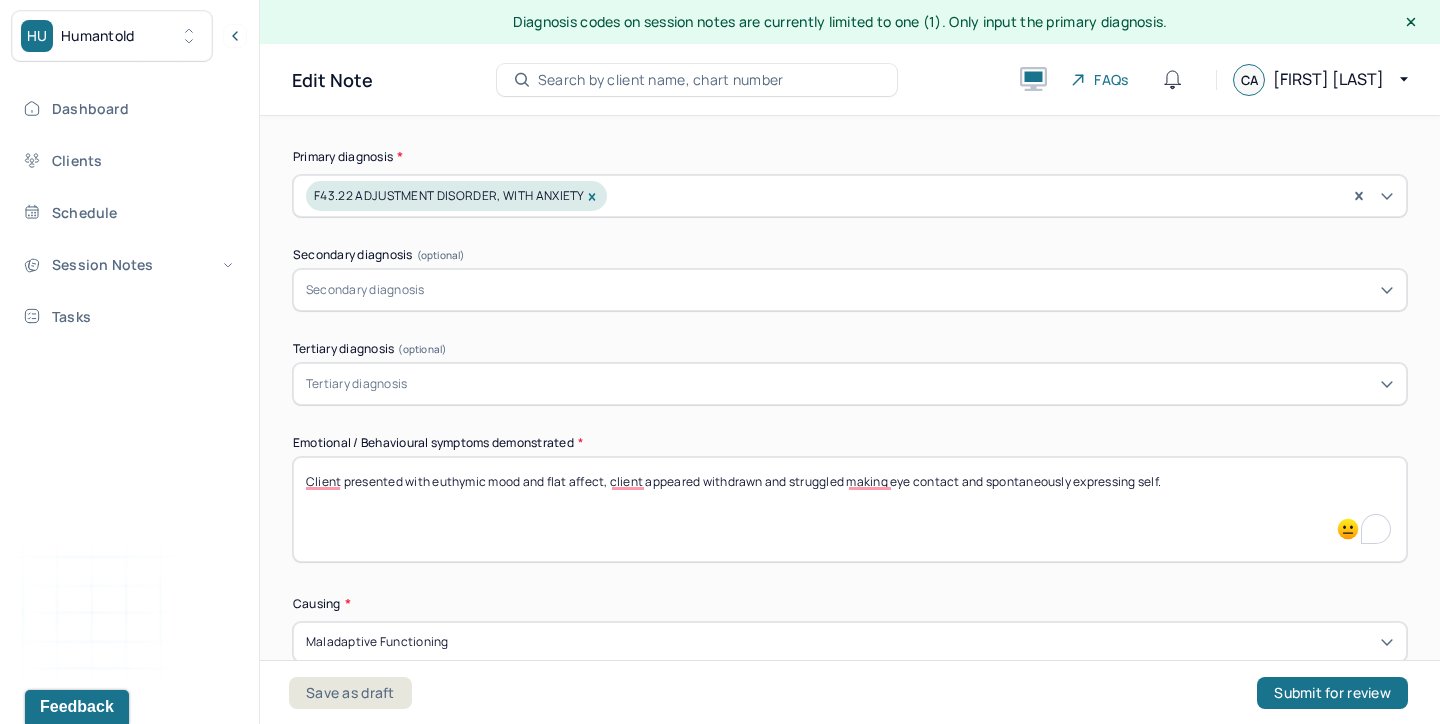click on "Client presented with euthymic mood and flat affect, client appeared withdrawn and struggled making eye contact and spontaneously expressing self." at bounding box center [850, 509] 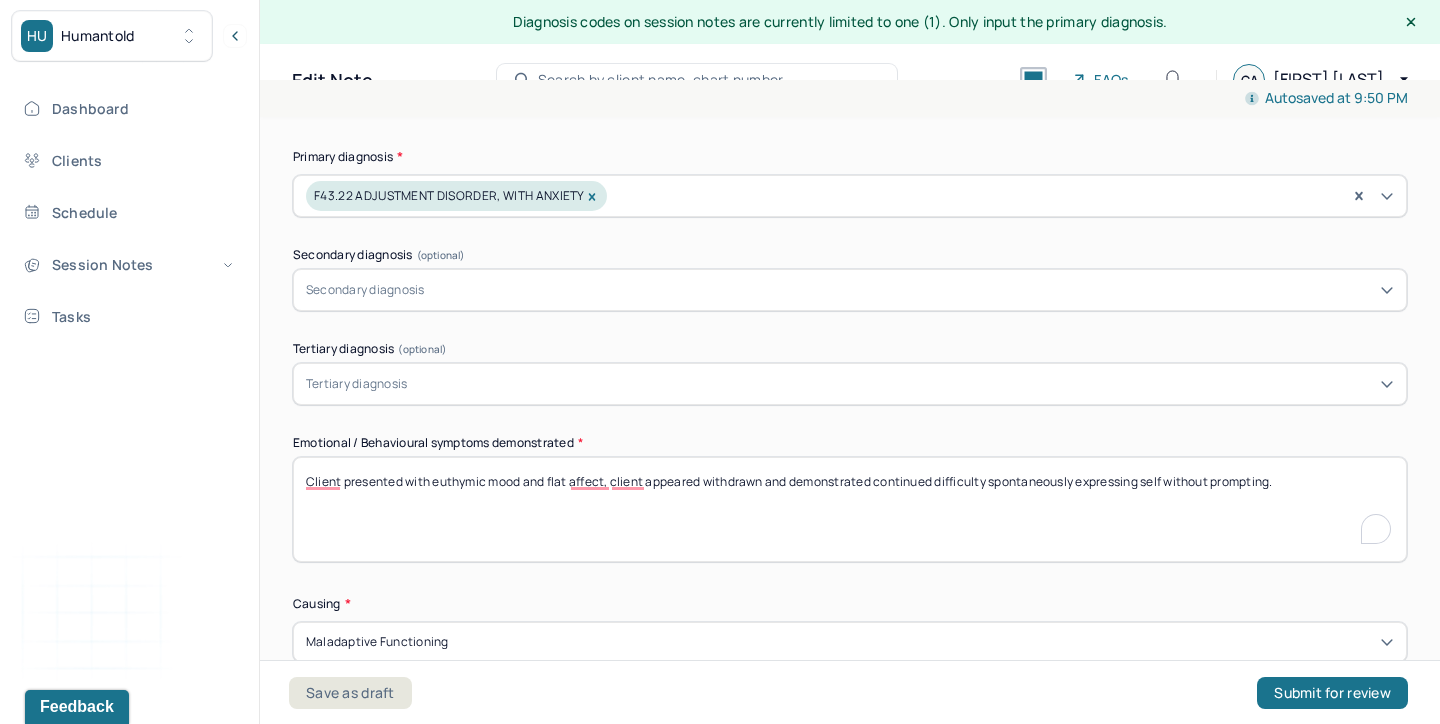 scroll, scrollTop: 796, scrollLeft: 0, axis: vertical 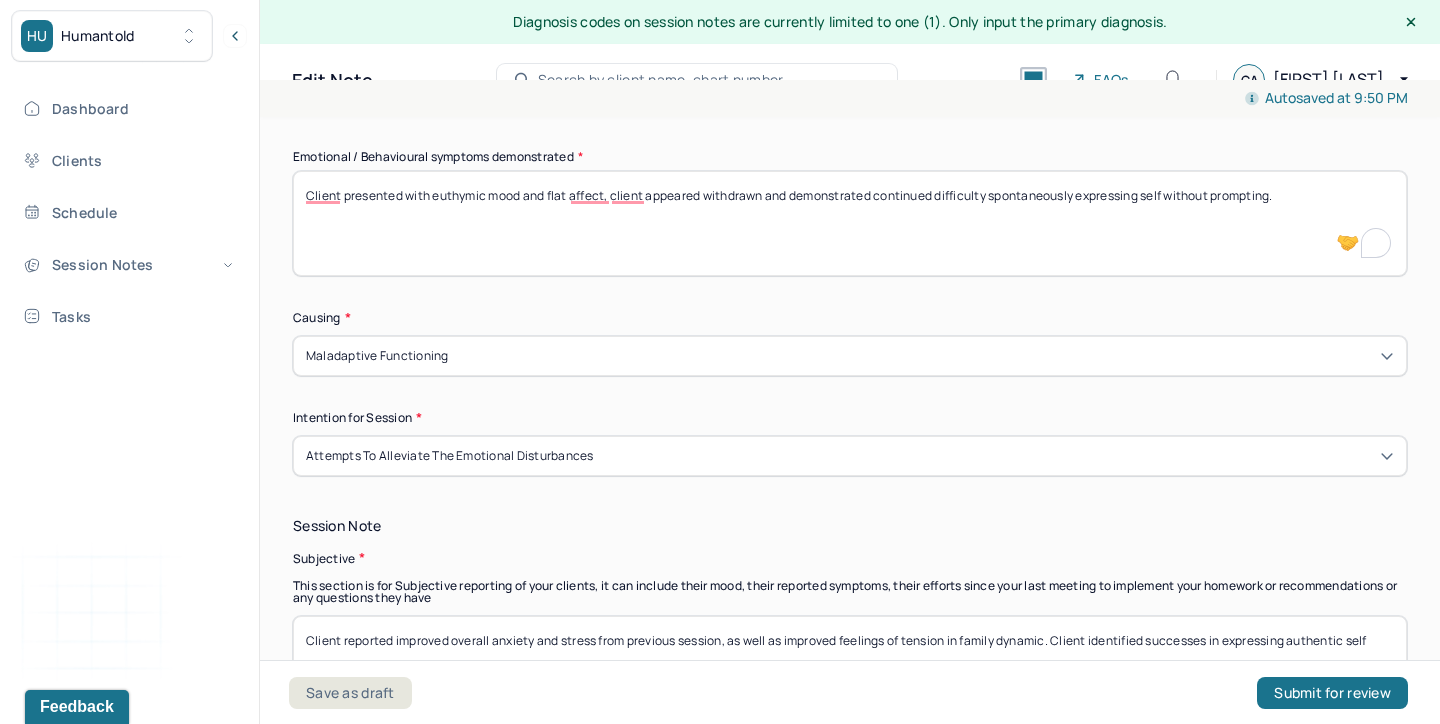 type on "Client presented with euthymic mood and flat affect, client appeared withdrawn and demonstrated continued difficulty spontaneously expressing self without prompting." 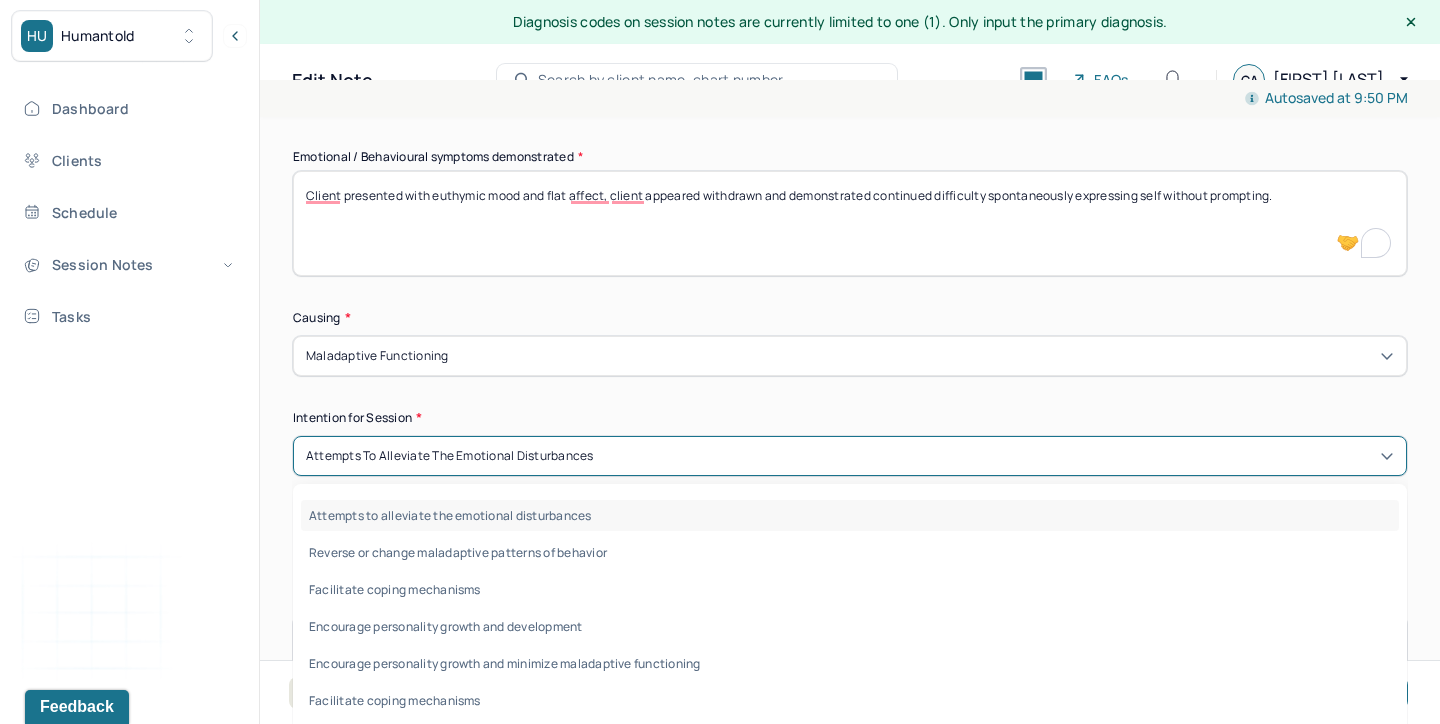 click on "Attempts to alleviate the emotional disturbances" at bounding box center [450, 456] 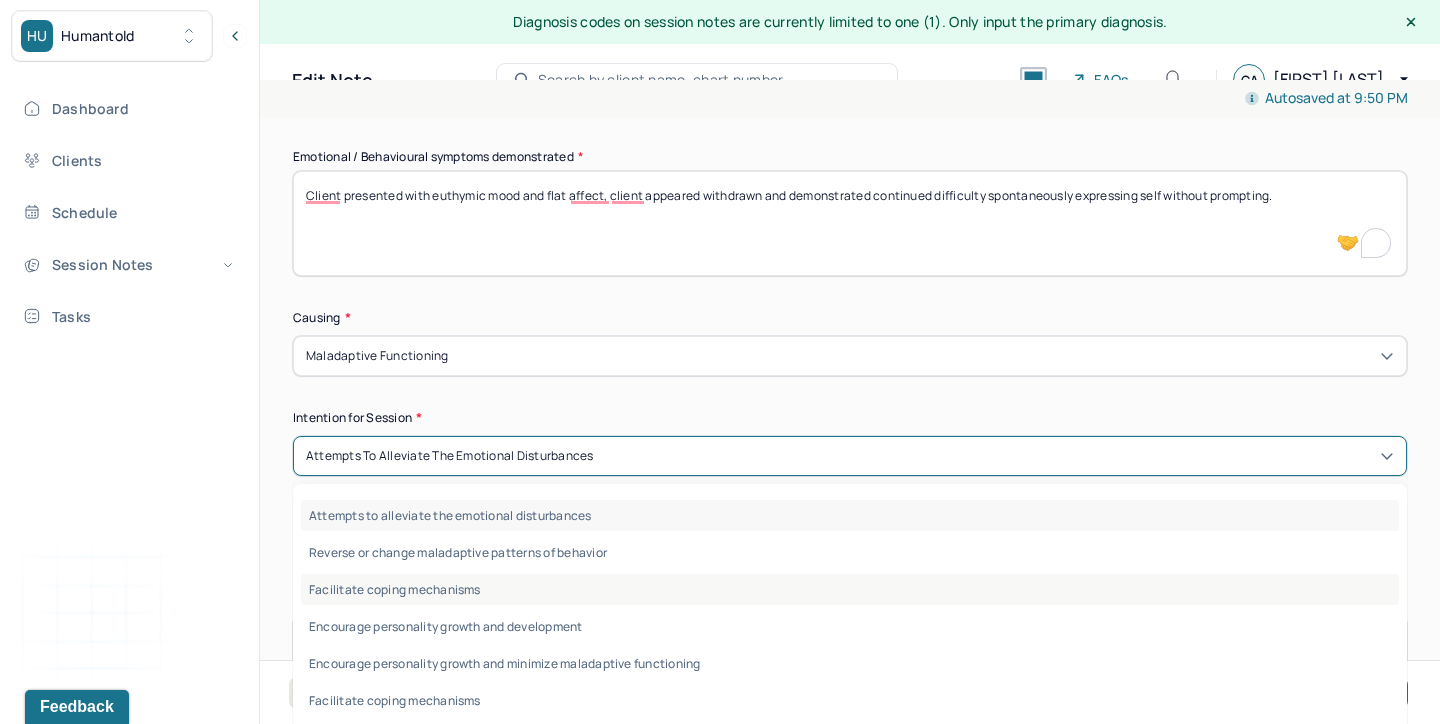 click on "Facilitate coping mechanisms" at bounding box center (850, 589) 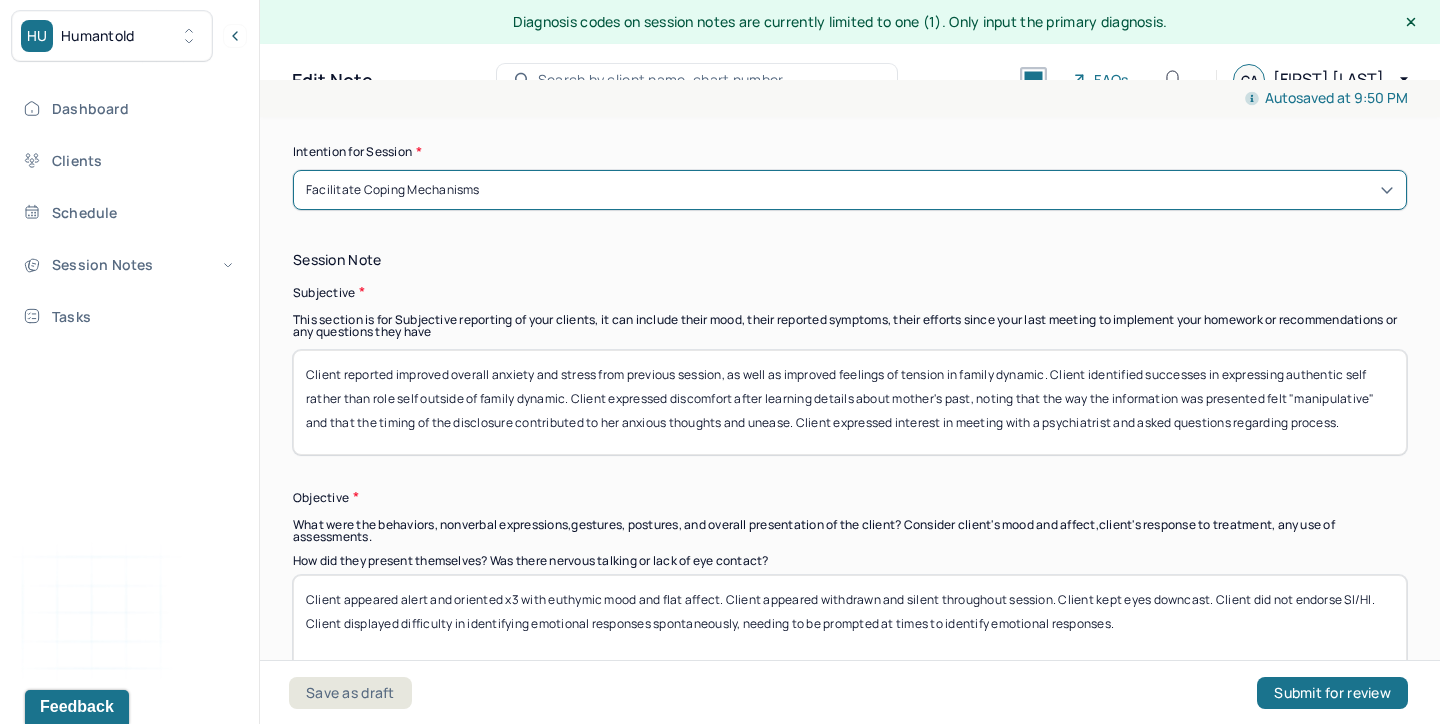 scroll, scrollTop: 1104, scrollLeft: 0, axis: vertical 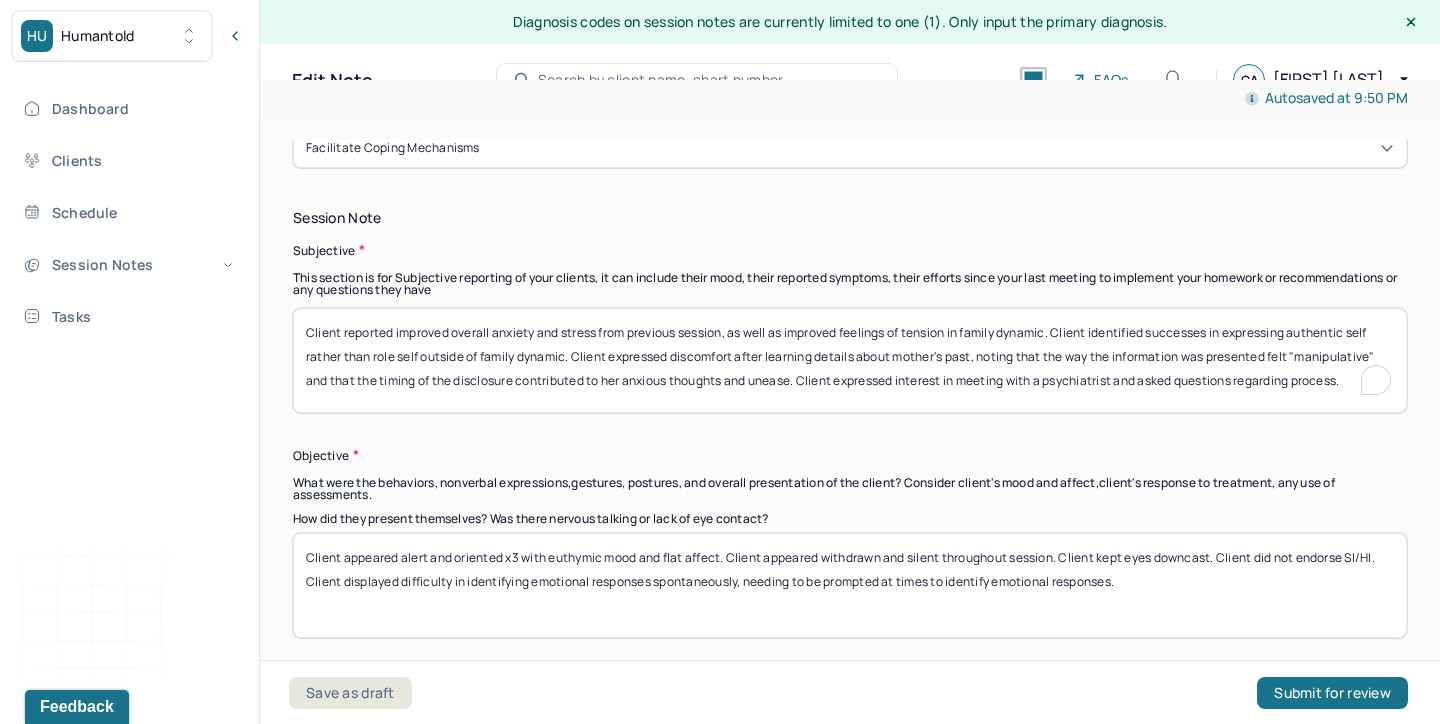 click on "Client reported improved overall anxiety and stress from previous session, as well as improved feelings of tension in family dynamic. Client identified successes in expressing authentic self rather than role self outside of family dynamic. Client expressed discomfort after learning details about mother's past, noting that the way the information was presented felt "manipulative" and that the timing of the disclosure contributed to her anxious thoughts and unease. Client expressed interest in meeting with a psychiatrist and asked questions regarding process." at bounding box center (850, 360) 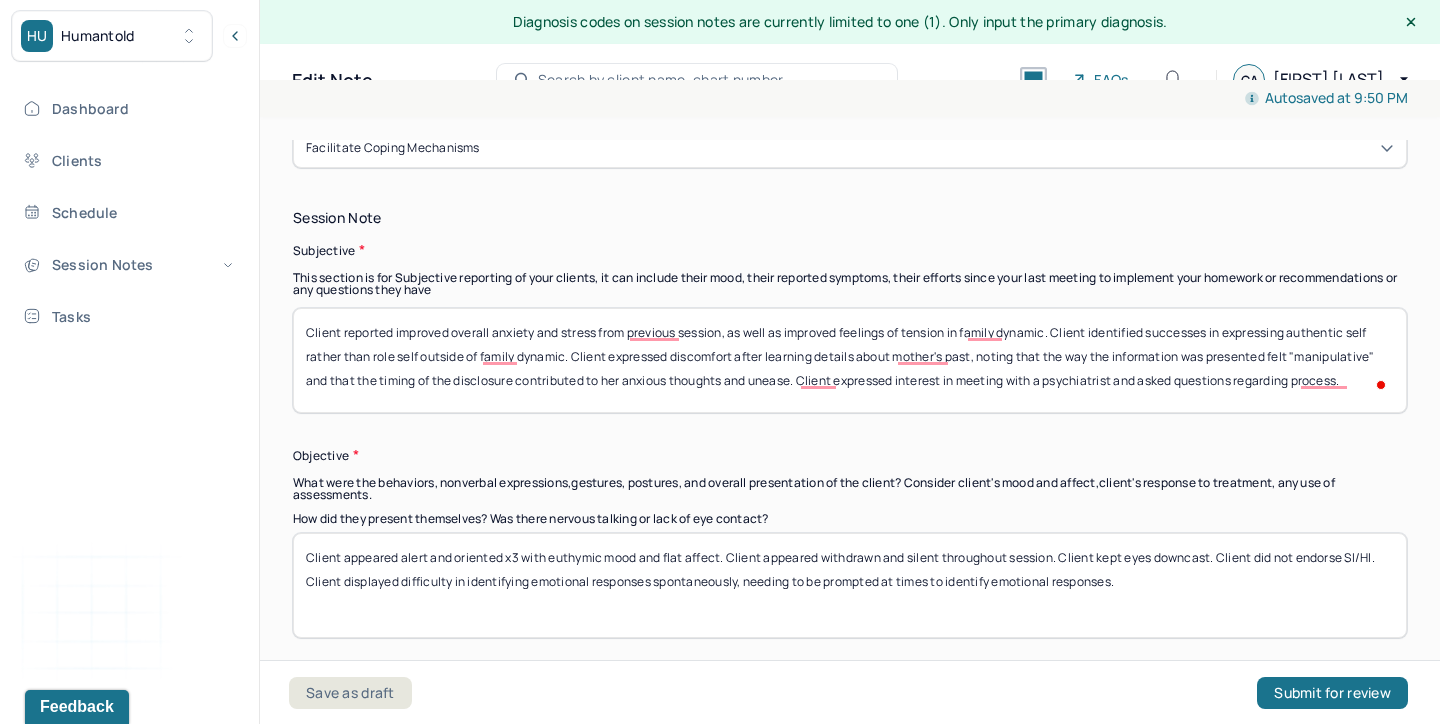 drag, startPoint x: 621, startPoint y: 396, endPoint x: 395, endPoint y: 334, distance: 234.35016 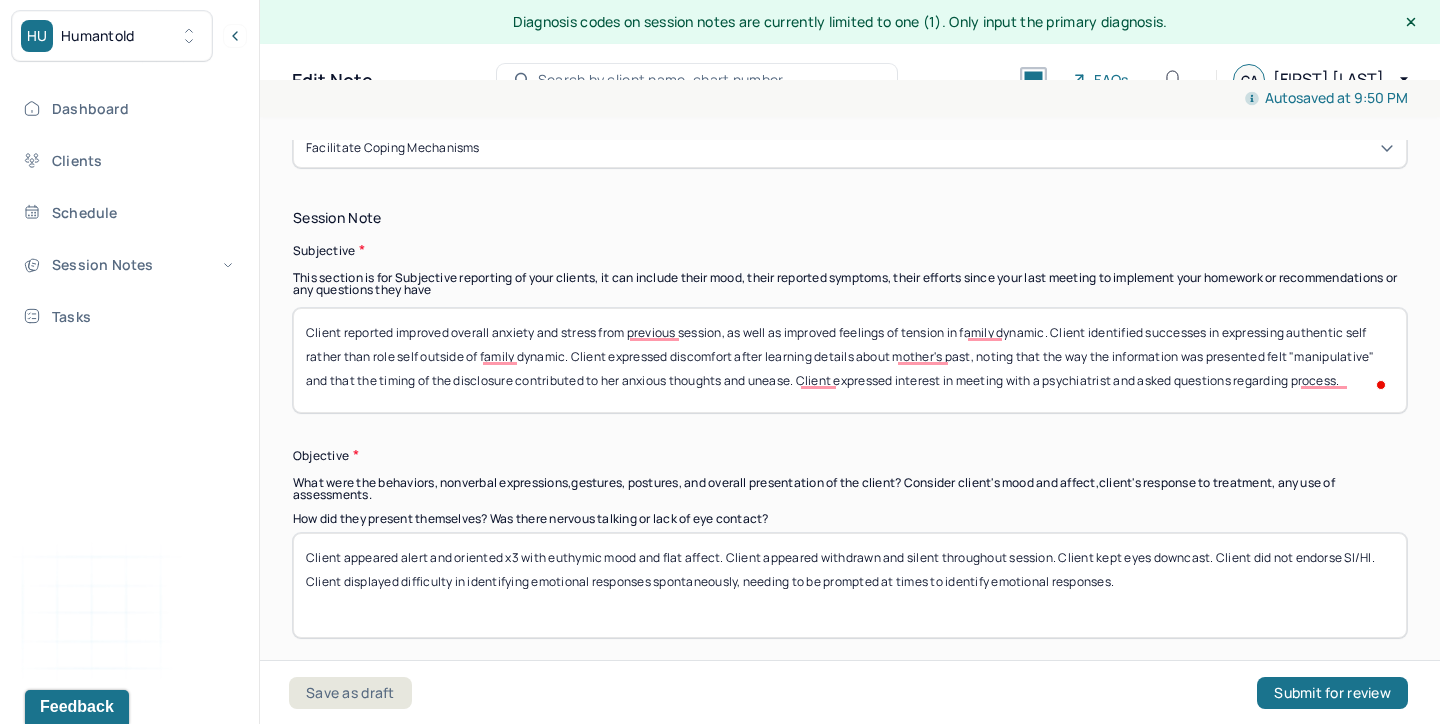 click on "Client reported improved overall anxiety and stress from previous session, as well as improved feelings of tension in family dynamic. Client identified successes in expressing authentic self rather than role self outside of family dynamic. Client expressed discomfort after learning details about mother's past, noting that the way the information was presented felt "manipulative" and that the timing of the disclosure contributed to her anxious thoughts and unease. Client expressed interest in meeting with a psychiatrist and asked questions regarding process." at bounding box center [850, 360] 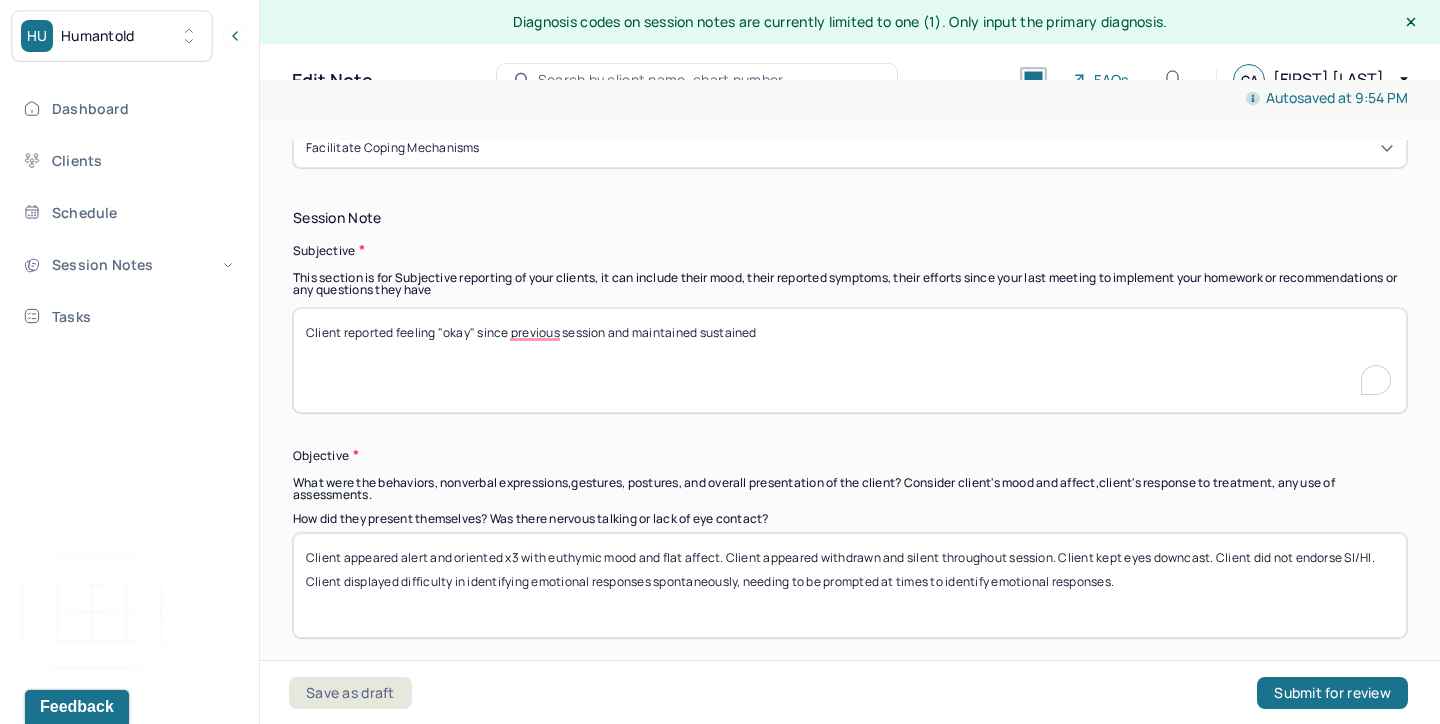 click on "Client reported feeling "okay" since previous session and maintained sustained" at bounding box center [850, 360] 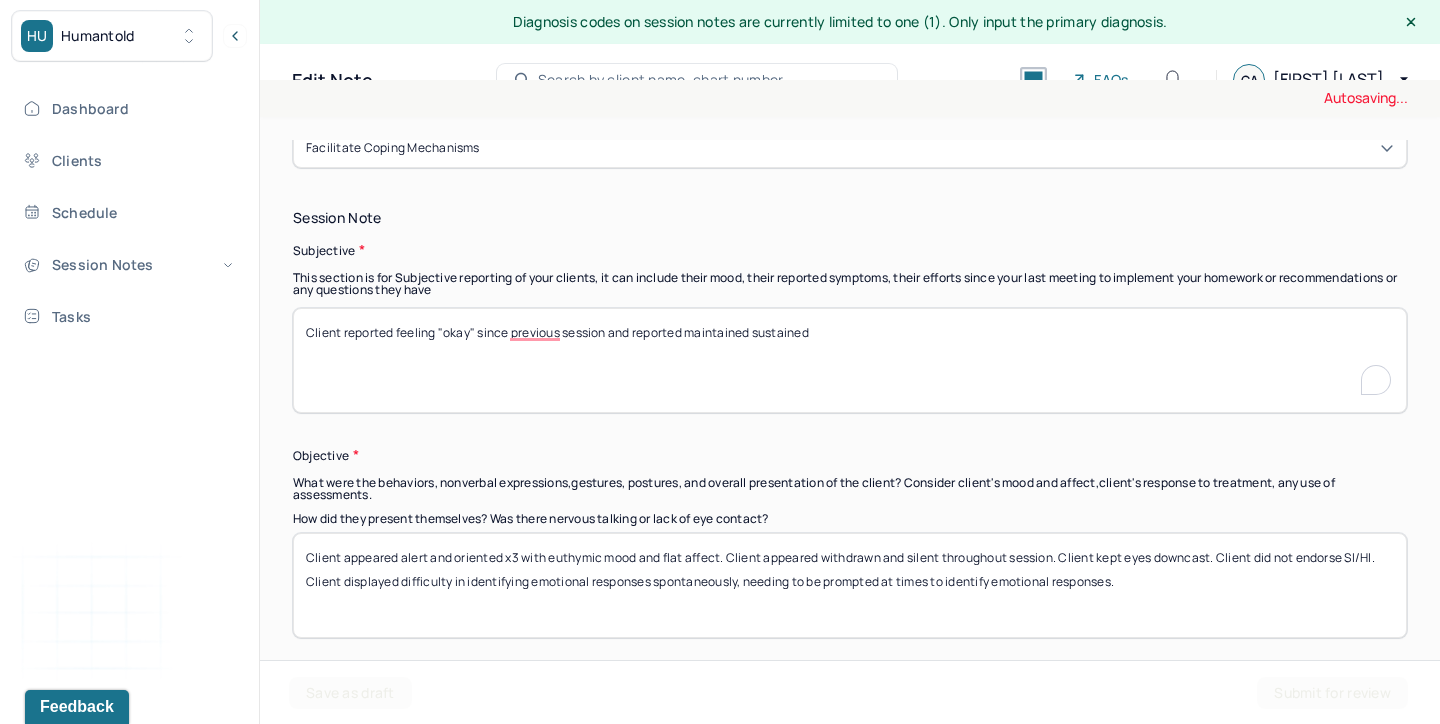 click on "Client reported feeling "okay" since previous session and maintained sustained" at bounding box center [850, 360] 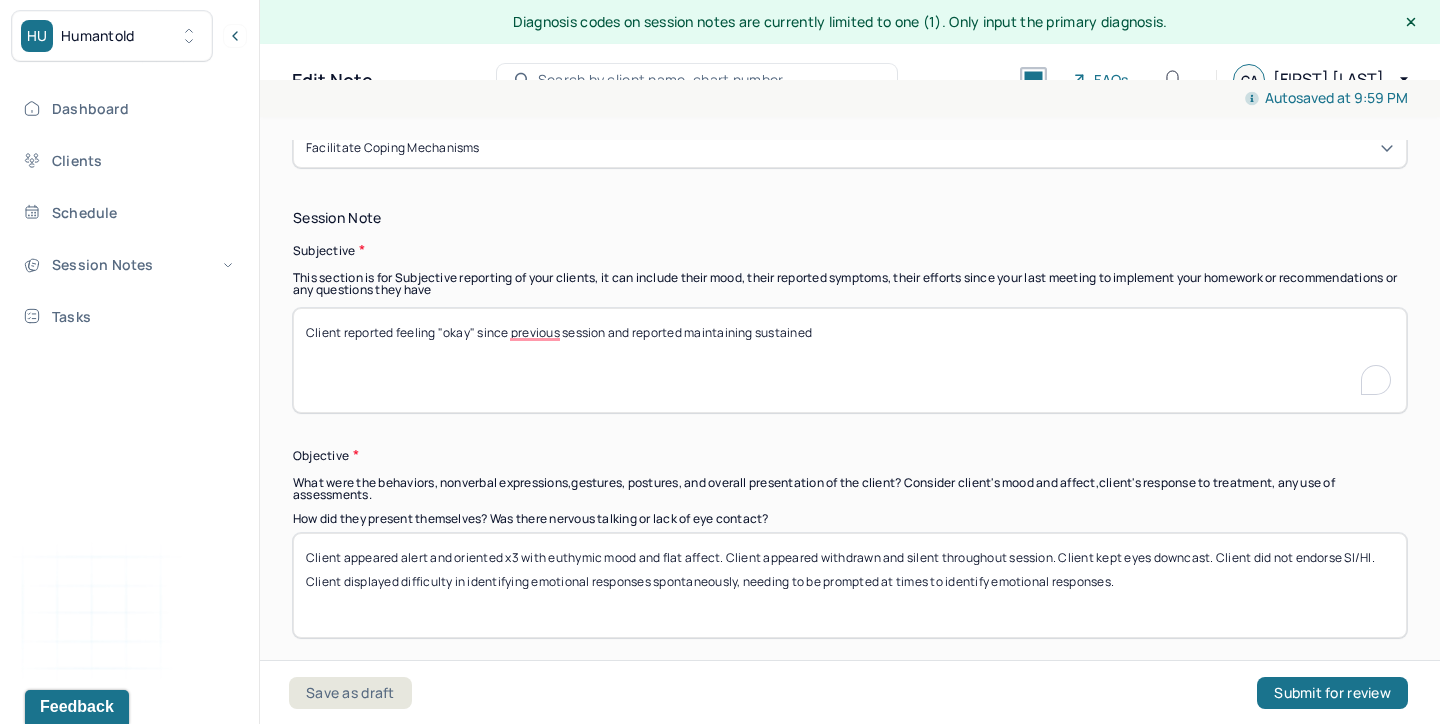 drag, startPoint x: 606, startPoint y: 333, endPoint x: 971, endPoint y: 351, distance: 365.44357 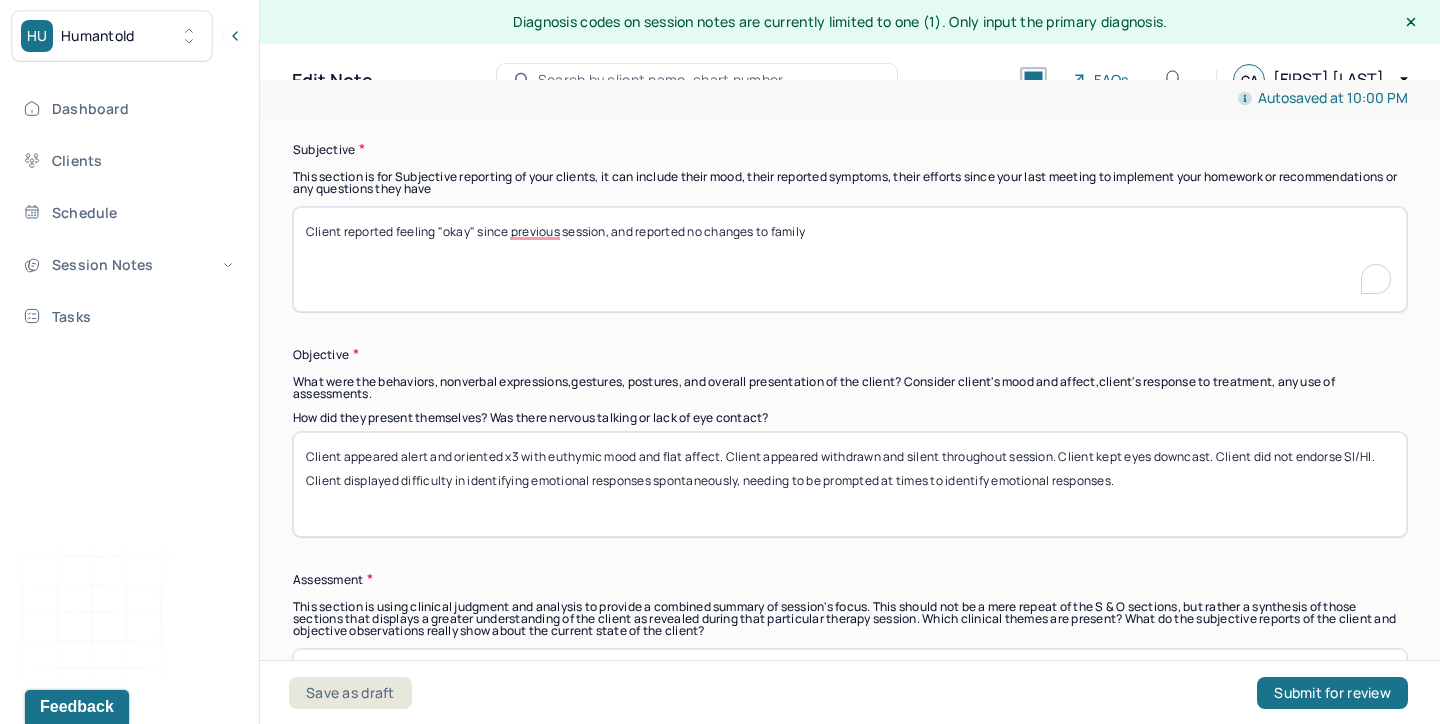 scroll, scrollTop: 947, scrollLeft: 0, axis: vertical 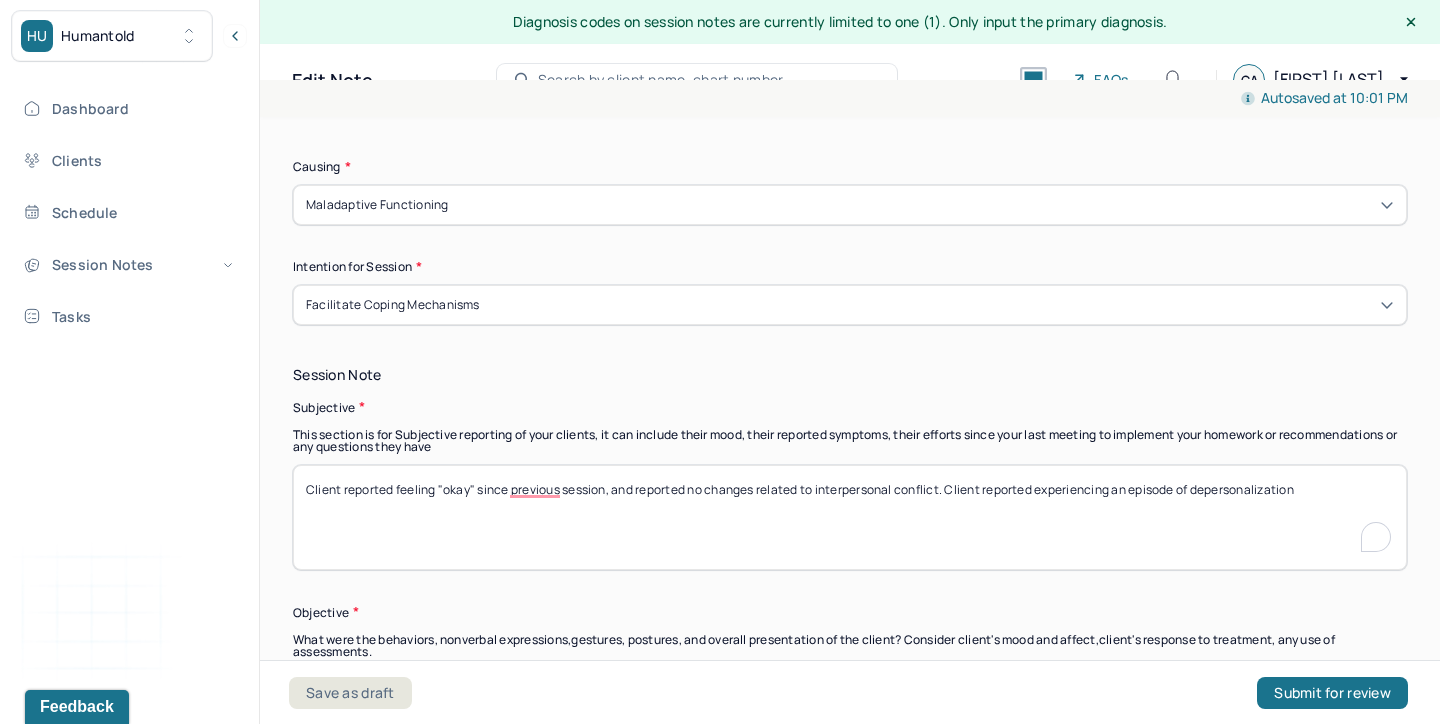 click on "Client reported feeling "okay" since previous session, and reported no changes related to interpersonal conflict. Client reported experiencing an episode of d personalization" at bounding box center [850, 517] 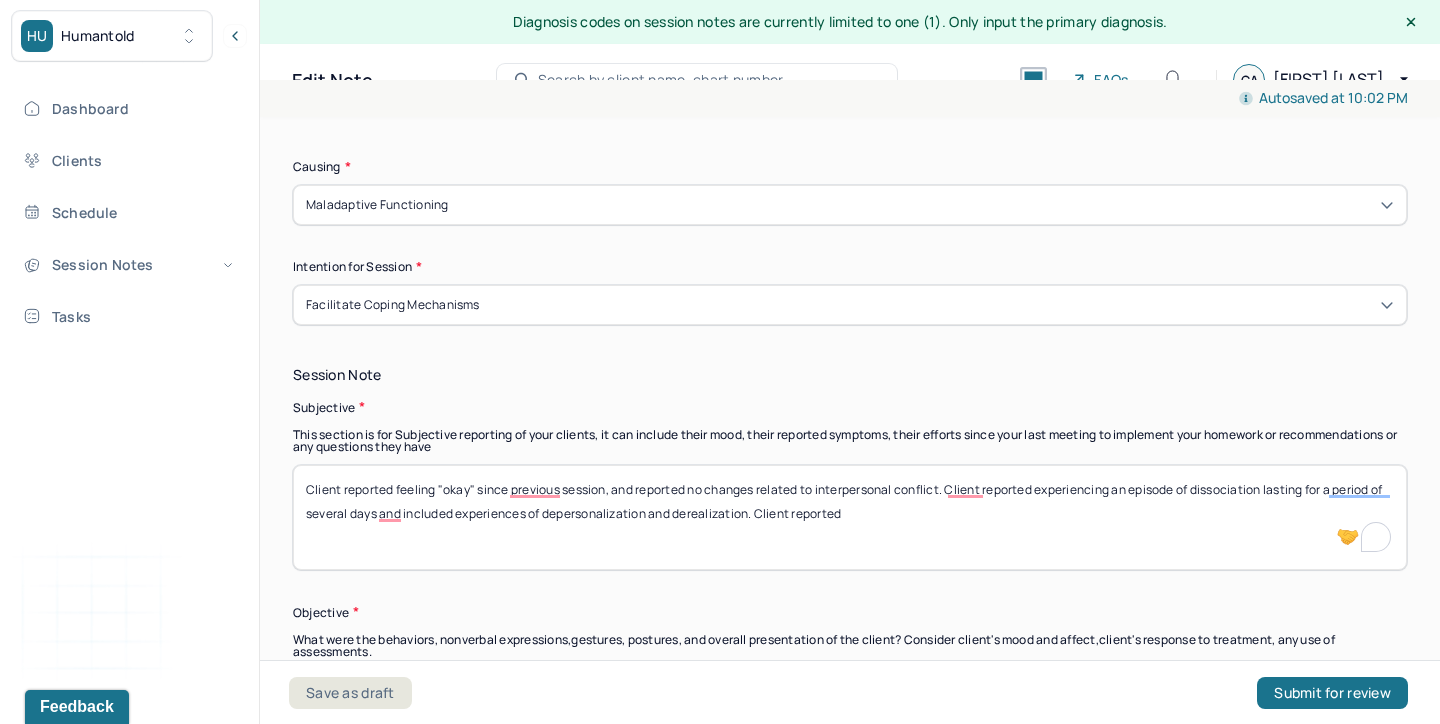 drag, startPoint x: 673, startPoint y: 515, endPoint x: 545, endPoint y: 517, distance: 128.01562 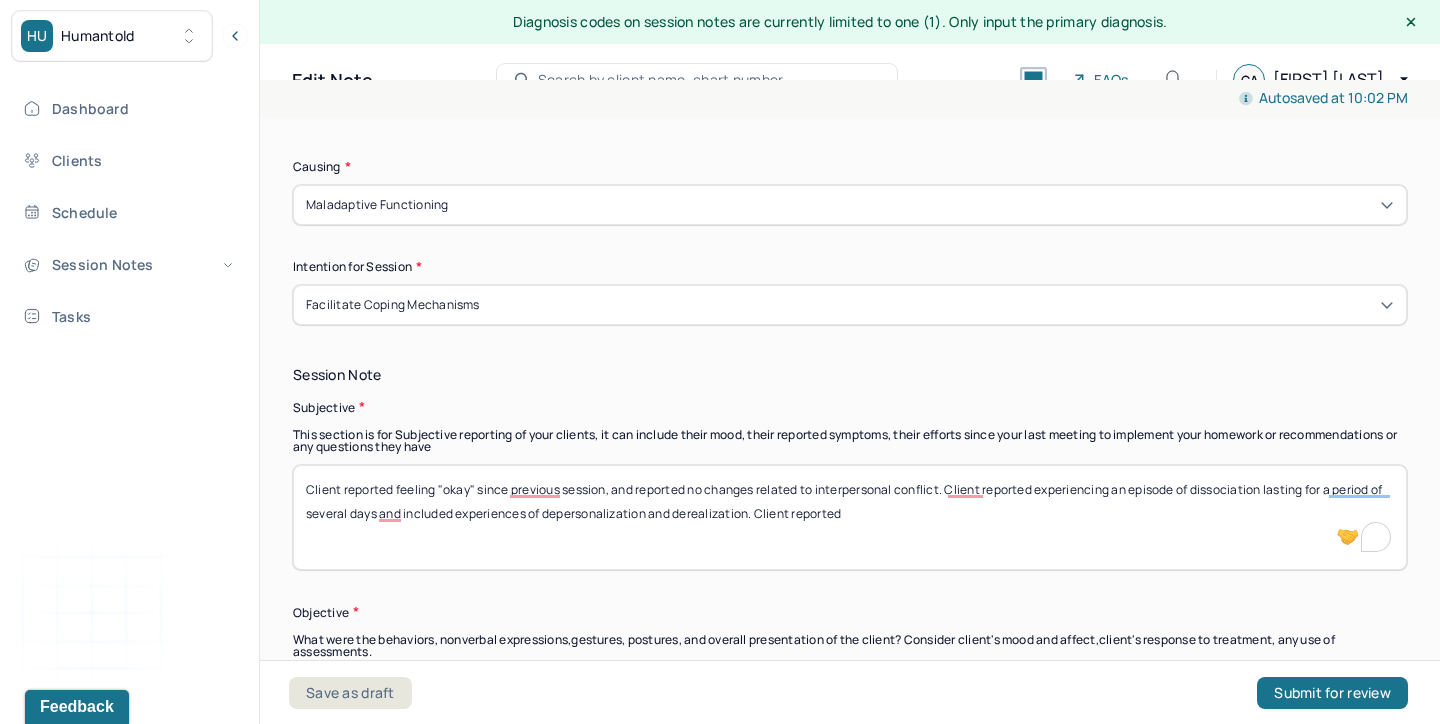 click on "Client reported feeling "okay" since previous session, and reported no changes related to interpersonal conflict. Client reported experiencing an episode of dissociation lasting for a period of several days and included experiences of depersonalization and derealization. Client reported" at bounding box center (850, 517) 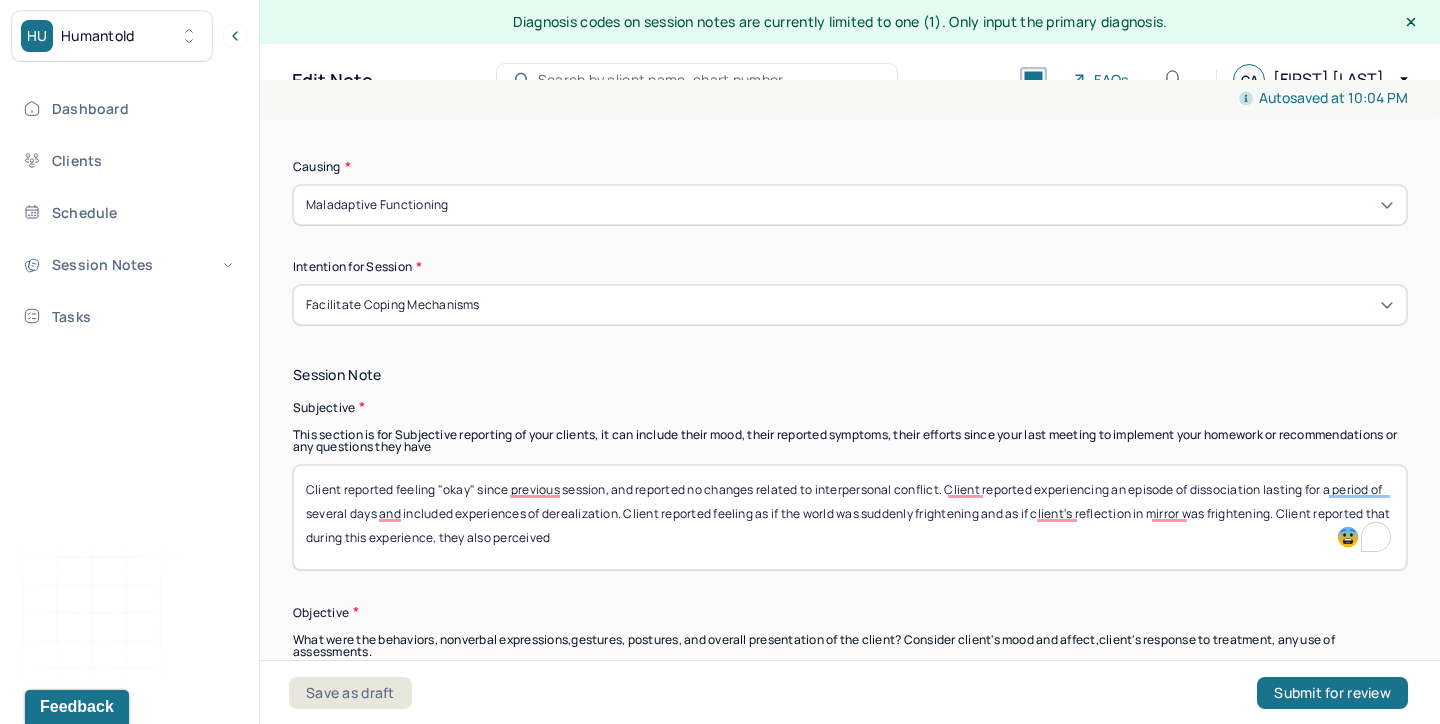 click on "Client reported feeling "okay" since previous session, and reported no changes related to interpersonal conflict. Client reported experiencing an episode of dissociation lasting for a period of several days and included experiences of derealization. Client reported feeling as if the world was suddenly frightening and as if client's reflection in mirror was frightening. Client reported that during this experience, they also perceived" at bounding box center [850, 517] 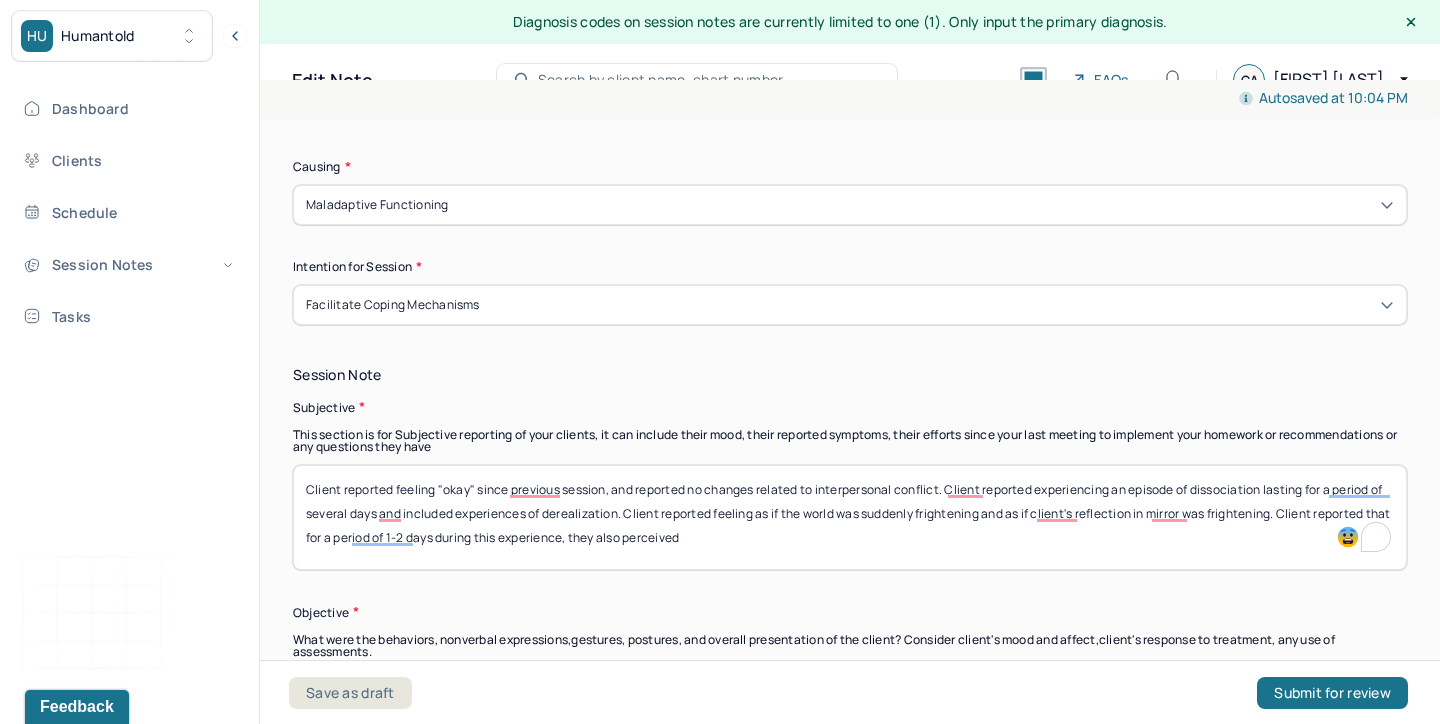 click on "Client reported feeling "okay" since previous session, and reported no changes related to interpersonal conflict. Client reported experiencing an episode of dissociation lasting for a period of several days and included experiences of derealization. Client reported feeling as if the world was suddenly frightening and as if client's reflection in mirror was frightening. Client reported that for a period of 1-2 days during this experience, they also perceived" at bounding box center [850, 517] 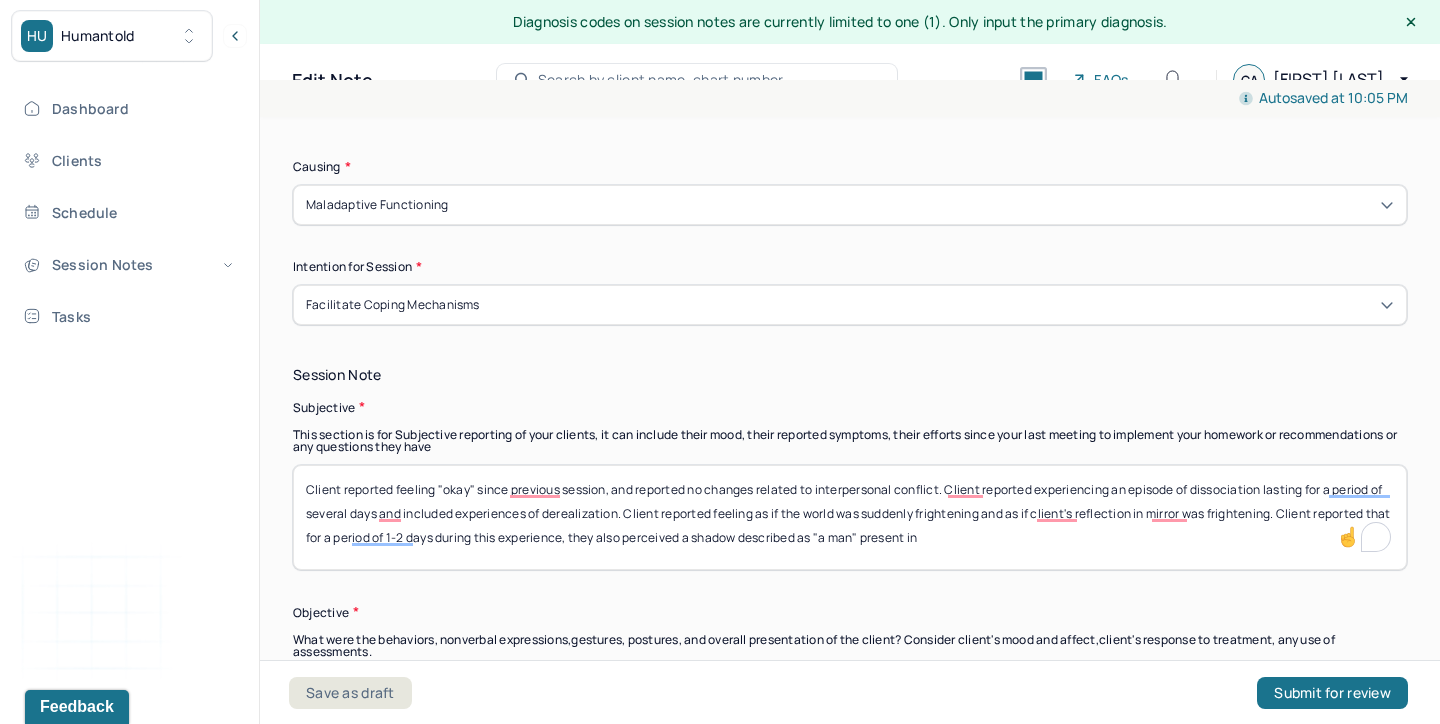 click on "Client reported feeling "okay" since previous session, and reported no changes related to interpersonal conflict. Client reported experiencing an episode of dissociation lasting for a period of several days and included experiences of derealization. Client reported feeling as if the world was suddenly frightening and as if client's reflection in mirror was frightening. Client reported that for a period of 1-2 days during this experience, they also perceived a shadow described as "a man" present in" at bounding box center (850, 517) 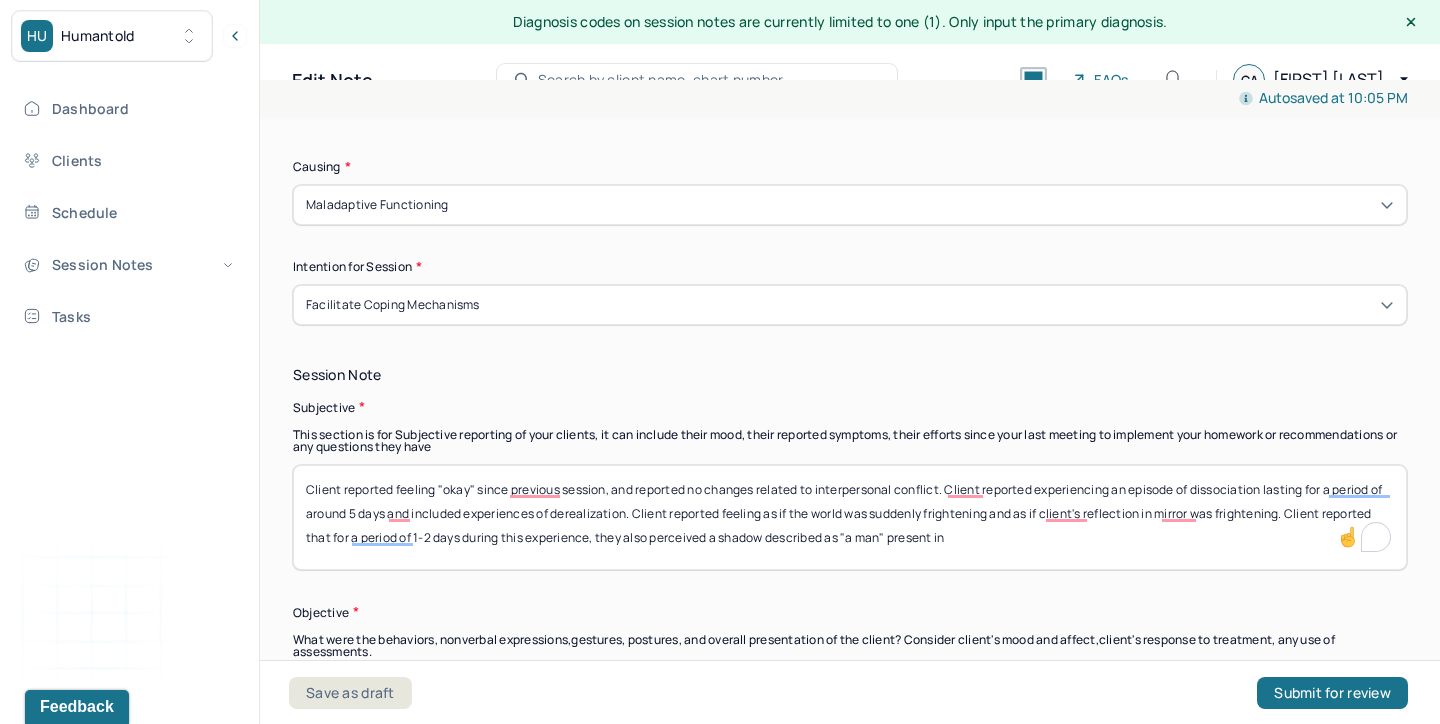 drag, startPoint x: 1328, startPoint y: 488, endPoint x: 343, endPoint y: 520, distance: 985.51965 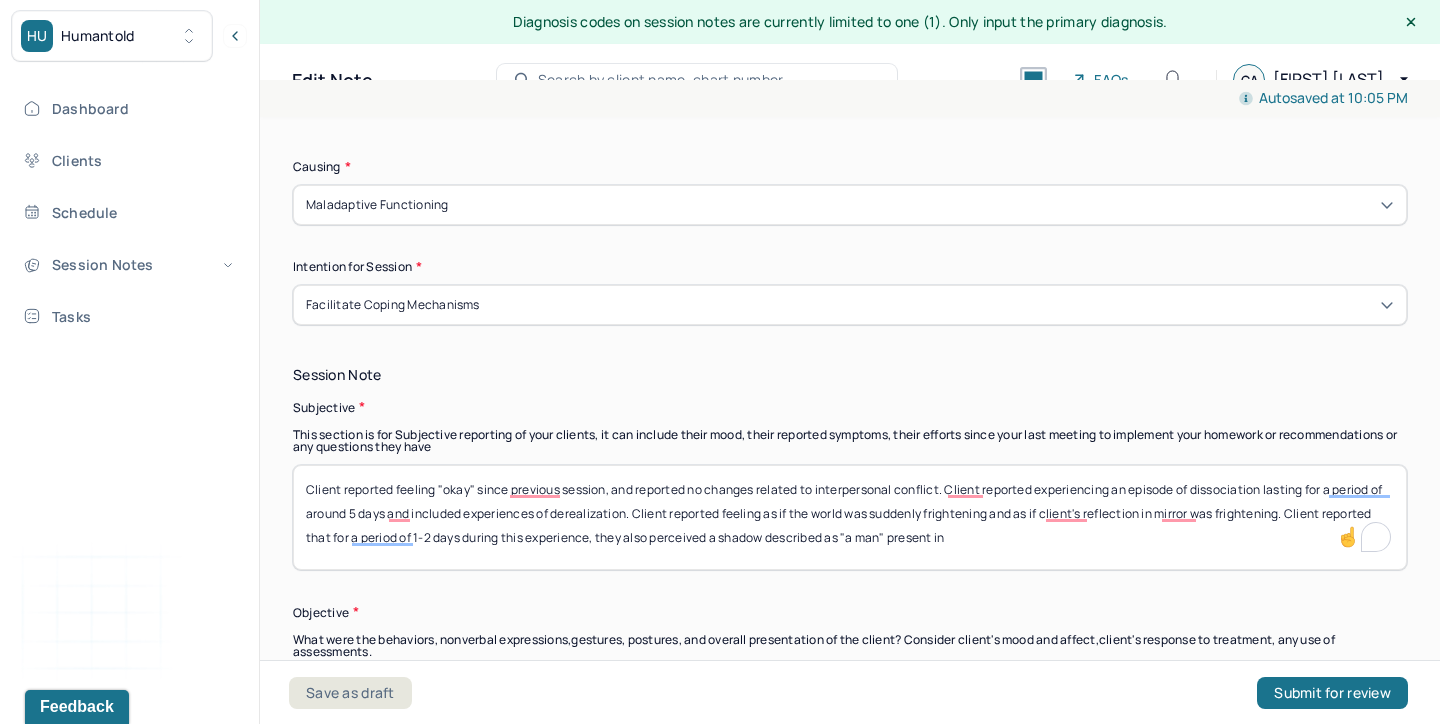 click on "Client reported feeling "okay" since previous session, and reported no changes related to interpersonal conflict. Client reported experiencing an episode of dissociation lasting for a period of around 5 days and included experiences of derealization. Client reported feeling as if the world was suddenly frightening and as if client's reflection in mirror was frightening. Client reported that for a period of 1-2 days during this experience, they also perceived a shadow described as "a man" present in" at bounding box center [850, 517] 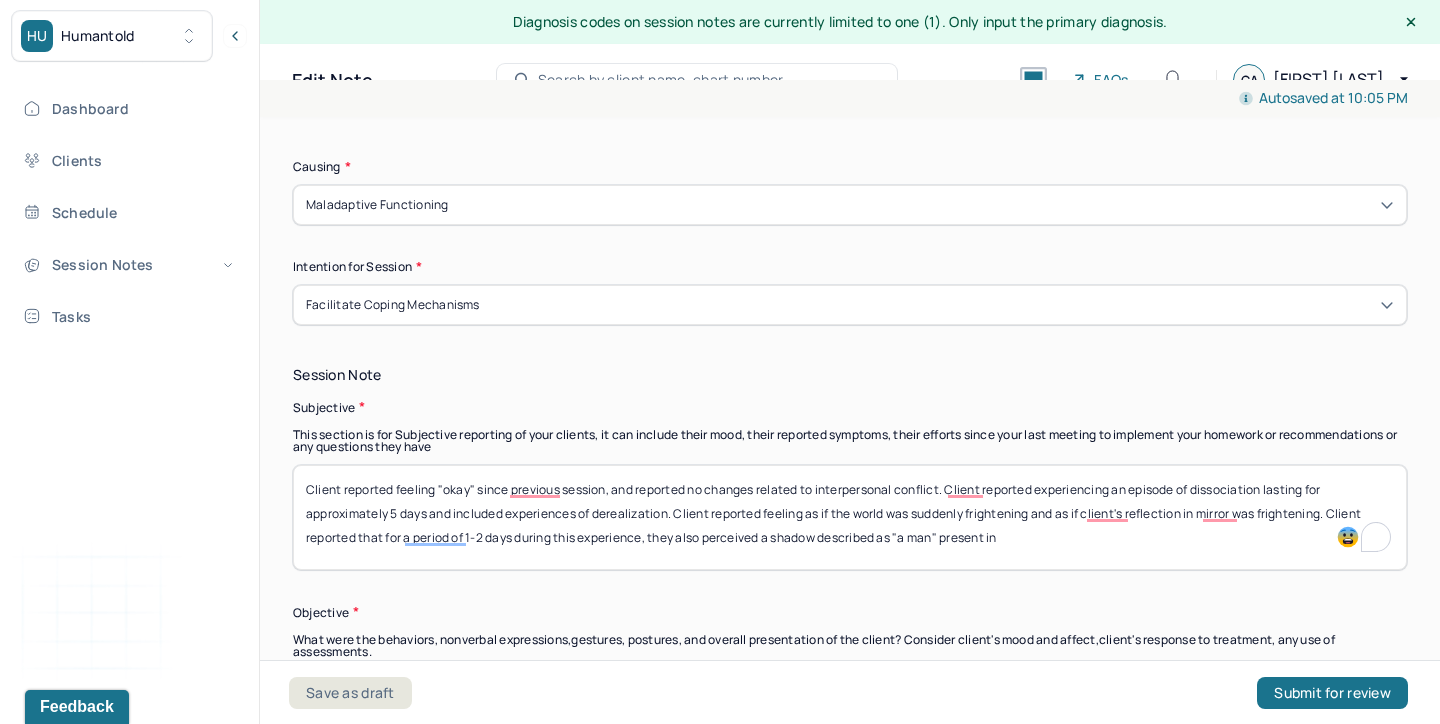 click on "Client reported feeling "okay" since previous session, and reported no changes related to interpersonal conflict. Client reported experiencing an episode of dissociation lasting for approximately 5 days and included experiences of derealization. Client reported feeling as if the world was suddenly frightening and as if client's reflection in mirror was frightening. Client reported that for a period of 1-2 days during this experience, they also perceived a shadow described as "a man" present in" at bounding box center (850, 517) 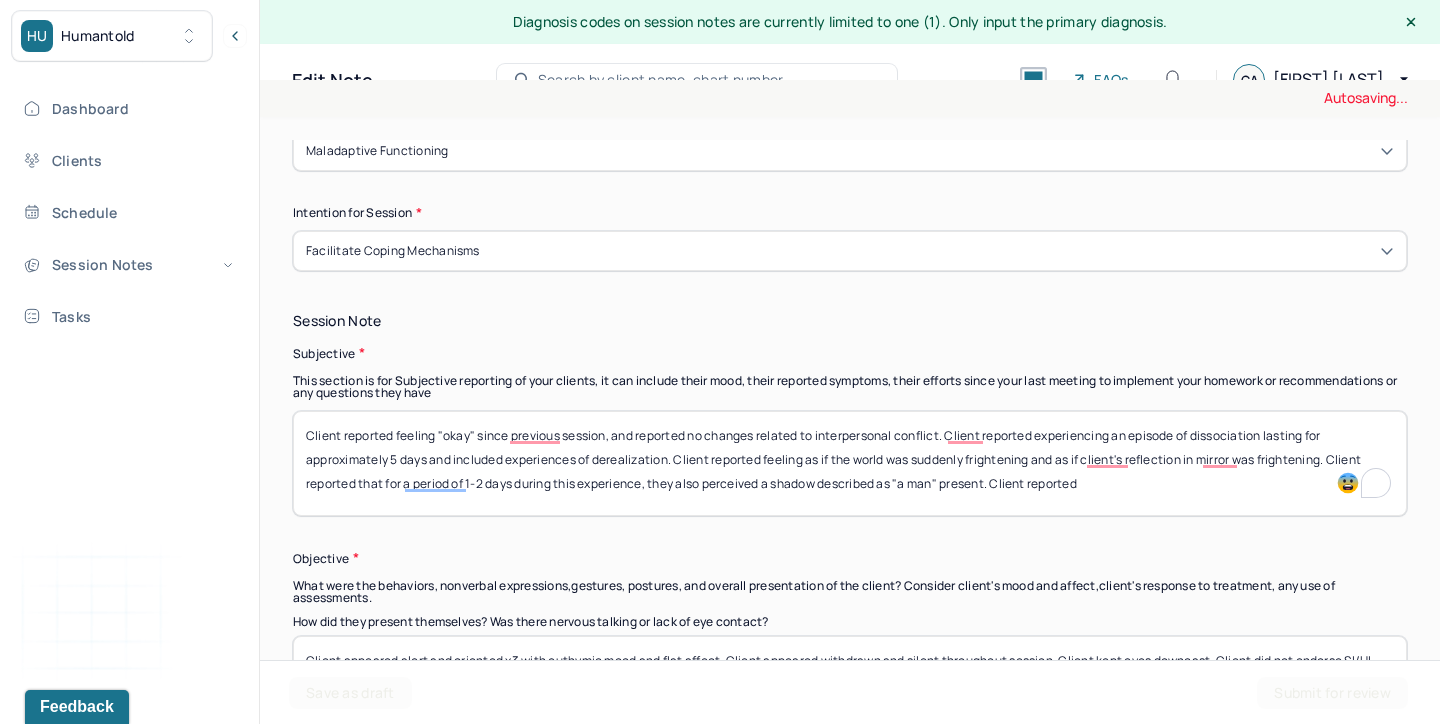 scroll, scrollTop: 1026, scrollLeft: 0, axis: vertical 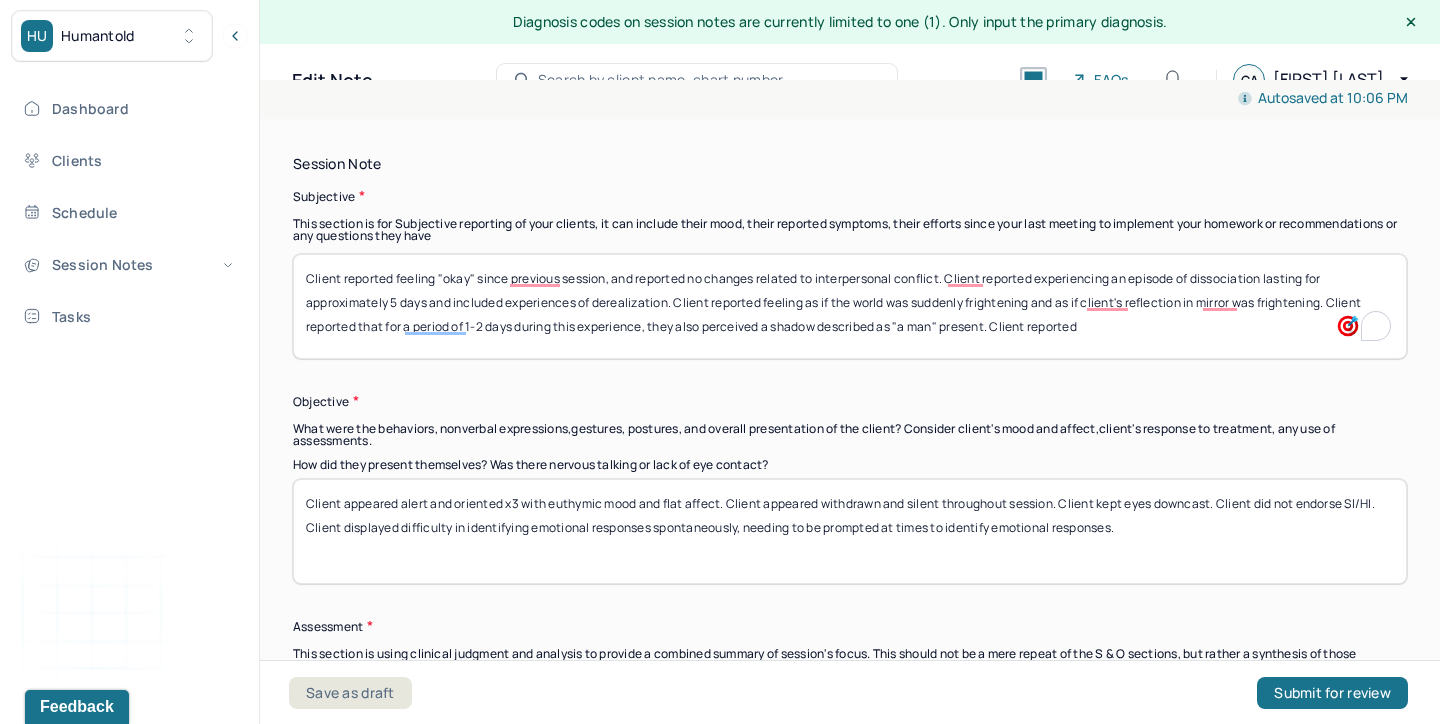 type on "Client reported feeling "okay" since previous session, and reported no changes related to interpersonal conflict. Client reported experiencing an episode of dissociation lasting for approximately 5 days and included experiences of derealization. Client reported feeling as if the world was suddenly frightening and as if client's reflection in mirror was frightening. Client reported that for a period of 1-2 days during this experience, they also perceived a shadow described as "a man" present. Client reported" 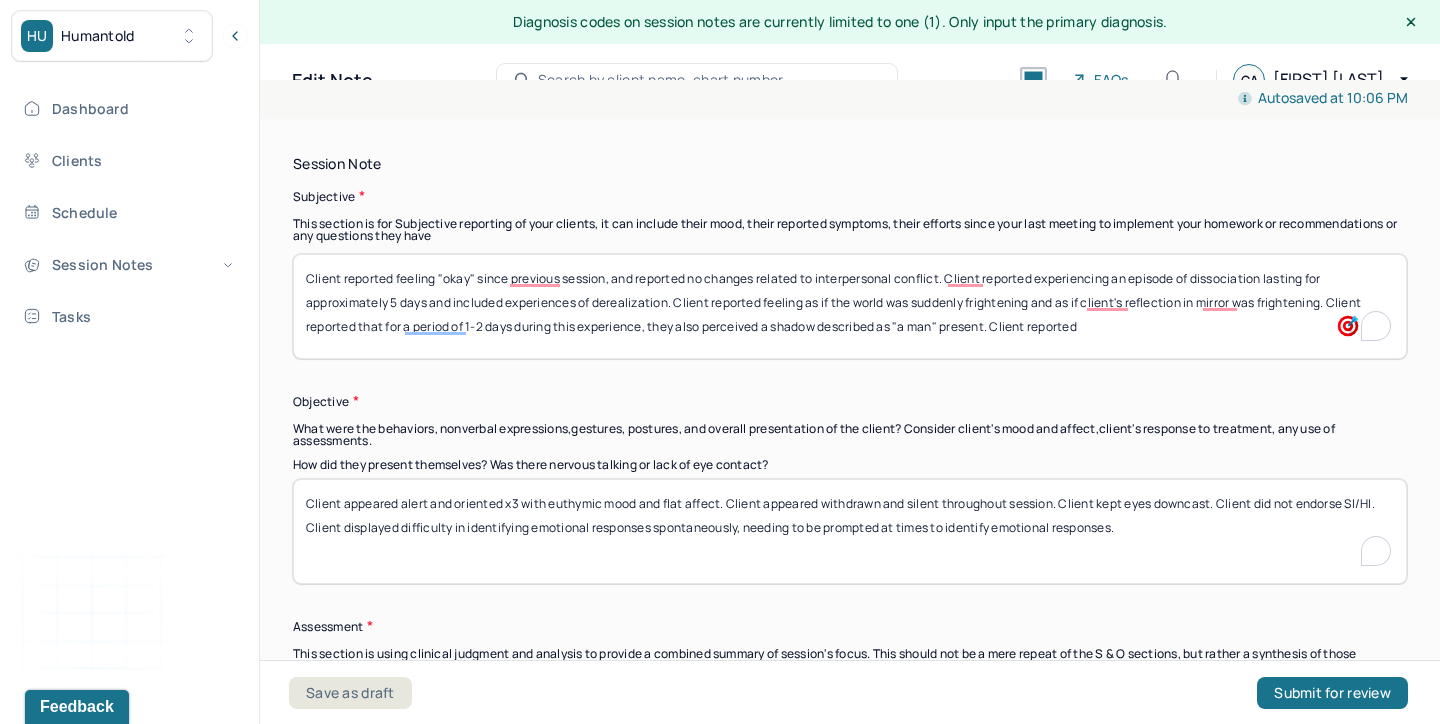 click on "Client appeared alert and oriented x3 with euthymic mood and flat affect. Client appeared withdrawn and silent throughout session. Client kept eyes downcast. Client did not endorse SI/HI. Client displayed difficulty in identifying emotional responses spontaneously, needing to be prompted at times to identify emotional responses." at bounding box center (850, 531) 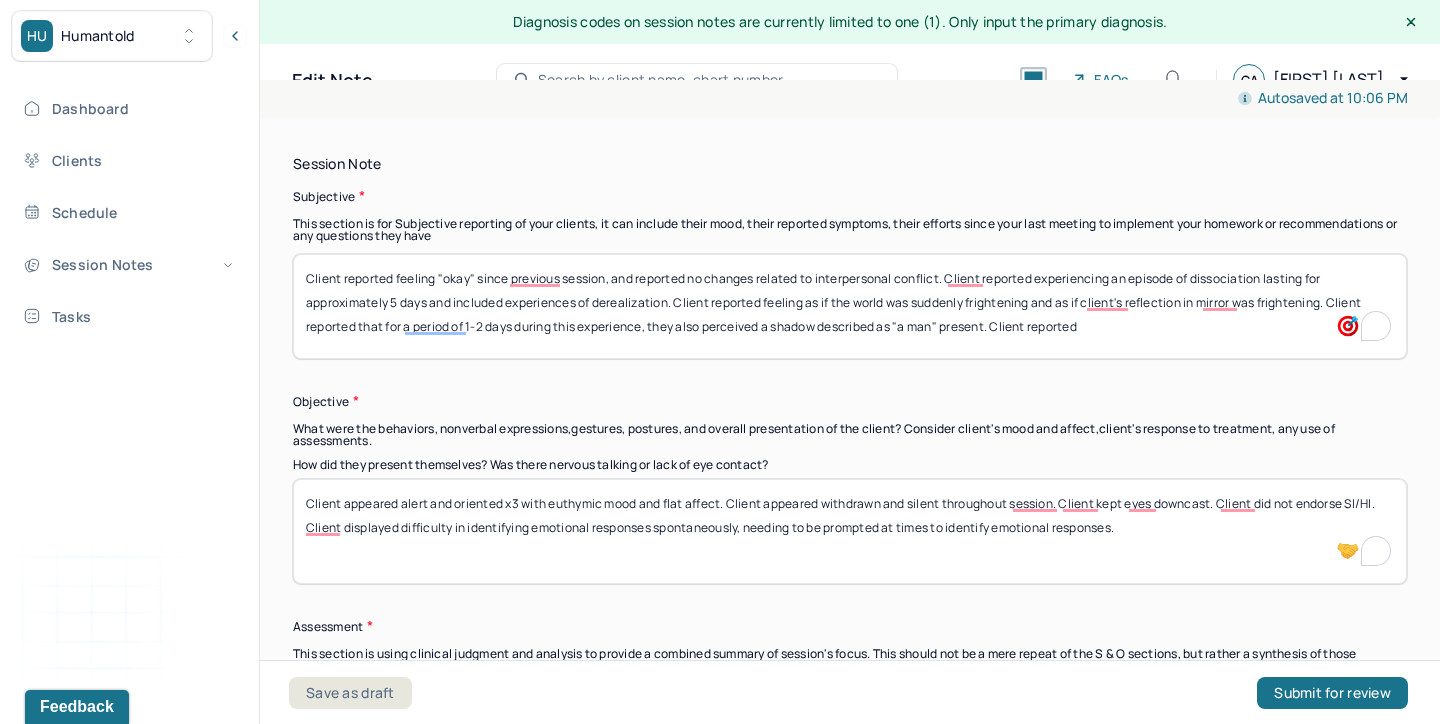 drag, startPoint x: 941, startPoint y: 503, endPoint x: 910, endPoint y: 508, distance: 31.400637 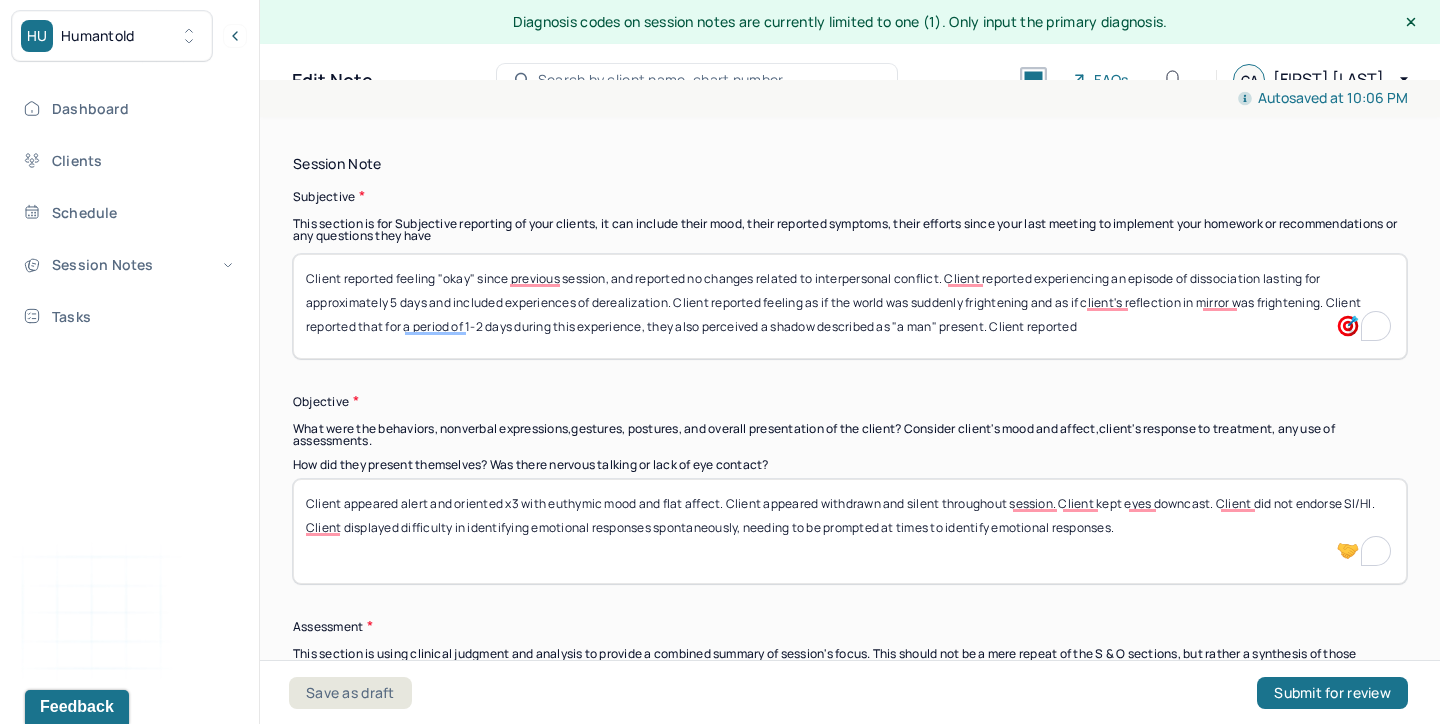 click on "Client appeared alert and oriented x3 with euthymic mood and flat affect. Client appeared withdrawn and silent throughout session. Client kept eyes downcast. Client did not endorse SI/HI. Client displayed difficulty in identifying emotional responses spontaneously, needing to be prompted at times to identify emotional responses." at bounding box center [850, 531] 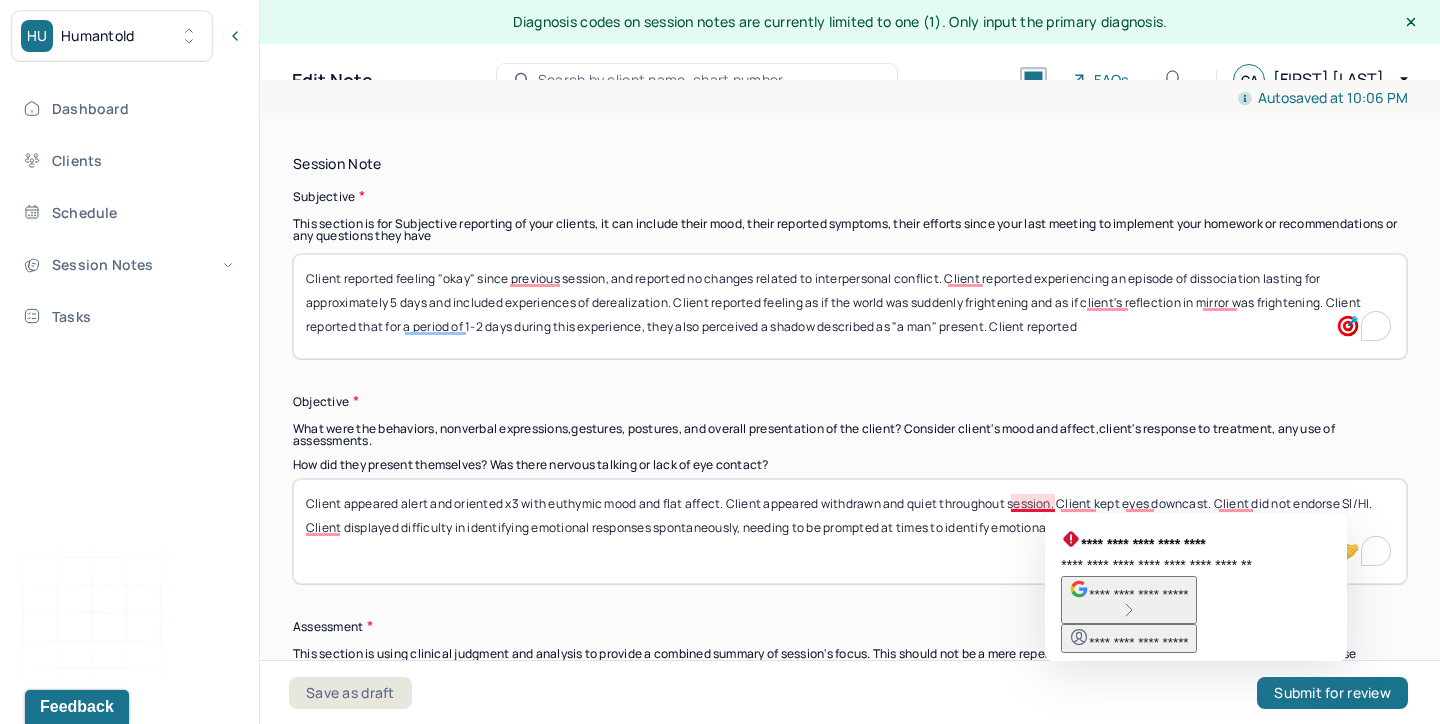 click on "Client appeared alert and oriented x3 with euthymic mood and flat affect. Client appeared withdrawn and quiet throughout session. Client kept eyes downcast. Client did not endorse SI/HI. Client displayed difficulty in identifying emotional responses spontaneously, needing to be prompted at times to identify emotional responses." at bounding box center (850, 531) 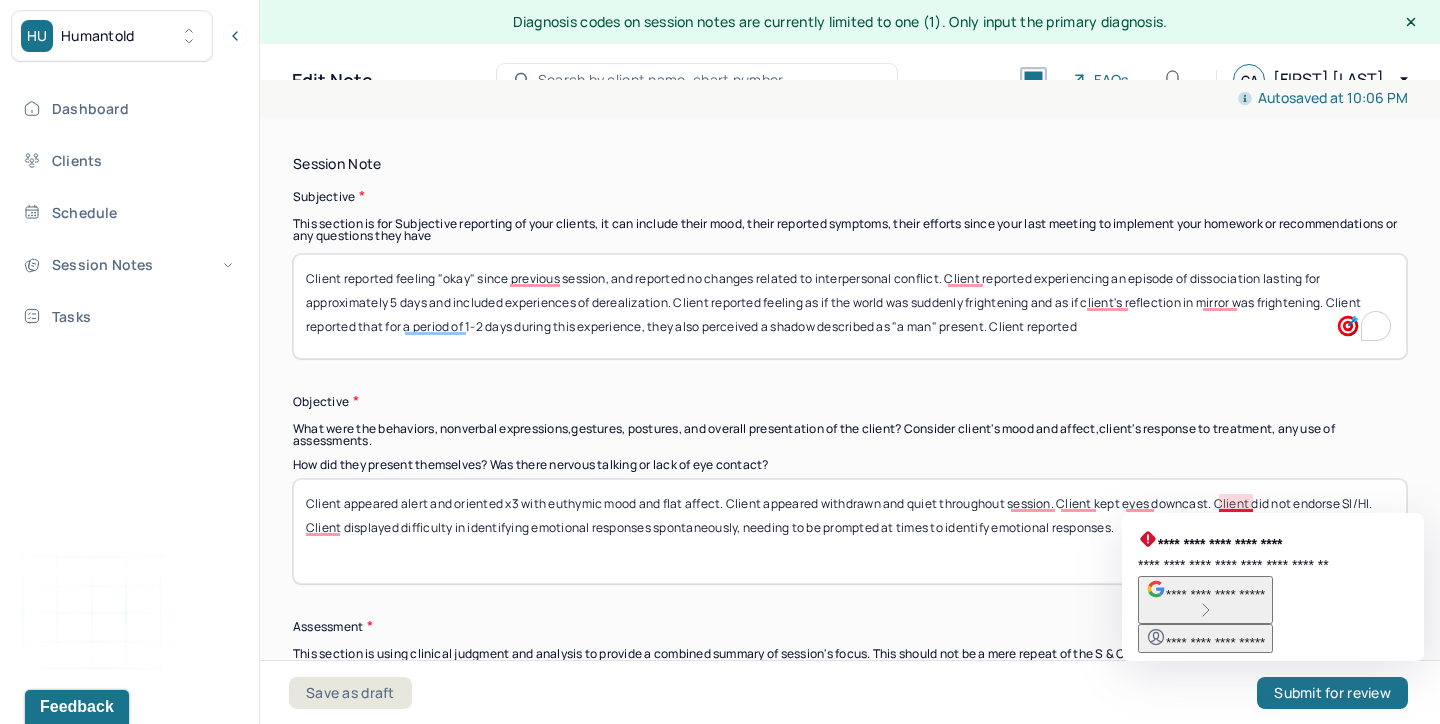 click on "Client appeared alert and oriented x3 with euthymic mood and flat affect. Client appeared withdrawn and quiet throughout session. Client kept eyes downcast. Client did not endorse SI/HI. Client displayed difficulty in identifying emotional responses spontaneously, needing to be prompted at times to identify emotional responses." at bounding box center [850, 531] 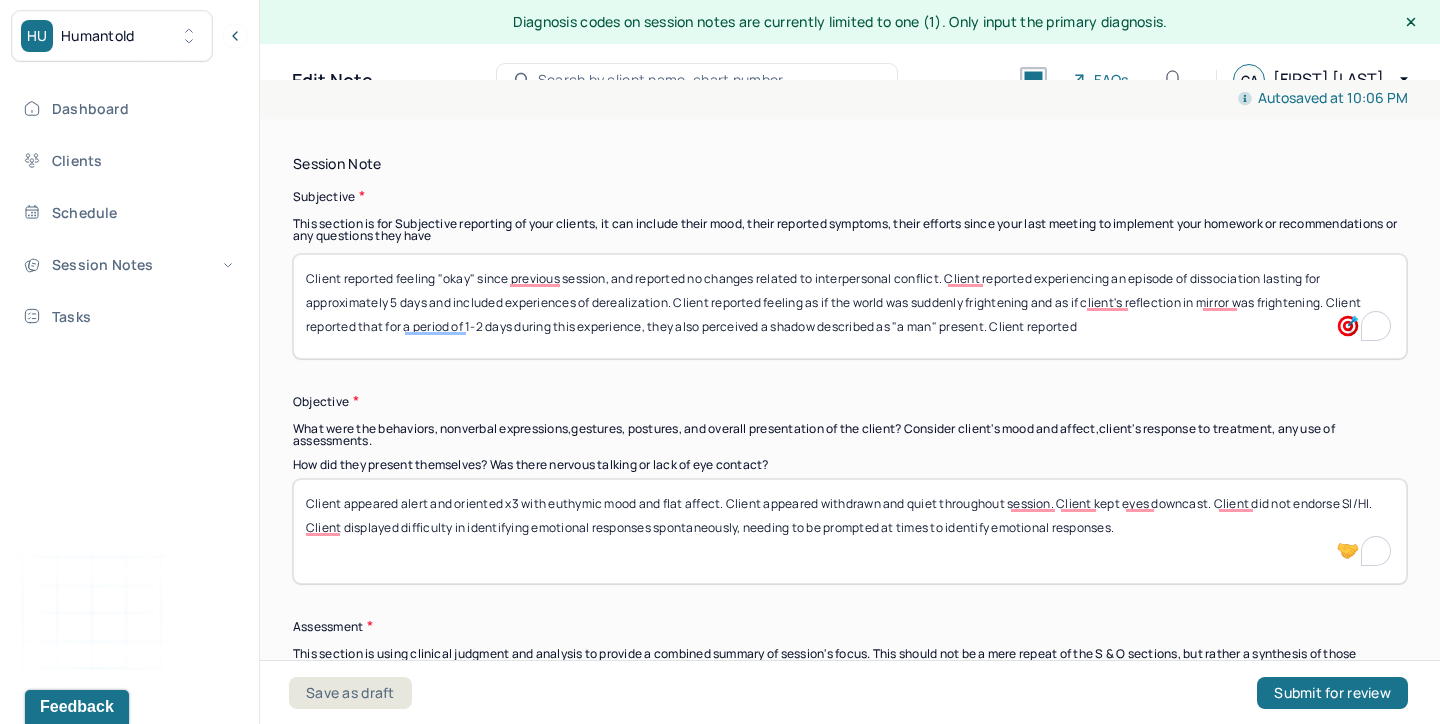 type on "Client appeared alert and oriented x3 with euthymic mood and flat affect. Client appeared withdrawn and quiet throughout session. Client kept eyes downcast. Client did not endorse SI/HI. Client displayed difficulty in identifying emotional responses spontaneously, needing to be prompted at times to identify emotional responses." 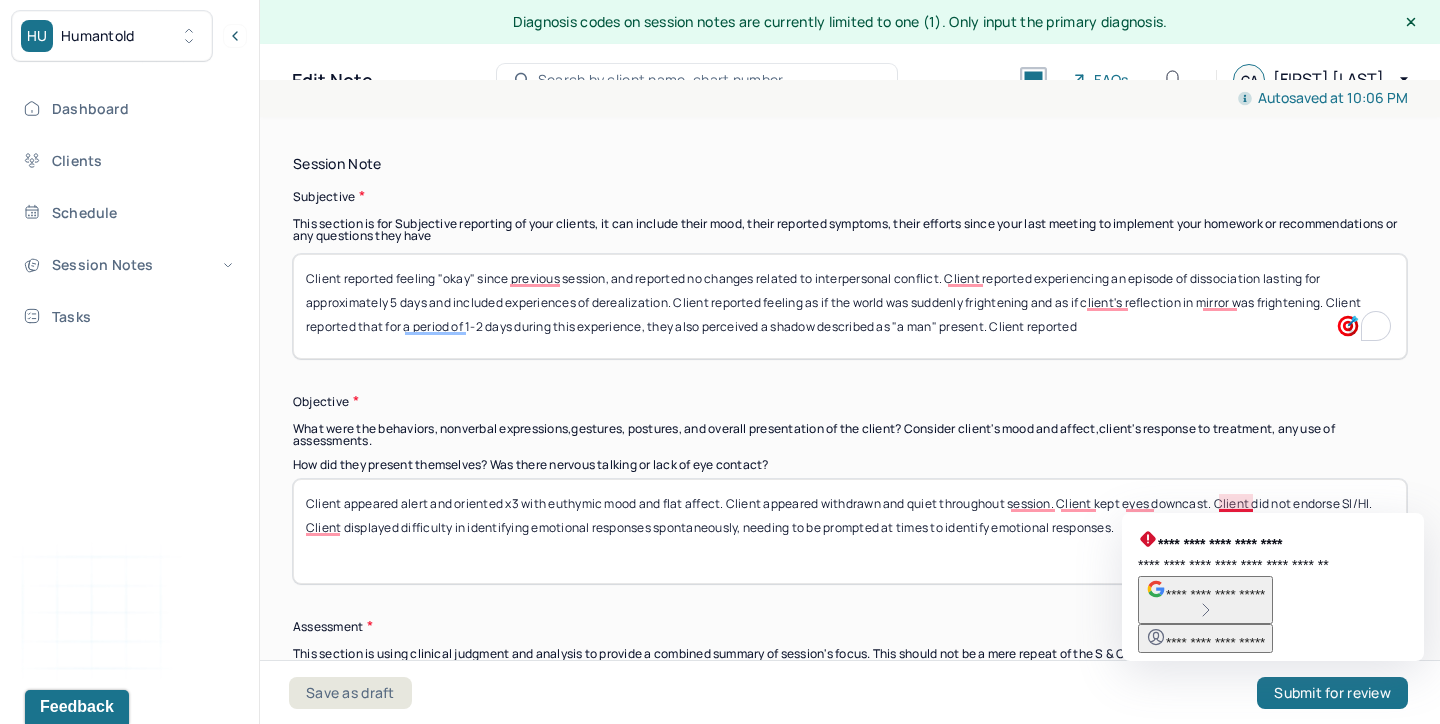 click on "Client appeared alert and oriented x3 with euthymic mood and flat affect. Client appeared withdrawn and quiet throughout session. Client kept eyes downcast. Client did not endorse SI/HI. Client displayed difficulty in identifying emotional responses spontaneously, needing to be prompted at times to identify emotional responses." at bounding box center [850, 531] 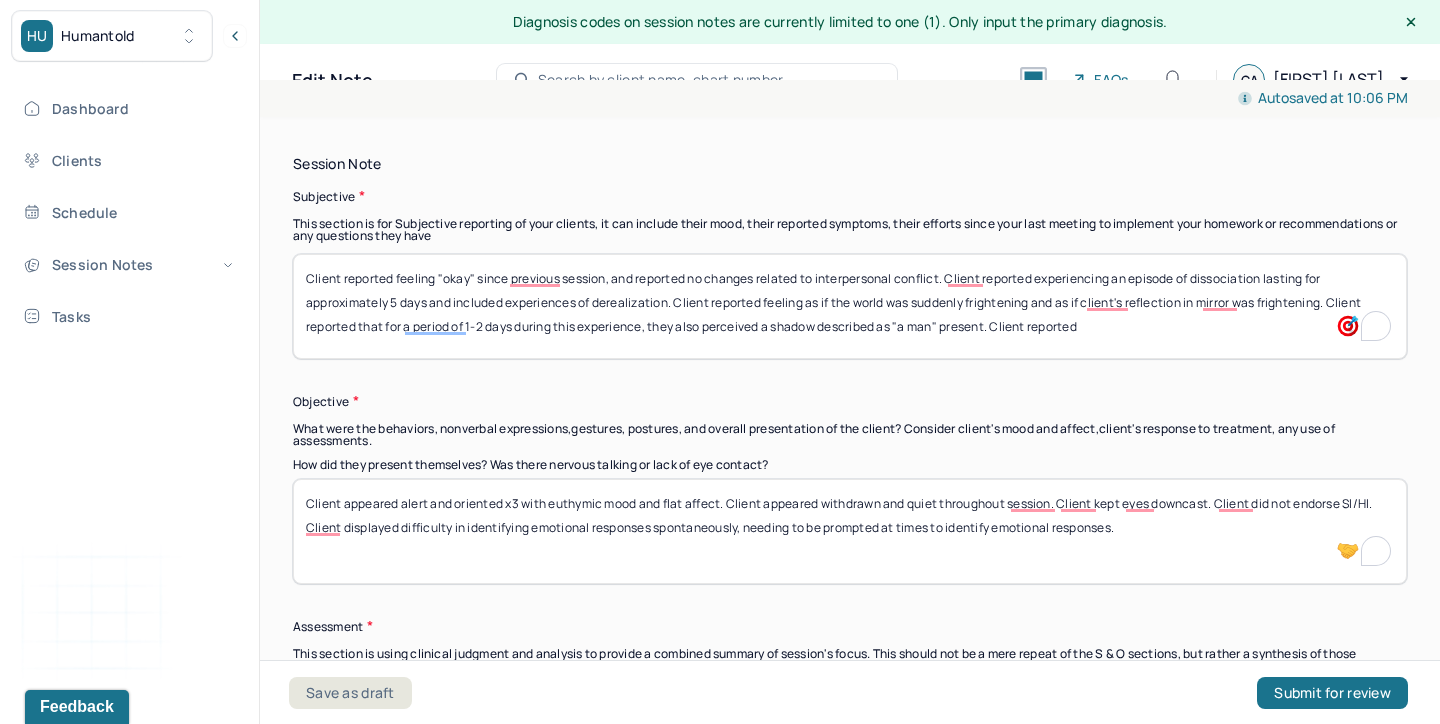 click on "Client reported feeling "okay" since previous session, and reported no changes related to interpersonal conflict. Client reported experiencing an episode of dissociation lasting for approximately 5 days and included experiences of derealization. Client reported feeling as if the world was suddenly frightening and as if client's reflection in mirror was frightening. Client reported that for a period of 1-2 days during this experience, they also perceived a shadow described as "a man" present. Client reported" at bounding box center (850, 306) 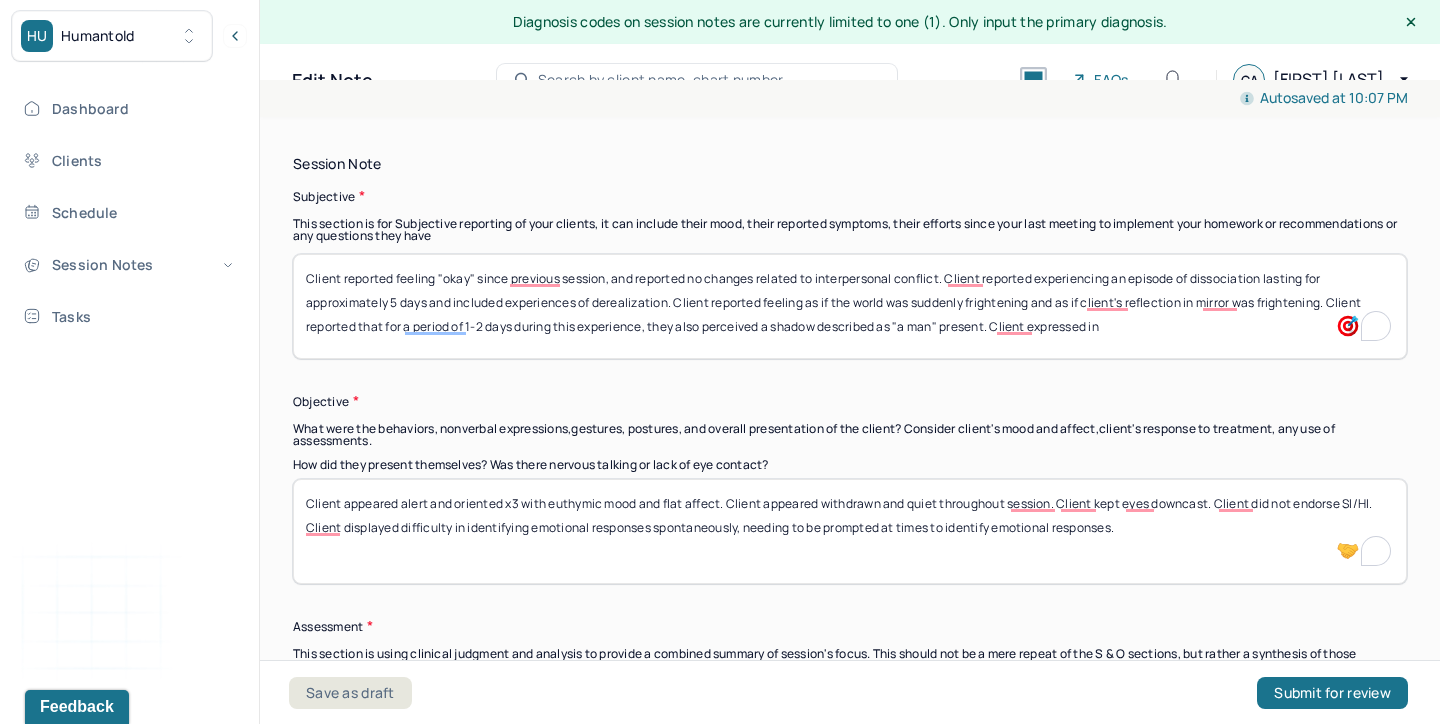 drag, startPoint x: 1115, startPoint y: 333, endPoint x: 1036, endPoint y: 333, distance: 79 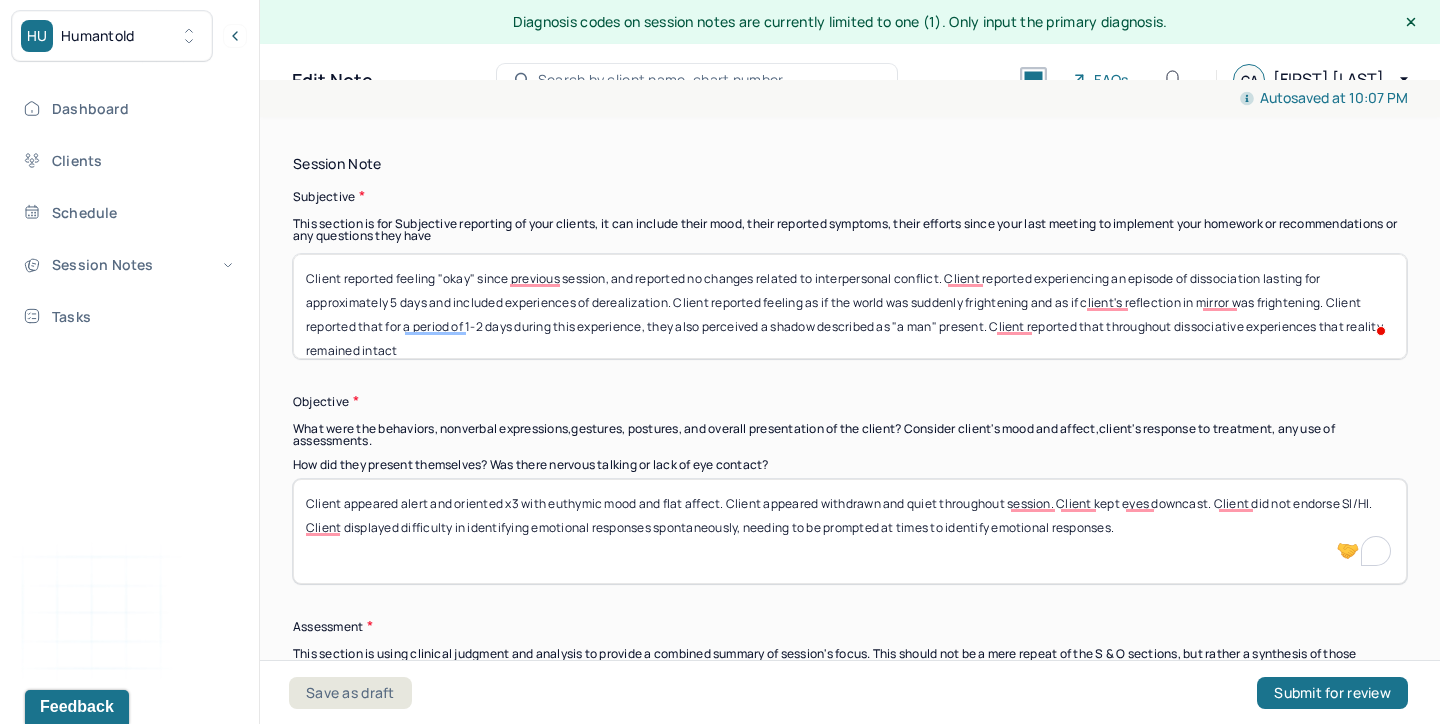 click on "Client reported feeling "okay" since previous session, and reported no changes related to interpersonal conflict. Client reported experiencing an episode of dissociation lasting for approximately 5 days and included experiences of derealization. Client reported feeling as if the world was suddenly frightening and as if client's reflection in mirror was frightening. Client reported that for a period of 1-2 days during this experience, they also perceived a shadow described as "a man" present. Client reported that throughout dissociative experiences that reality remained intact" at bounding box center [850, 306] 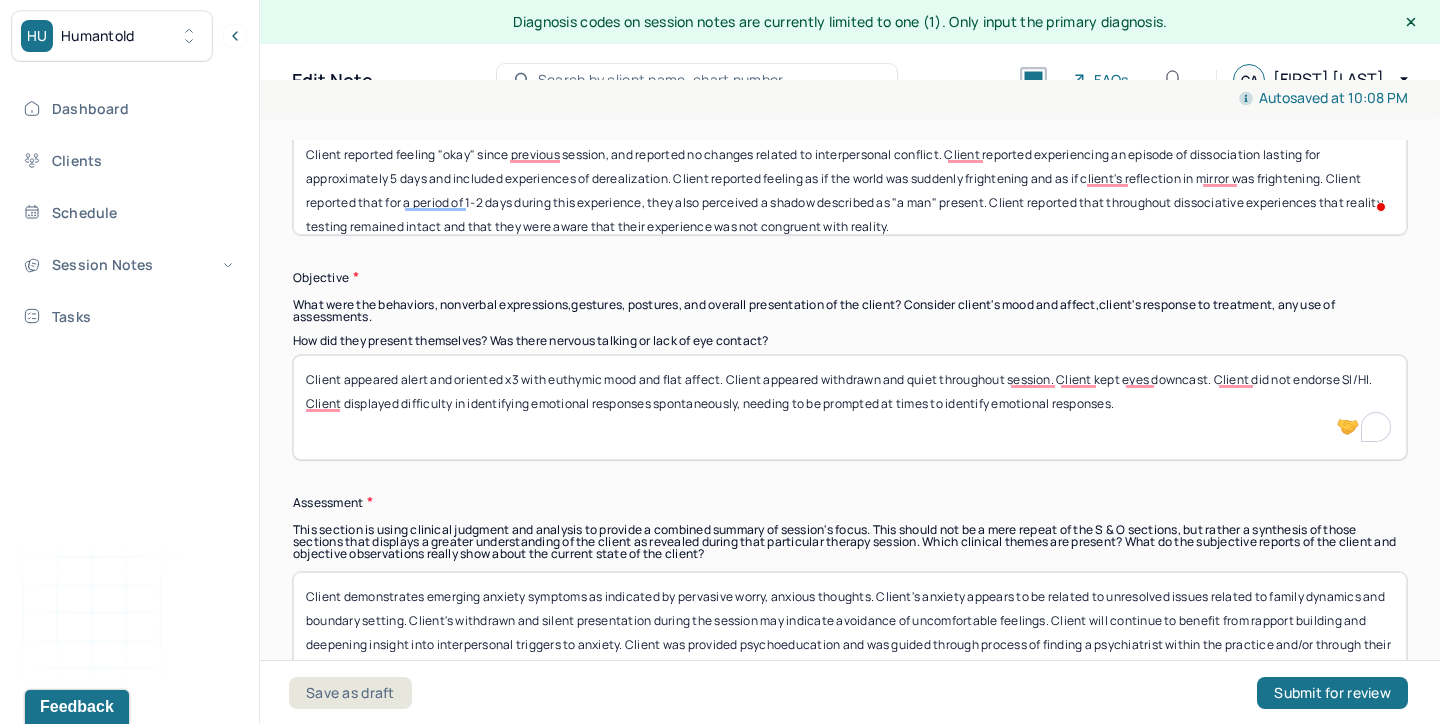scroll, scrollTop: 1283, scrollLeft: 0, axis: vertical 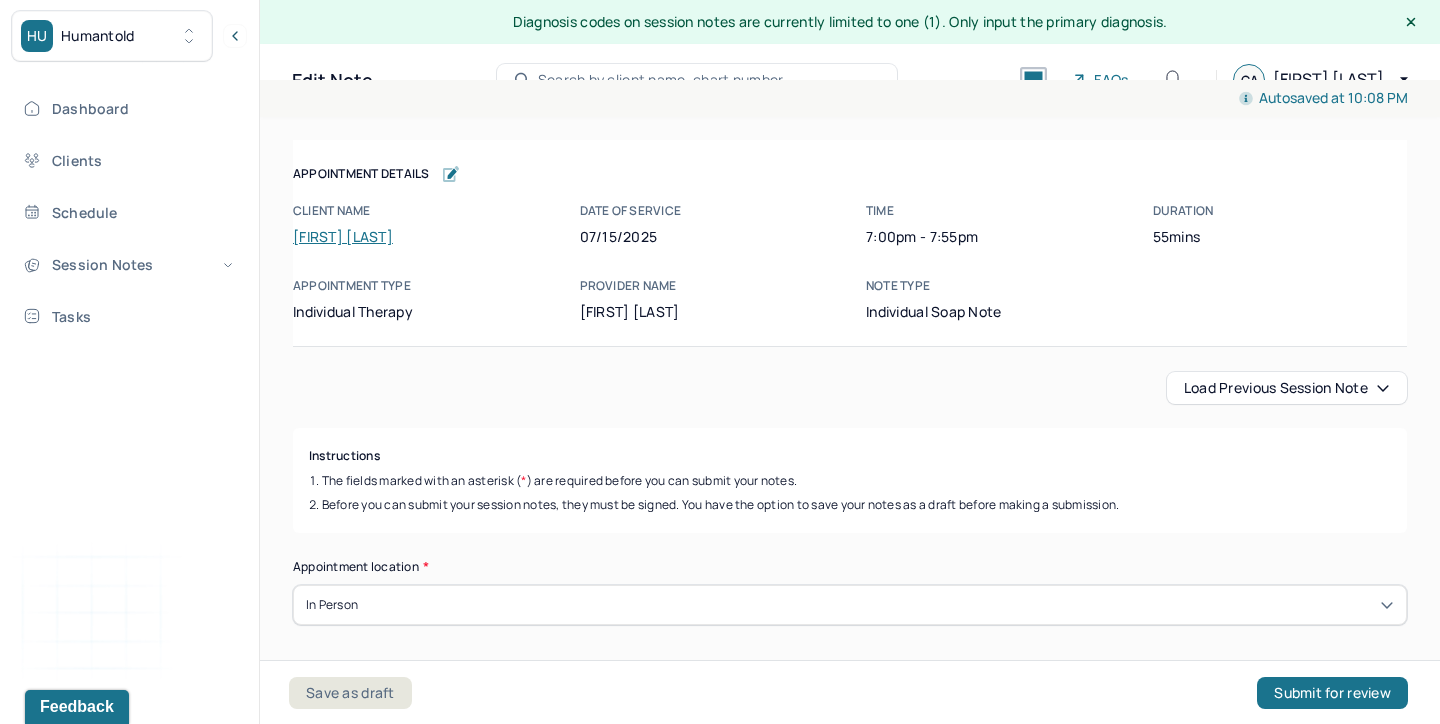 drag, startPoint x: 924, startPoint y: 220, endPoint x: 420, endPoint y: 465, distance: 560.3936 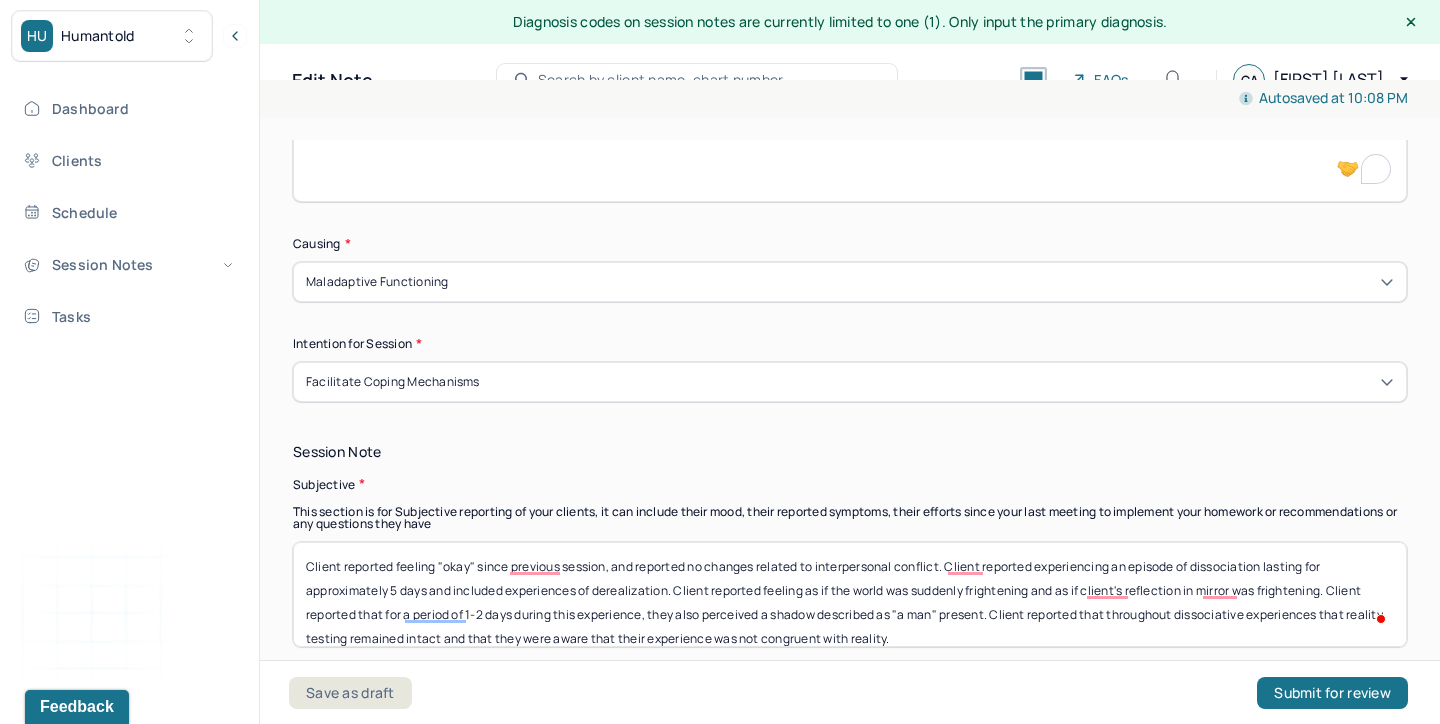 scroll, scrollTop: 1084, scrollLeft: 0, axis: vertical 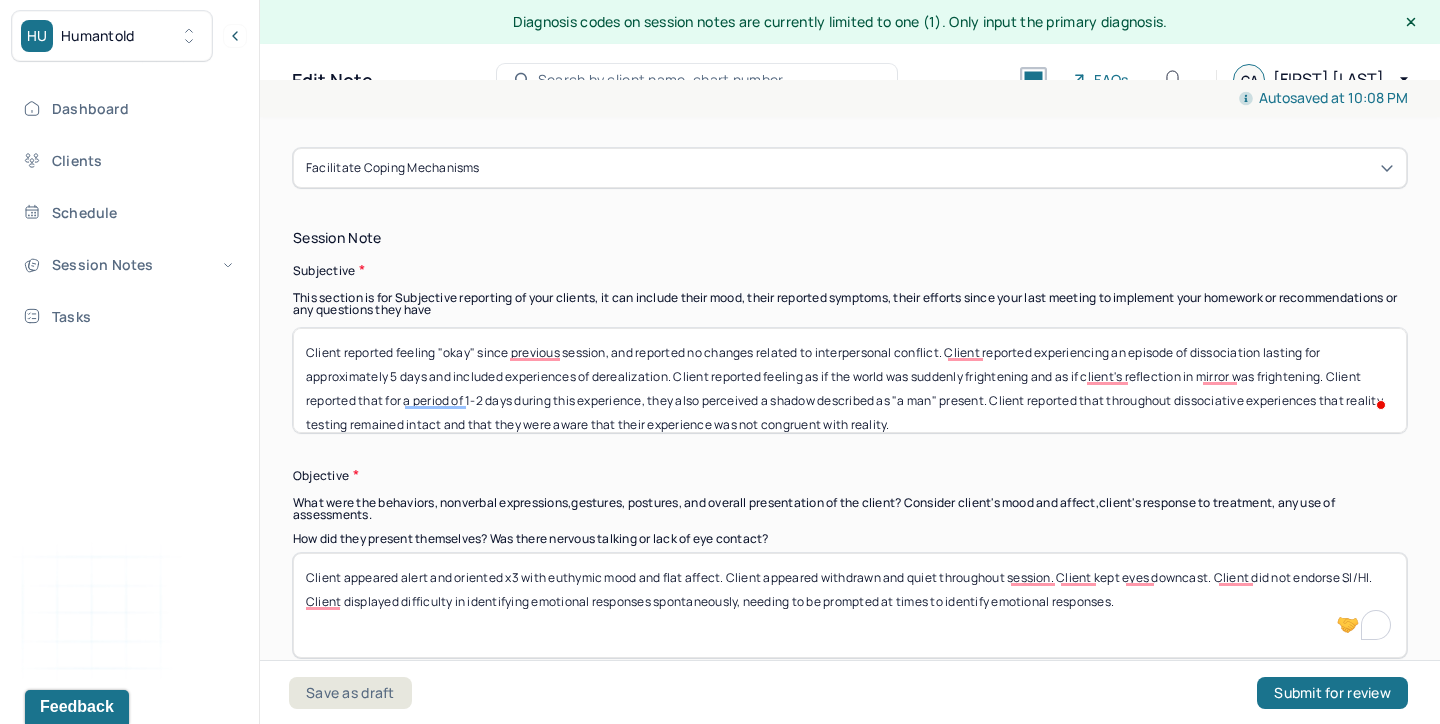 type on "Client reported feeling "okay" since previous session, and reported no changes related to interpersonal conflict. Client reported experiencing an episode of dissociation lasting for approximately 5 days and included experiences of derealization. Client reported feeling as if the world was suddenly frightening and as if client's reflection in mirror was frightening. Client reported that for a period of 1-2 days during this experience, they also perceived a shadow described as "a man" present. Client reported that throughout dissociative experiences that reality testing remained intact and that they were aware that their experience was not congruent with reality." 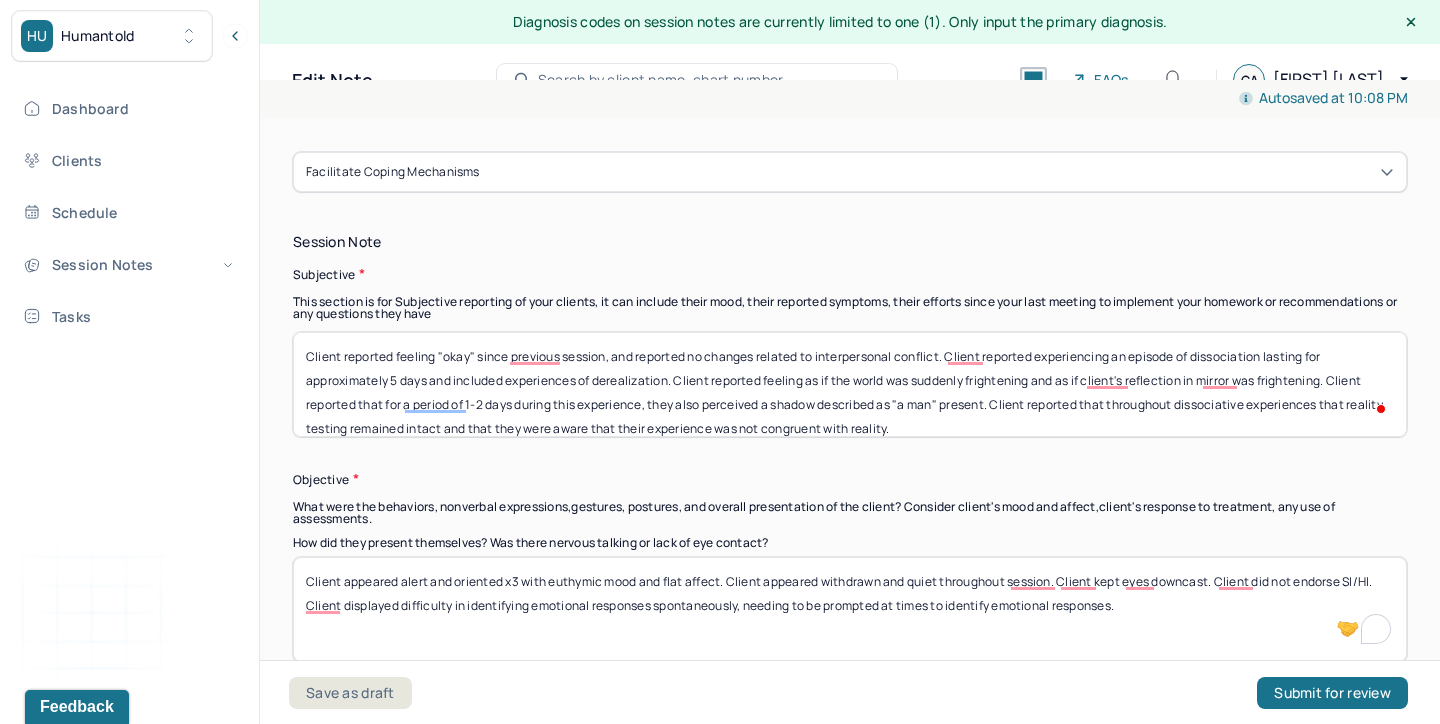 scroll, scrollTop: 1187, scrollLeft: 0, axis: vertical 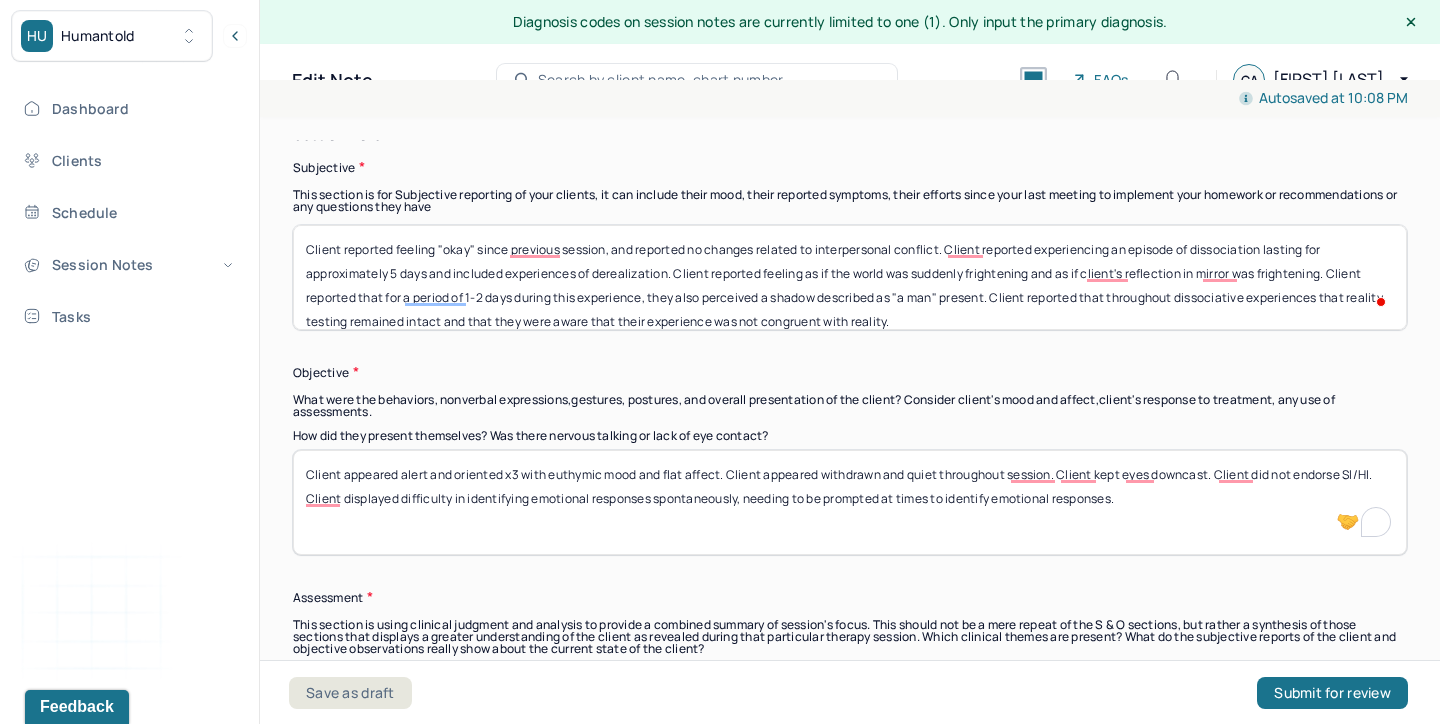 click on "Client appeared alert and oriented x3 with euthymic mood and flat affect. Client appeared withdrawn and quiet throughout session. Client kept eyes downcast. Client did not endorse SI/HI. Client displayed difficulty in identifying emotional responses spontaneously, needing to be prompted at times to identify emotional responses." at bounding box center [850, 502] 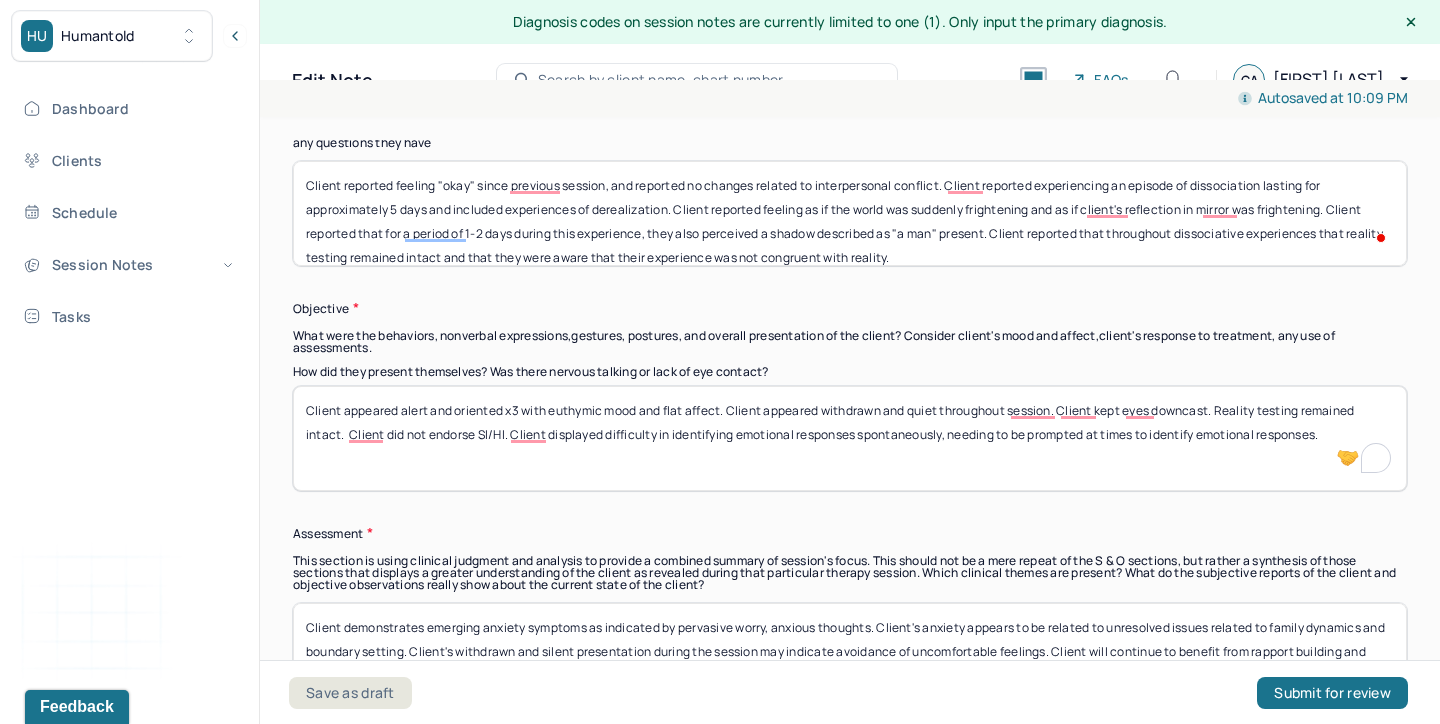 scroll, scrollTop: 1252, scrollLeft: 0, axis: vertical 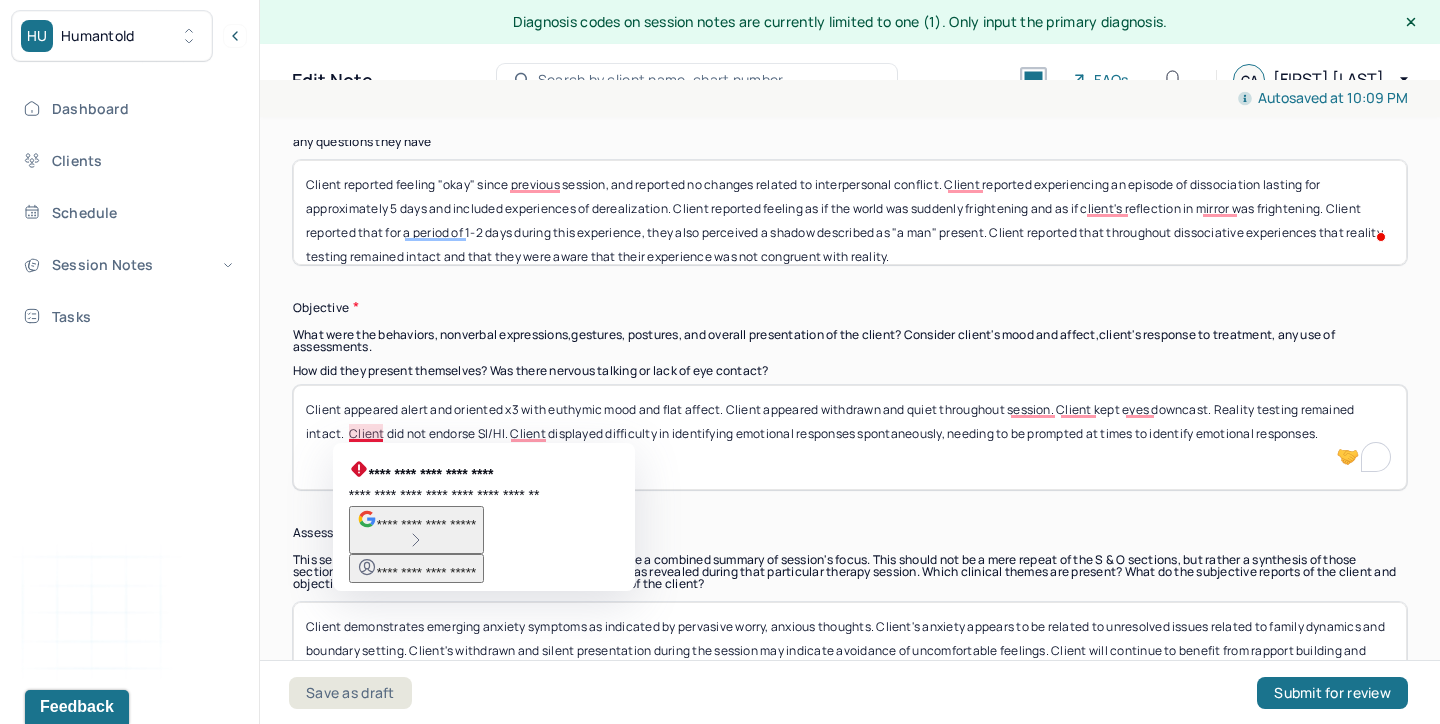click on "Client appeared alert and oriented x3 with euthymic mood and flat affect. Client appeared withdrawn and quiet throughout session. Client kept eyes downcast. Reality testing remained intact.  Client did not endorse SI/HI. Client displayed difficulty in identifying emotional responses spontaneously, needing to be prompted at times to identify emotional responses." at bounding box center [850, 437] 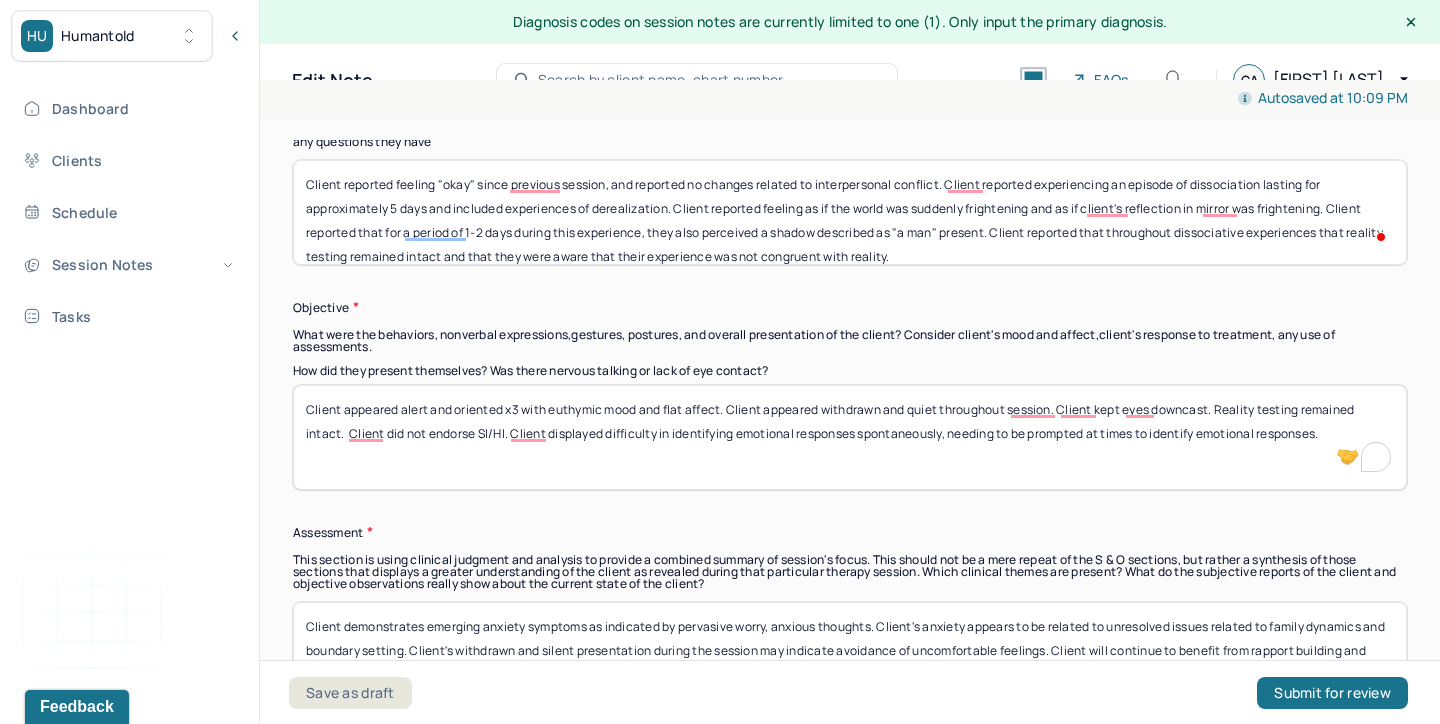 paste on "Client demonstrated insight into dissociative experiences and was able to articulate them with appropriate emotional affect. No signs of acute distress or disorganization were observed during session." 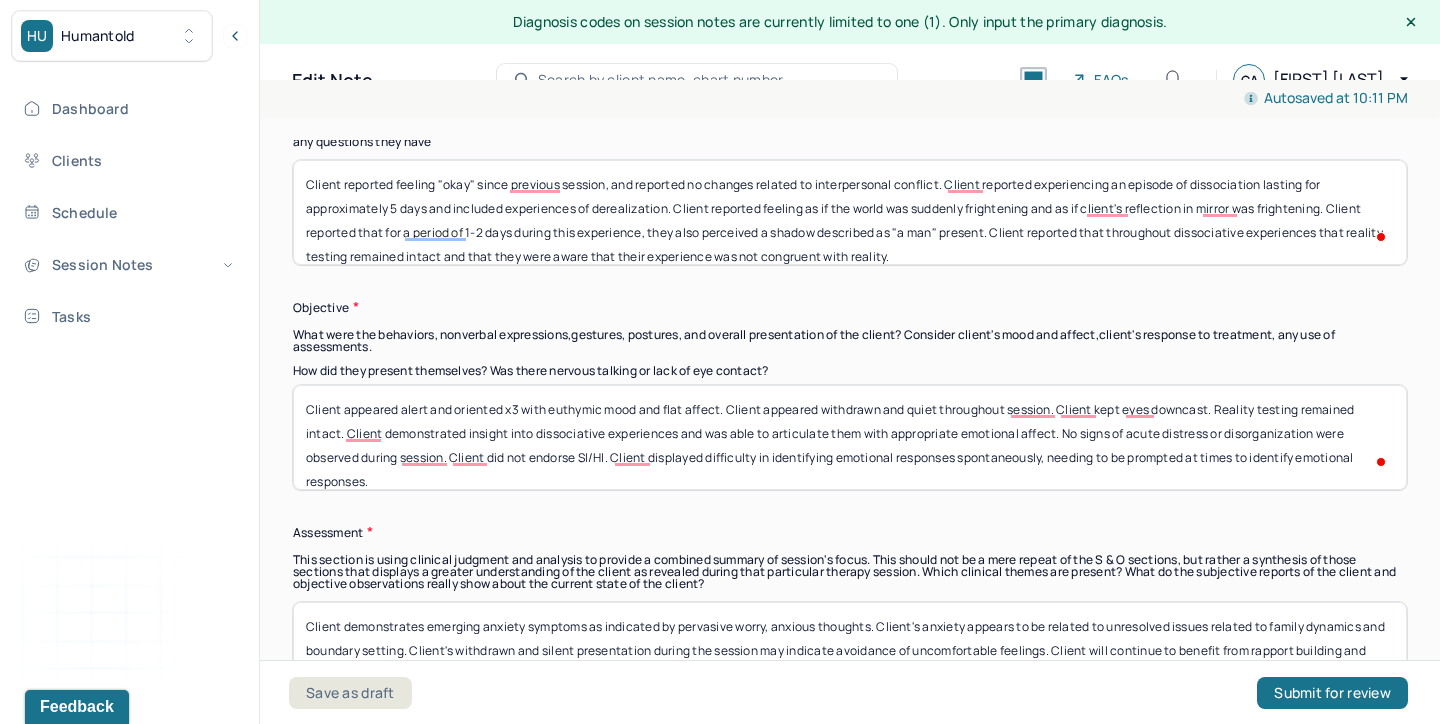 scroll, scrollTop: 16, scrollLeft: 0, axis: vertical 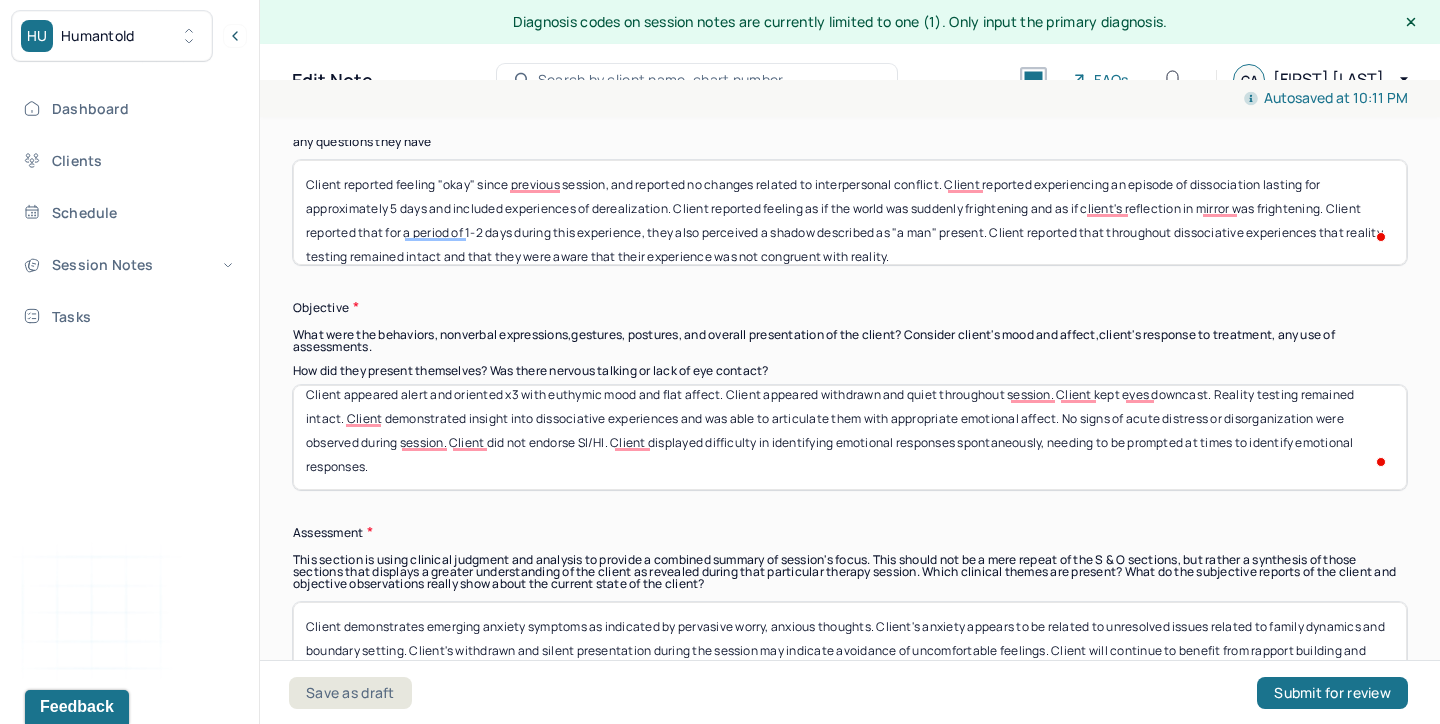 drag, startPoint x: 1055, startPoint y: 423, endPoint x: 860, endPoint y: 421, distance: 195.01025 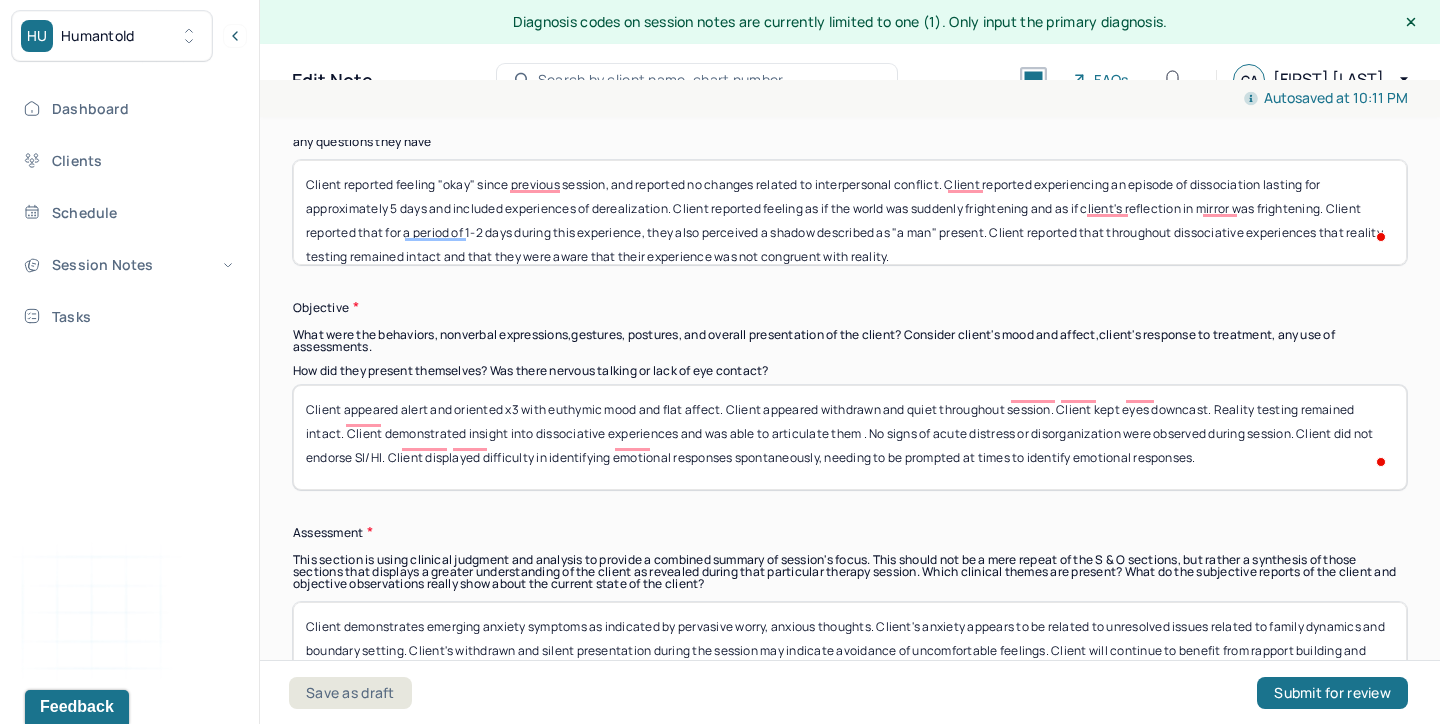 scroll, scrollTop: 0, scrollLeft: 0, axis: both 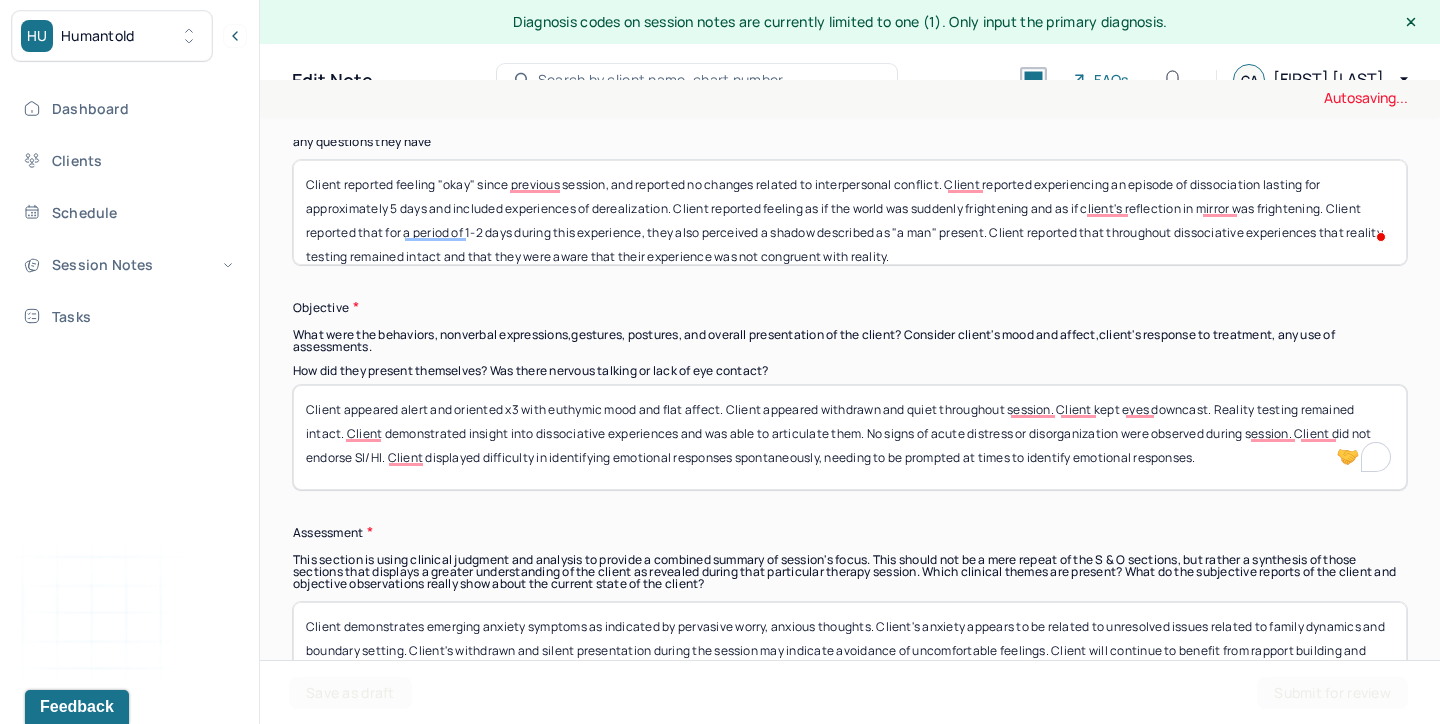 type on "Client appeared alert and oriented x3 with euthymic mood and flat affect. Client appeared withdrawn and quiet throughout session. Client kept eyes downcast. Reality testing remained intact. Client demonstrated insight into dissociative experiences and was able to articulate them. No signs of acute distress or disorganization were observed during session. Client did not endorse SI/HI. Client displayed difficulty in identifying emotional responses spontaneously, needing to be prompted at times to identify emotional responses." 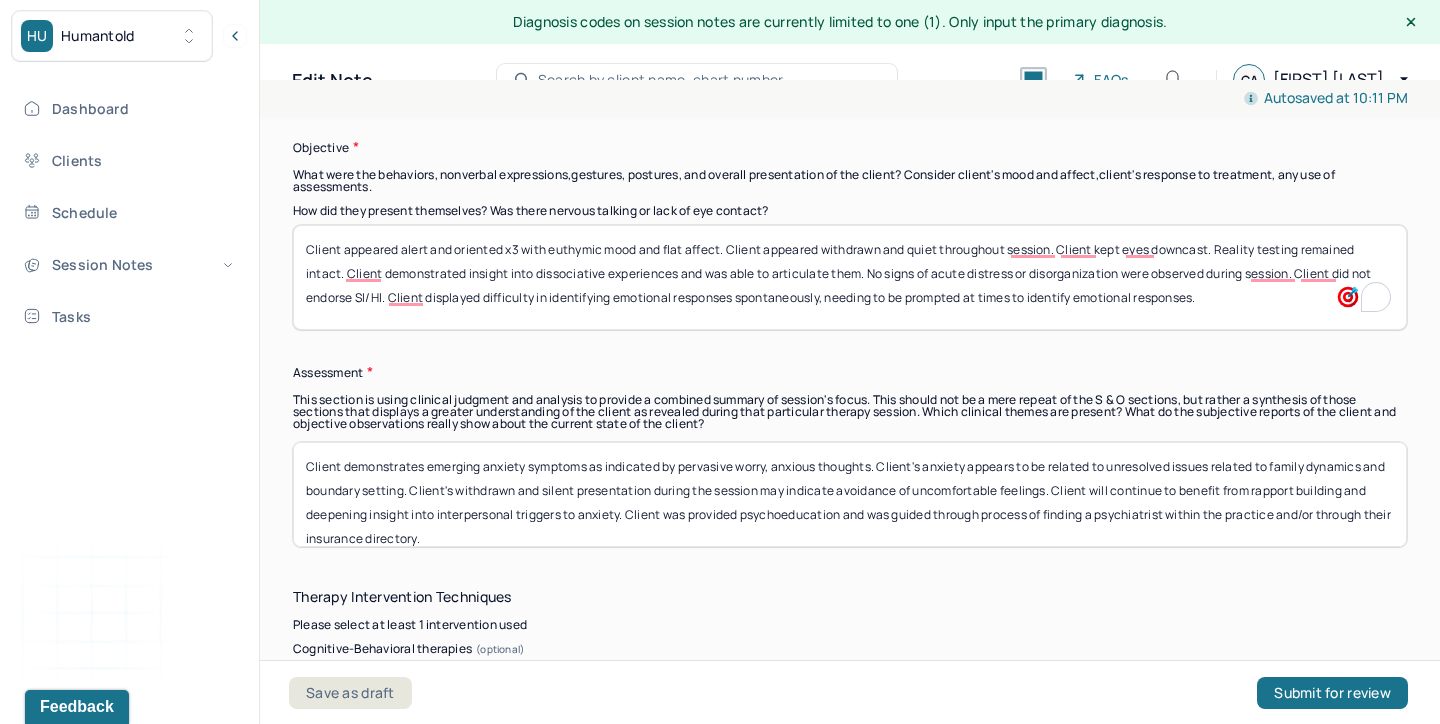 scroll, scrollTop: 1413, scrollLeft: 0, axis: vertical 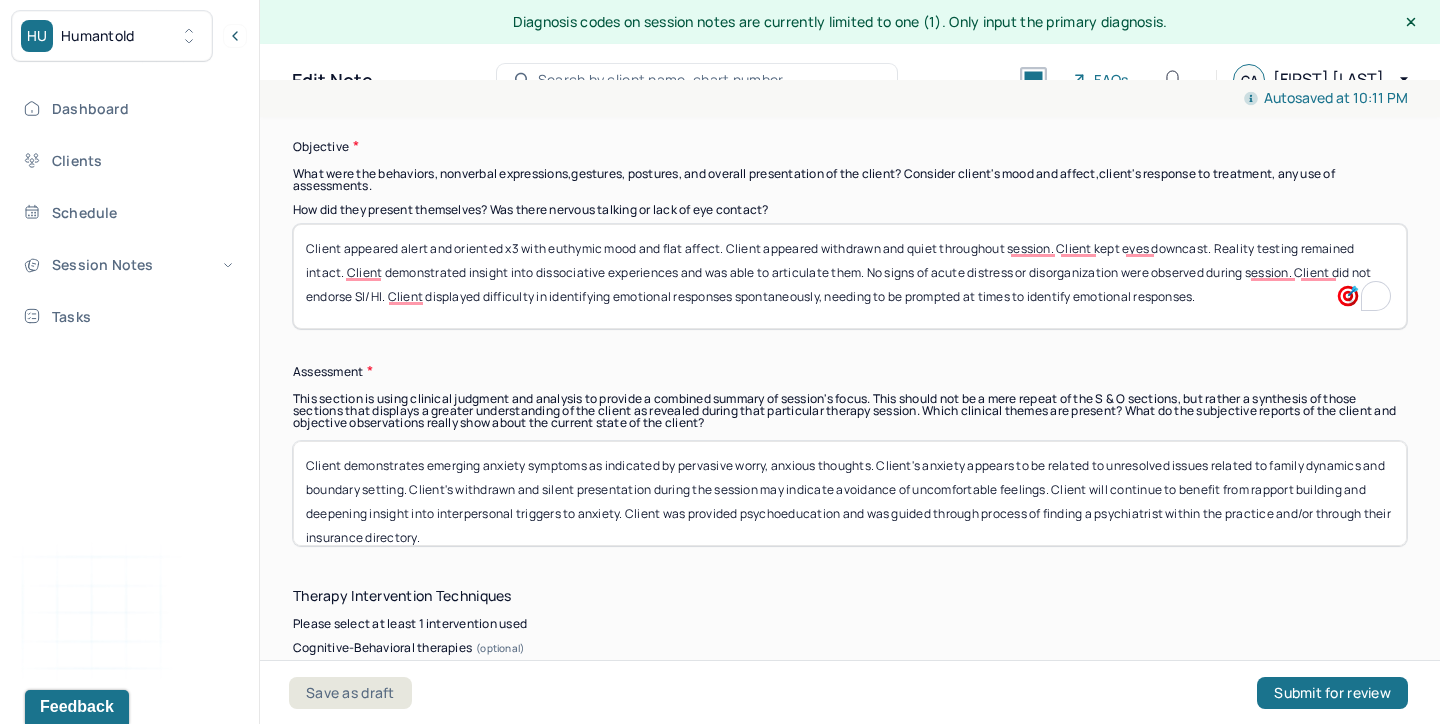 click on "Client appeared alert and oriented x3 with euthymic mood and flat affect. Client appeared withdrawn and quiet throughout session. Client kept eyes downcast. Reality testing remained intact. Client demonstrated insight into dissociative experiences and was able to articulate them. No signs of acute distress or disorganization were observed during session. Client did not endorse SI/HI. Client displayed difficulty in identifying emotional responses spontaneously, needing to be prompted at times to identify emotional responses." at bounding box center (850, 276) 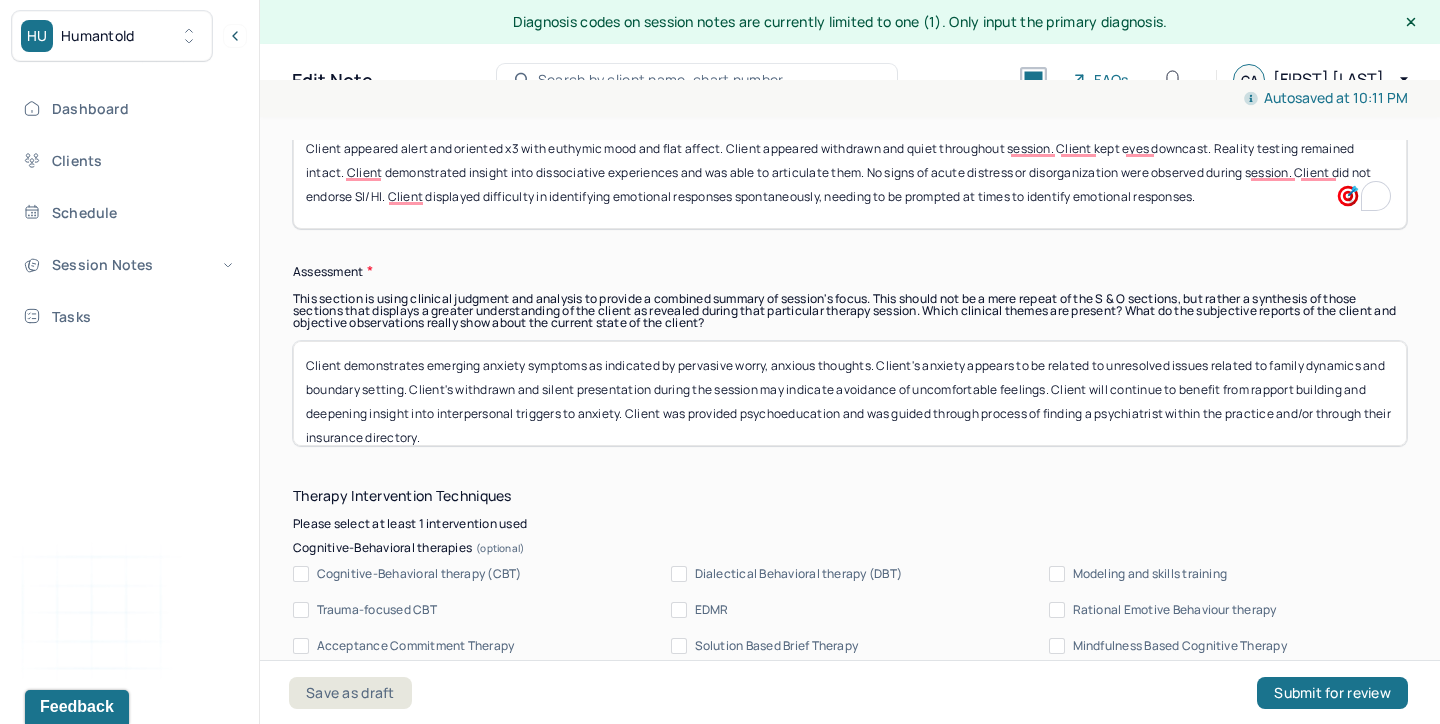 scroll, scrollTop: 1519, scrollLeft: 0, axis: vertical 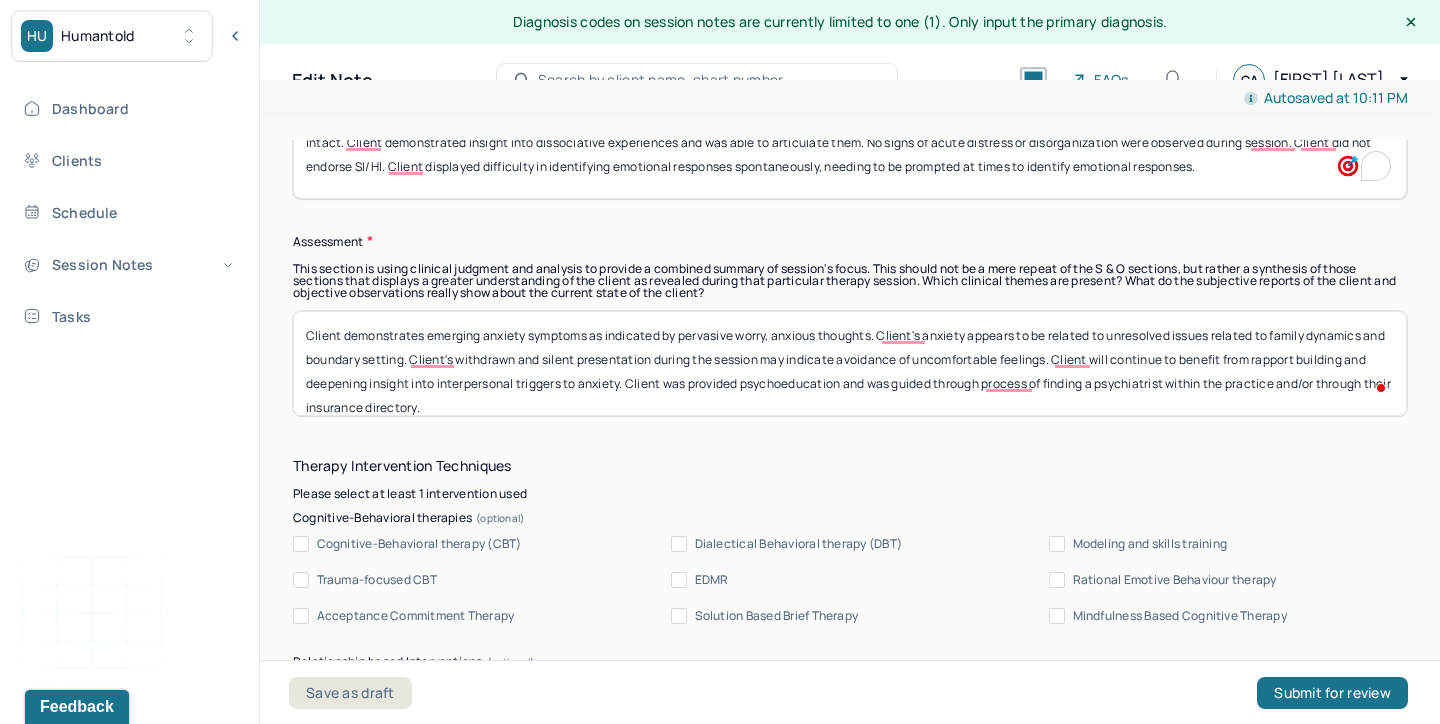 drag, startPoint x: 420, startPoint y: 337, endPoint x: 344, endPoint y: 333, distance: 76.105194 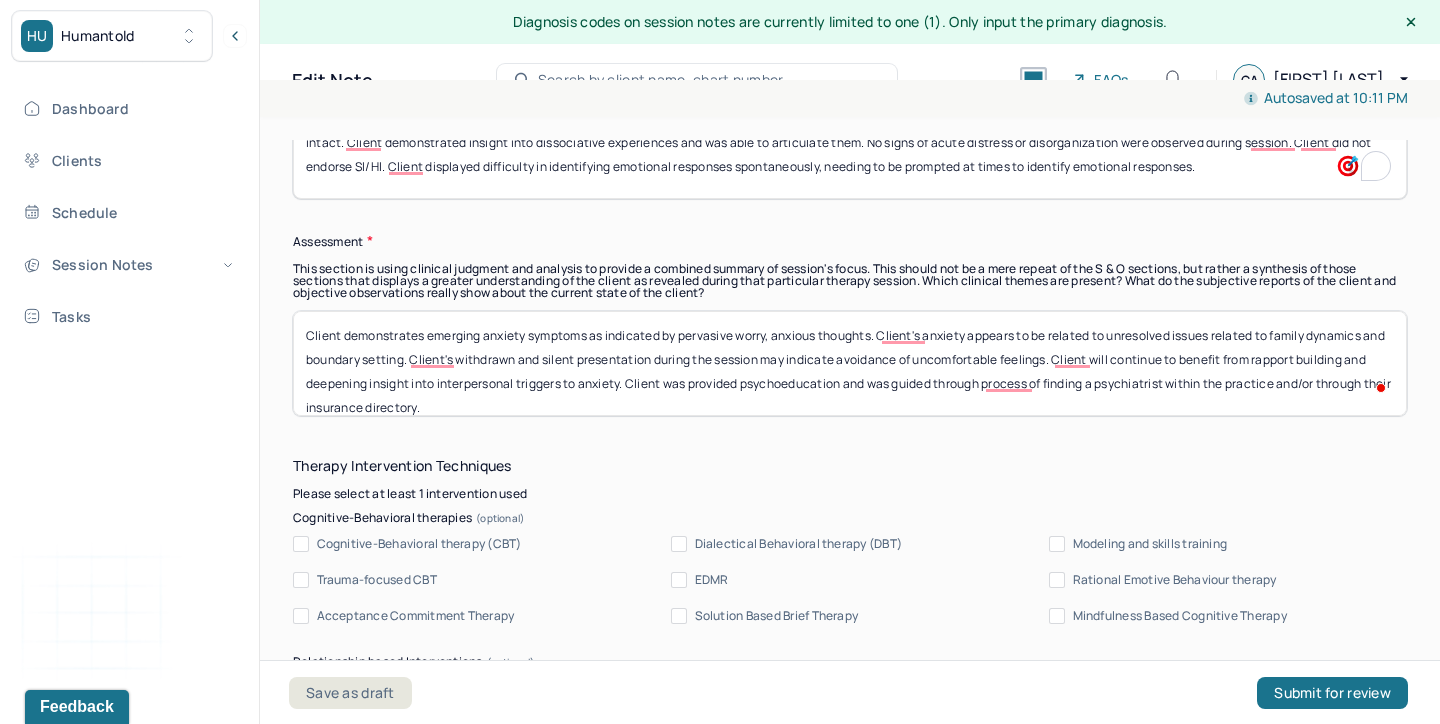 click on "Client demonstrates emerging anxiety symptoms as indicated by pervasive worry, anxious thoughts. Client's anxiety appears to be related to unresolved issues related to family dynamics and boundary setting. Client's withdrawn and silent presentation during the session may indicate avoidance of uncomfortable feelings. Client will continue to benefit from rapport building and deepening insight into interpersonal triggers to anxiety. Client was provided psychoeducation and was guided through process of finding a psychiatrist within the practice and/or through their insurance directory." at bounding box center [850, 363] 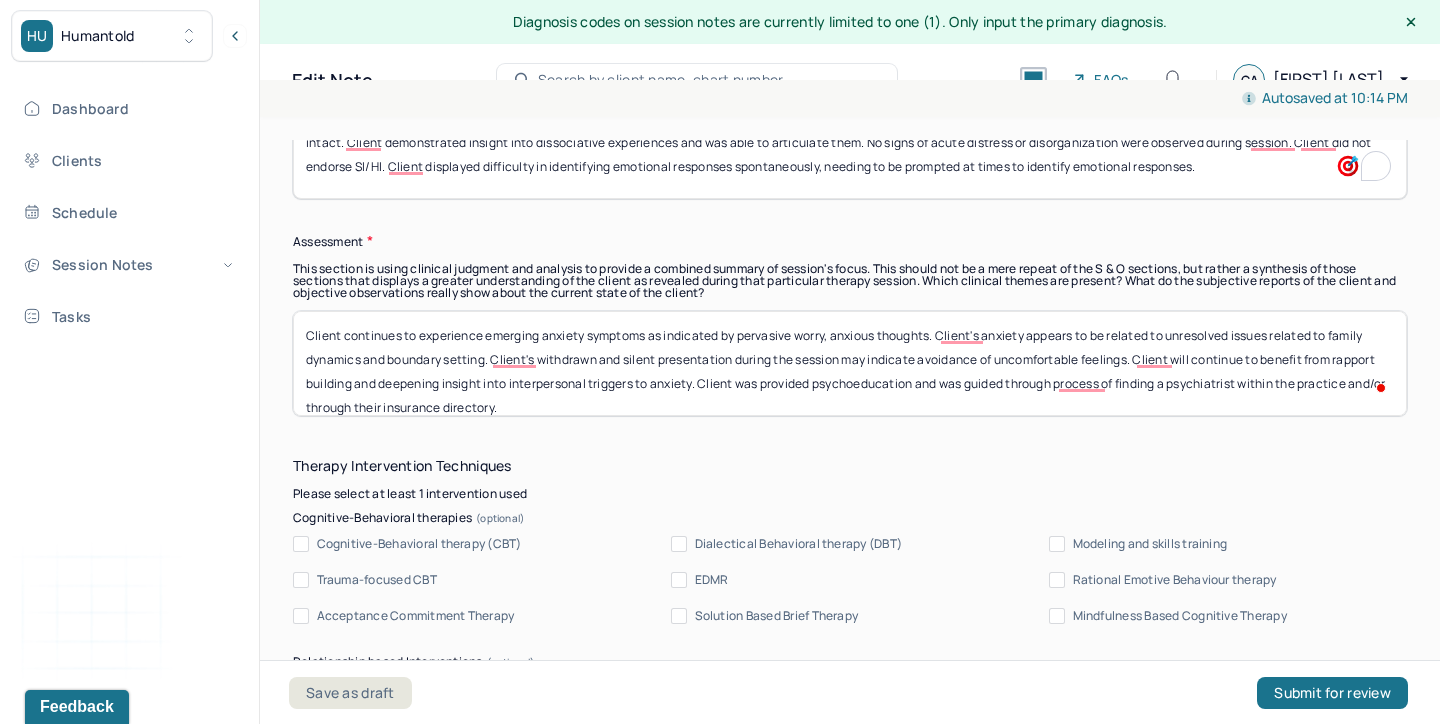 scroll, scrollTop: 1528, scrollLeft: 0, axis: vertical 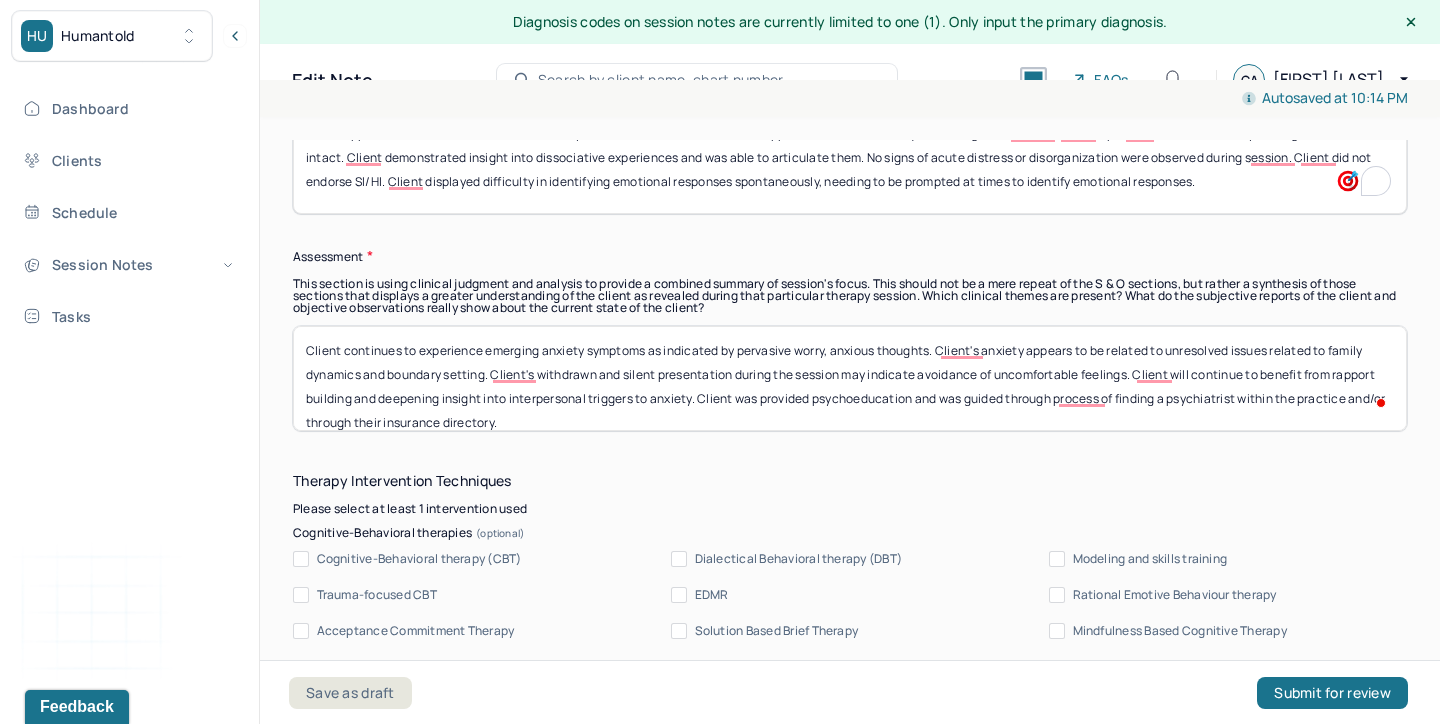 drag, startPoint x: 833, startPoint y: 351, endPoint x: 800, endPoint y: 349, distance: 33.06055 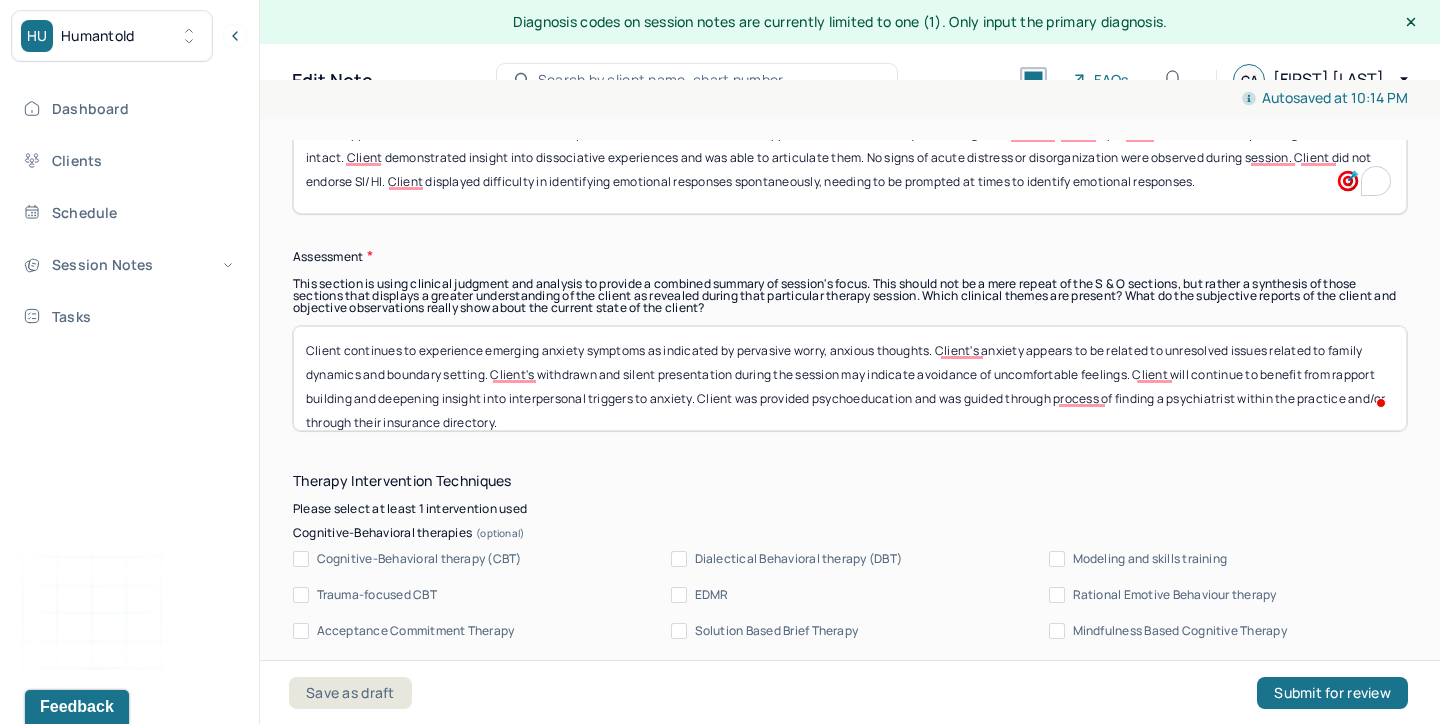click on "Client continues to experience emerging anxiety symptoms as indicated by pervasive worry, anxious thoughts. Client's anxiety appears to be related to unresolved issues related to family dynamics and boundary setting. Client's withdrawn and silent presentation during the session may indicate avoidance of uncomfortable feelings. Client will continue to benefit from rapport building and deepening insight into interpersonal triggers to anxiety. Client was provided psychoeducation and was guided through process of finding a psychiatrist within the practice and/or through their insurance directory." at bounding box center (850, 378) 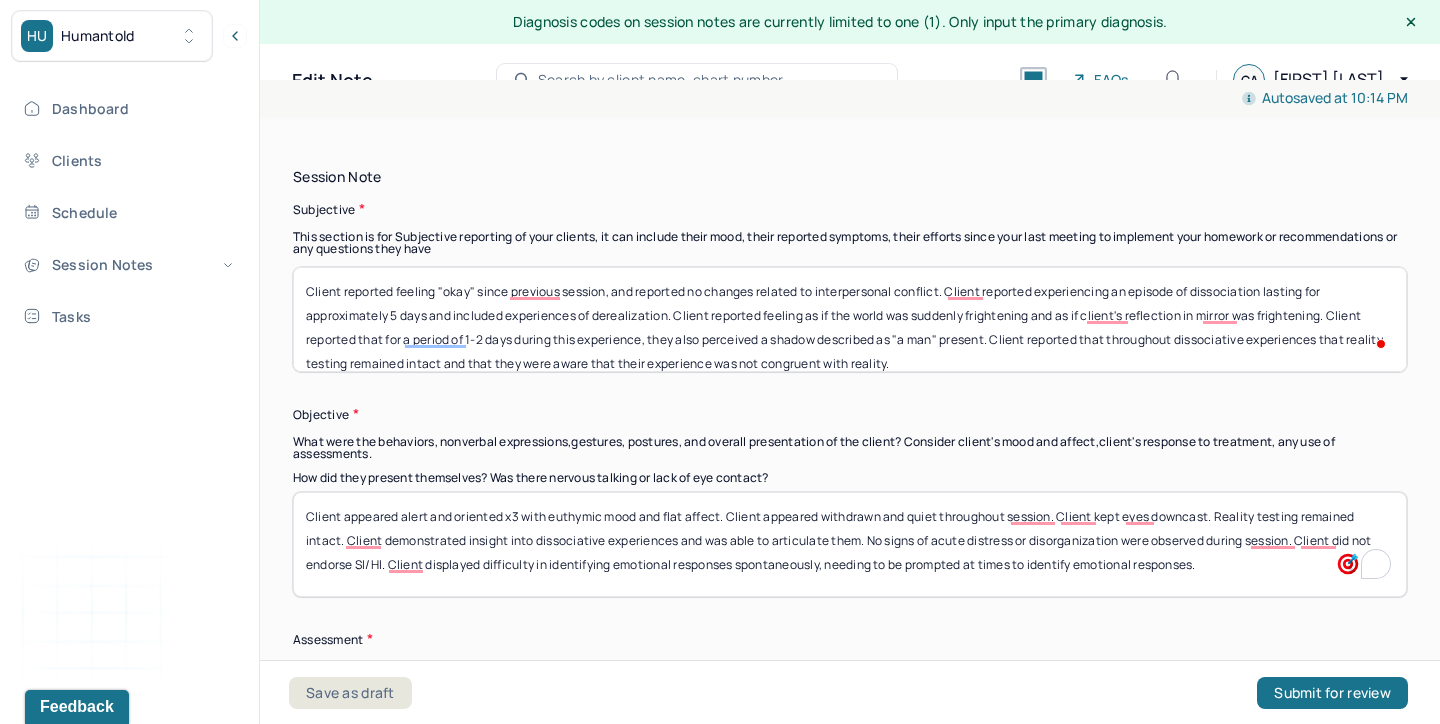 scroll, scrollTop: 1143, scrollLeft: 0, axis: vertical 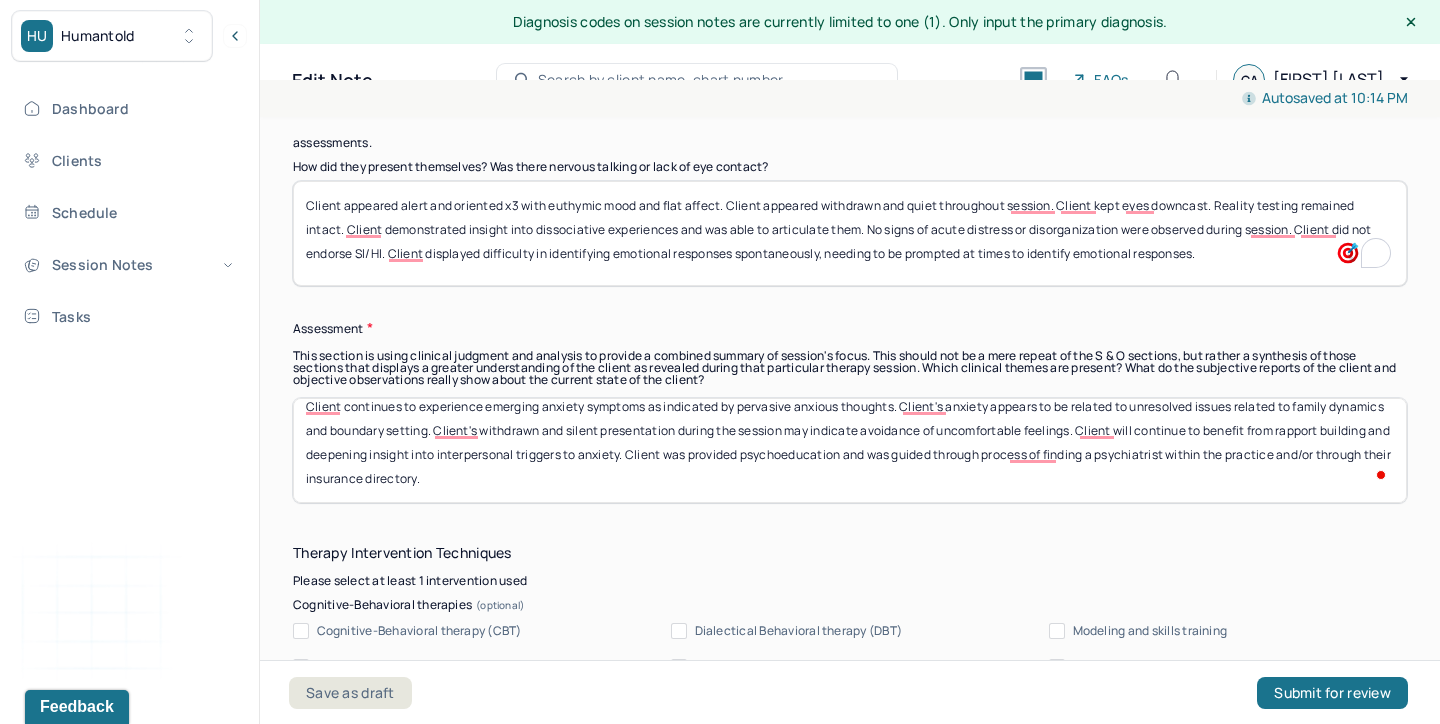 drag, startPoint x: 905, startPoint y: 413, endPoint x: 1032, endPoint y: 499, distance: 153.37862 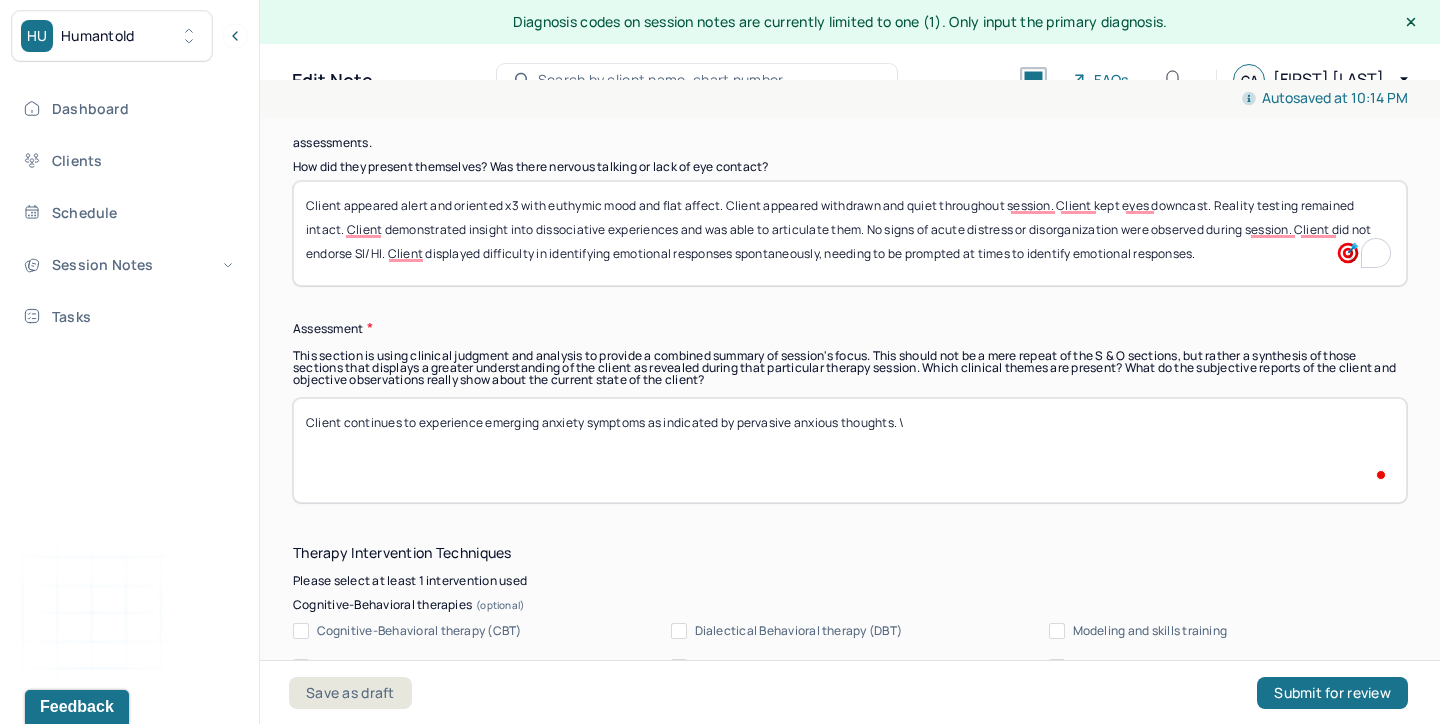 scroll, scrollTop: 0, scrollLeft: 0, axis: both 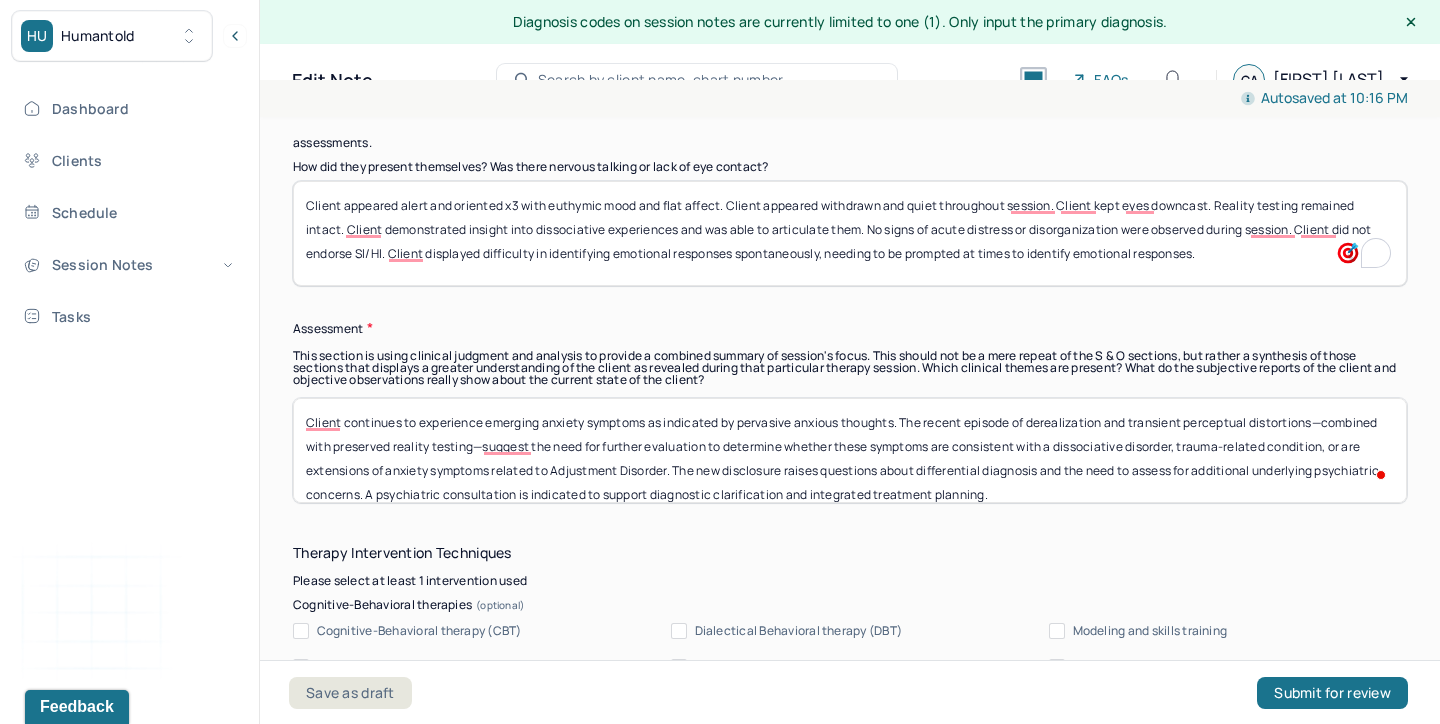 click on "Client continues to experience emerging anxiety symptoms as indicated by pervasive anxious thoughts. The recent episode of derealization and transient perceptual distortions—combined with preserved reality testing—suggest the need for further evaluation to determine whether these symptoms are consistent with a dissociative disorder, trauma-related condition, or are extensions of anxiety symptoms related to Adjustment Disorder. The new disclosure raises questions about differential diagnosis and the need to assess for additional underlying psychiatric concerns. A psychiatric consultation is indicated to support diagnostic clarification and integrated treatment planning." at bounding box center (850, 450) 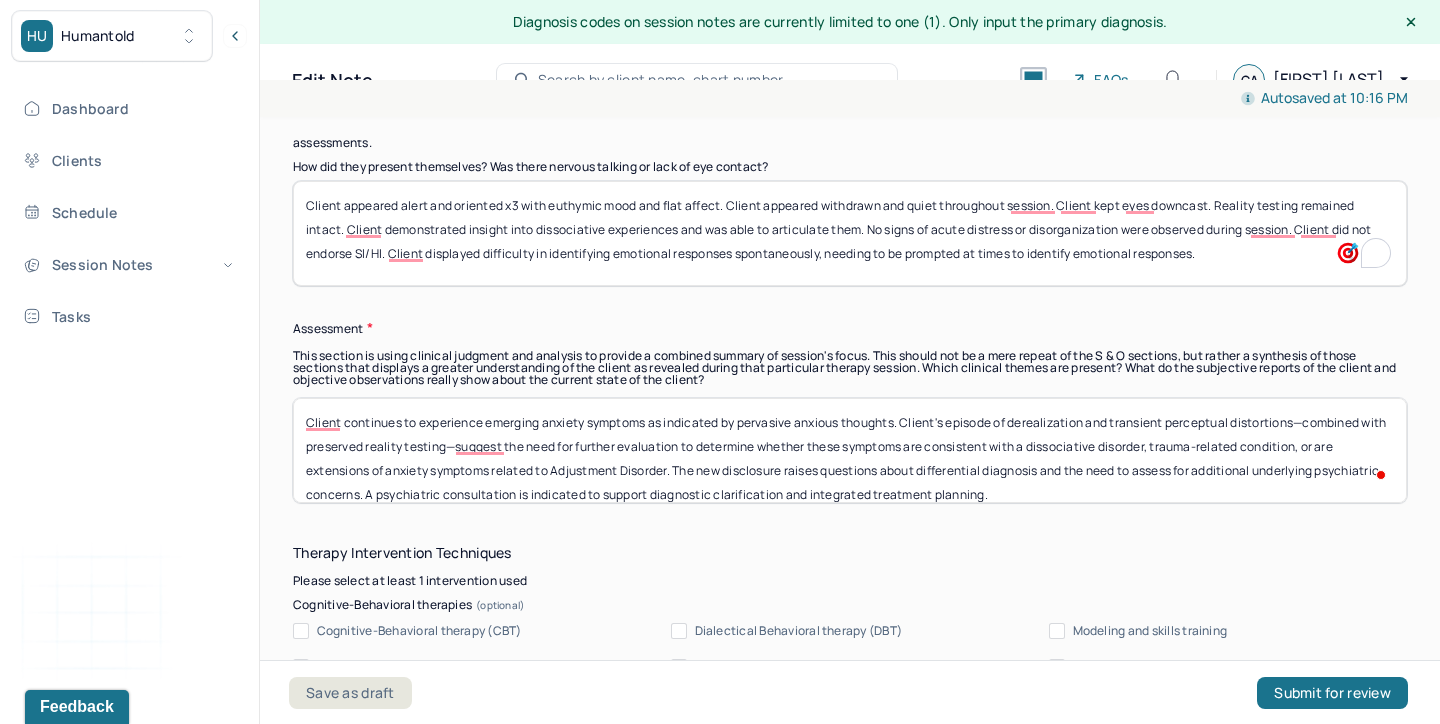 click on "Client continues to experience emerging anxiety symptoms as indicated by pervasive anxious thoughts. Client's episode of derealization and transient perceptual distortions—combined with preserved reality testing—suggest the need for further evaluation to determine whether these symptoms are consistent with a dissociative disorder, trauma-related condition, or are extensions of anxiety symptoms related to Adjustment Disorder. The new disclosure raises questions about differential diagnosis and the need to assess for additional underlying psychiatric concerns. A psychiatric consultation is indicated to support diagnostic clarification and integrated treatment planning." at bounding box center [850, 450] 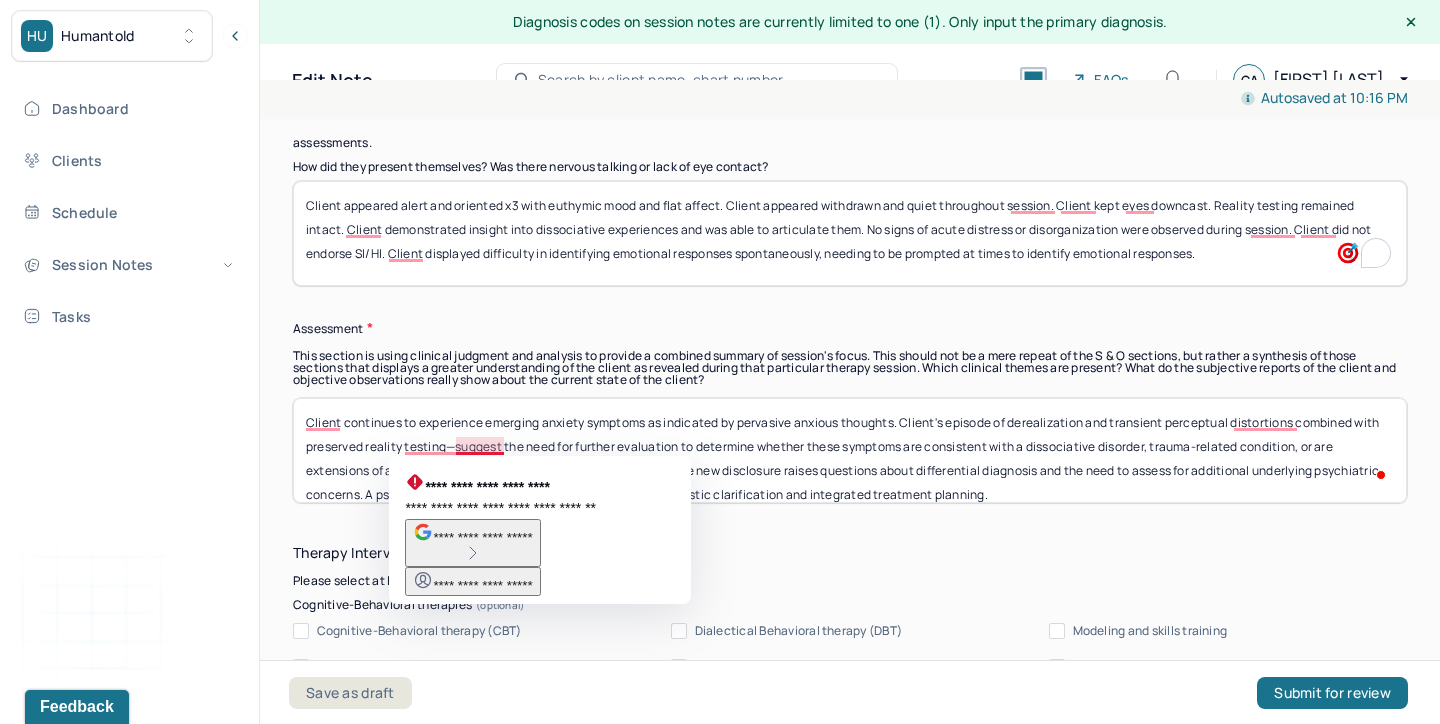 click on "Client continues to experience emerging anxiety symptoms as indicated by pervasive anxious thoughts. Client's episode of derealization and transient perceptual distortions combined with preserved reality testing—suggest the need for further evaluation to determine whether these symptoms are consistent with a dissociative disorder, trauma-related condition, or are extensions of anxiety symptoms related to Adjustment Disorder. The new disclosure raises questions about differential diagnosis and the need to assess for additional underlying psychiatric concerns. A psychiatric consultation is indicated to support diagnostic clarification and integrated treatment planning." at bounding box center (850, 450) 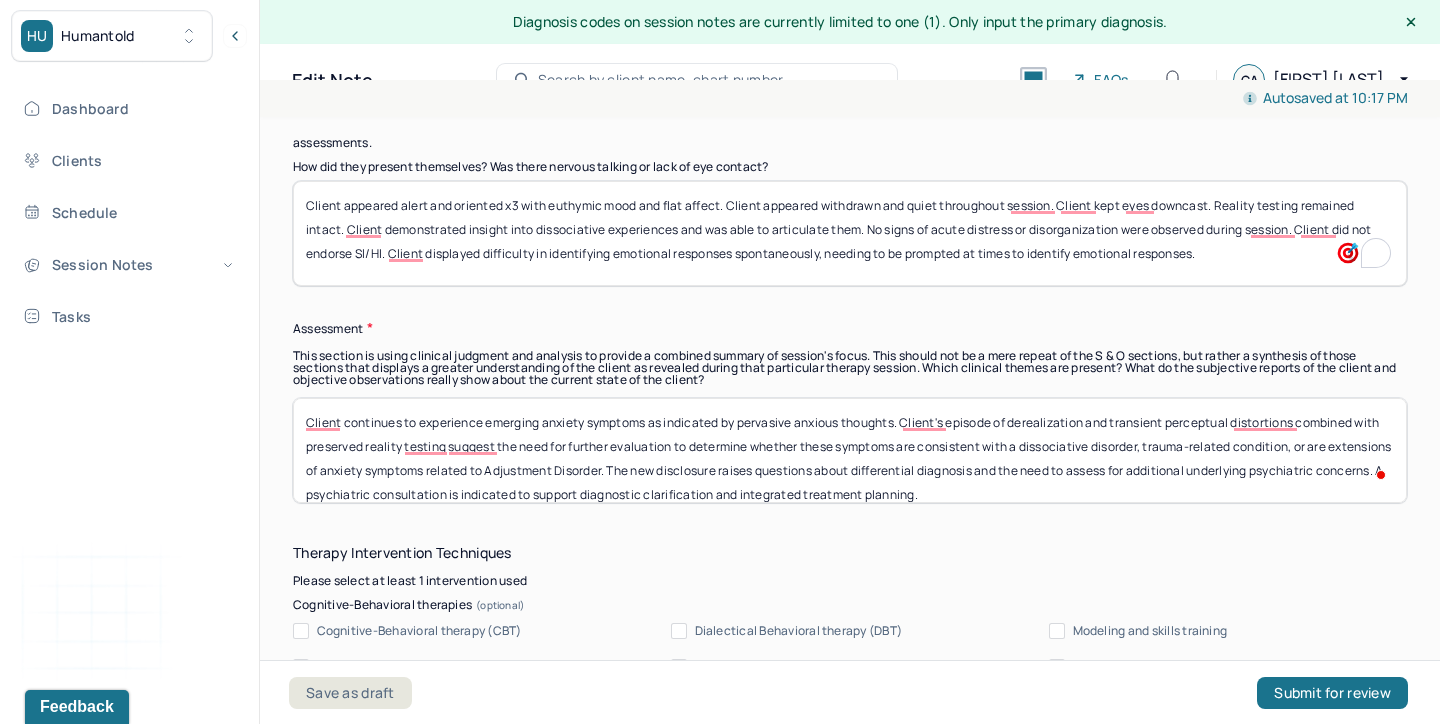 drag, startPoint x: 758, startPoint y: 446, endPoint x: 670, endPoint y: 474, distance: 92.34717 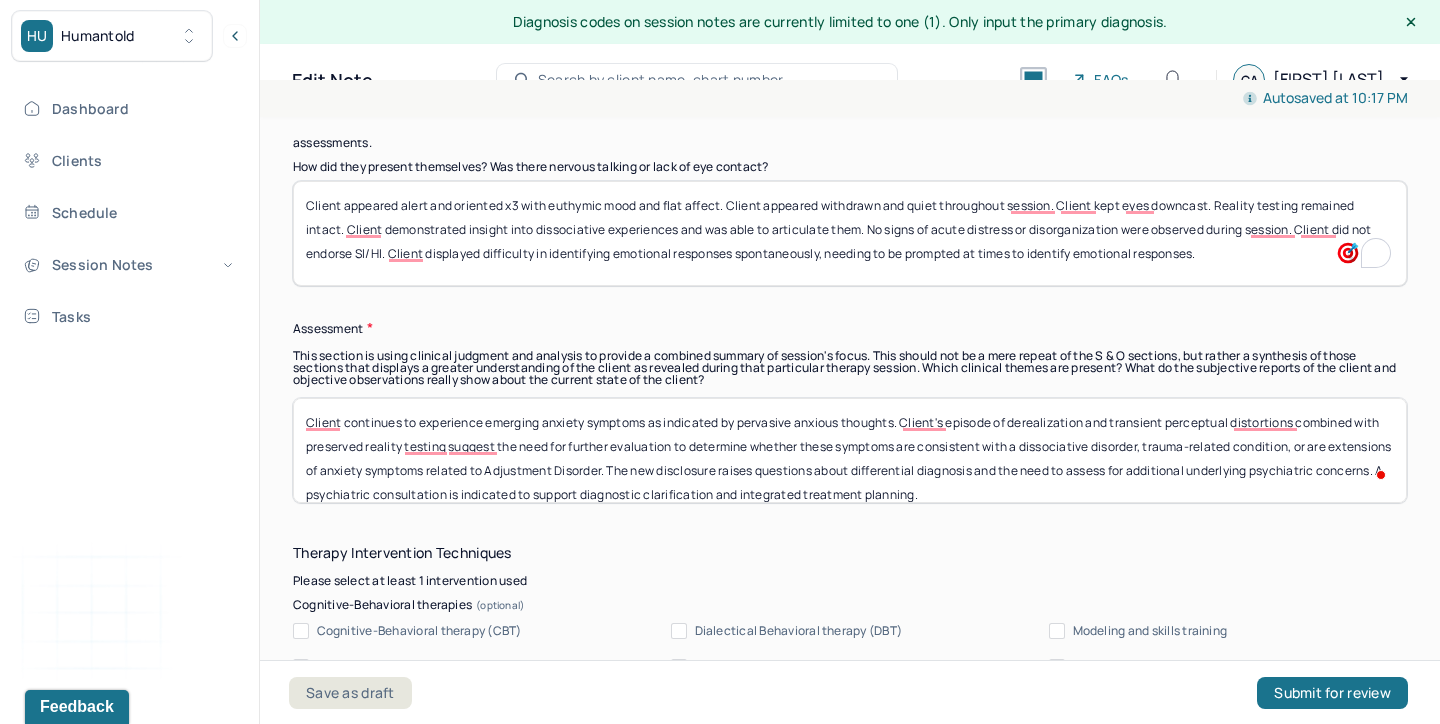 click on "Client continues to experience emerging anxiety symptoms as indicated by pervasive anxious thoughts. Client's episode of derealization and transient perceptual distortions combined with preserved reality testing suggest the need for further evaluation to determine whether these symptoms are consistent with a dissociative disorder, trauma-related condition, or are extensions of anxiety symptoms related to Adjustment Disorder. The new disclosure raises questions about differential diagnosis and the need to assess for additional underlying psychiatric concerns. A psychiatric consultation is indicated to support diagnostic clarification and integrated treatment planning." at bounding box center [850, 450] 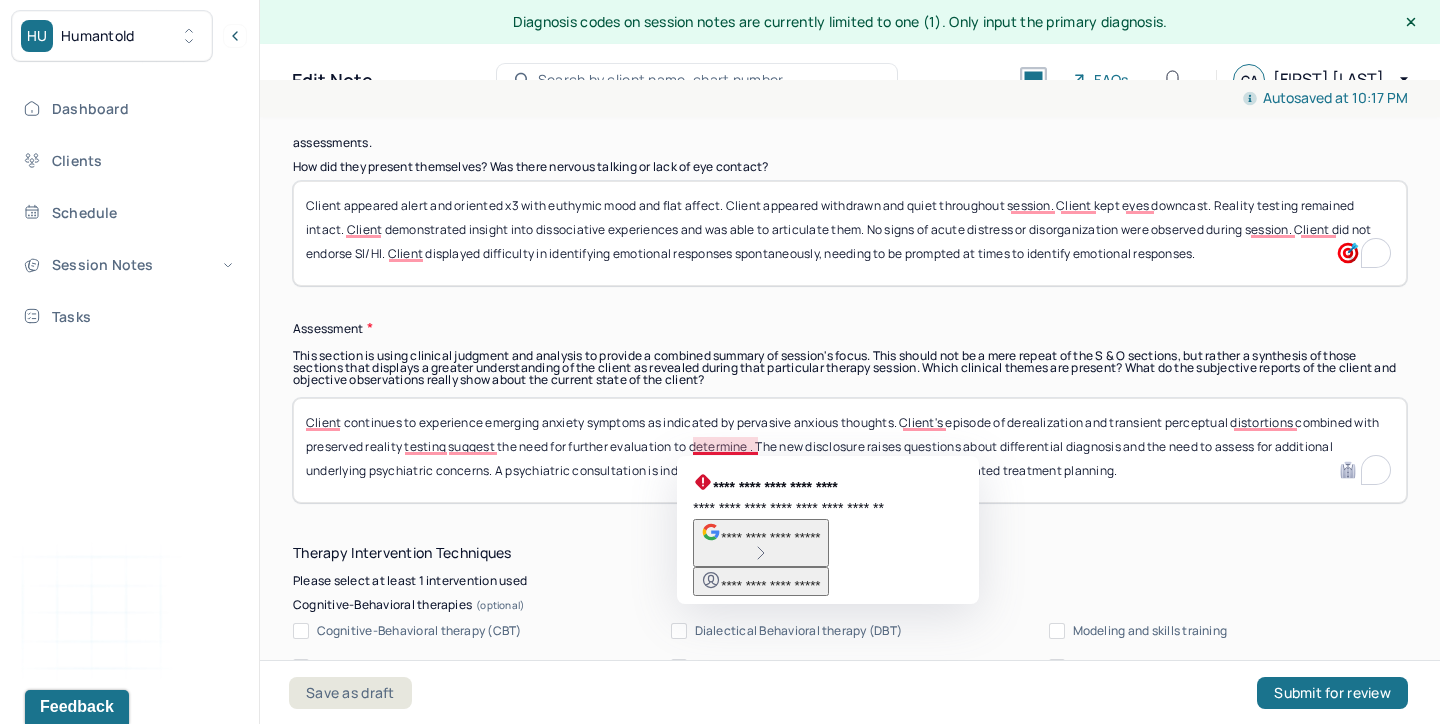drag, startPoint x: 1005, startPoint y: 445, endPoint x: 757, endPoint y: 446, distance: 248.00201 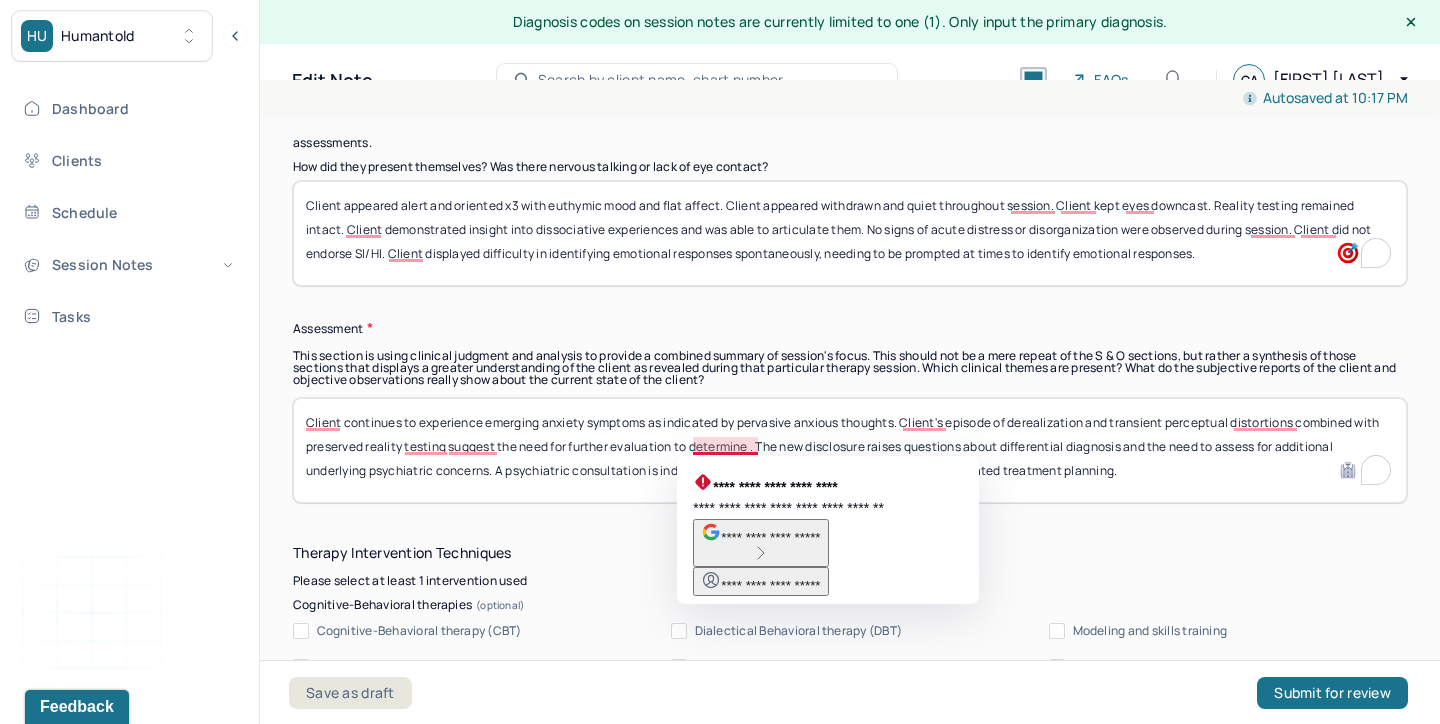 click on "Client continues to experience emerging anxiety symptoms as indicated by pervasive anxious thoughts. Client's episode of derealization and transient perceptual distortions combined with preserved reality testing suggest the need for further evaluation to determine . The new disclosure raises questions about differential diagnosis and the need to assess for additional underlying psychiatric concerns. A psychiatric consultation is indicated to support diagnostic clarification and integrated treatment planning." at bounding box center (850, 450) 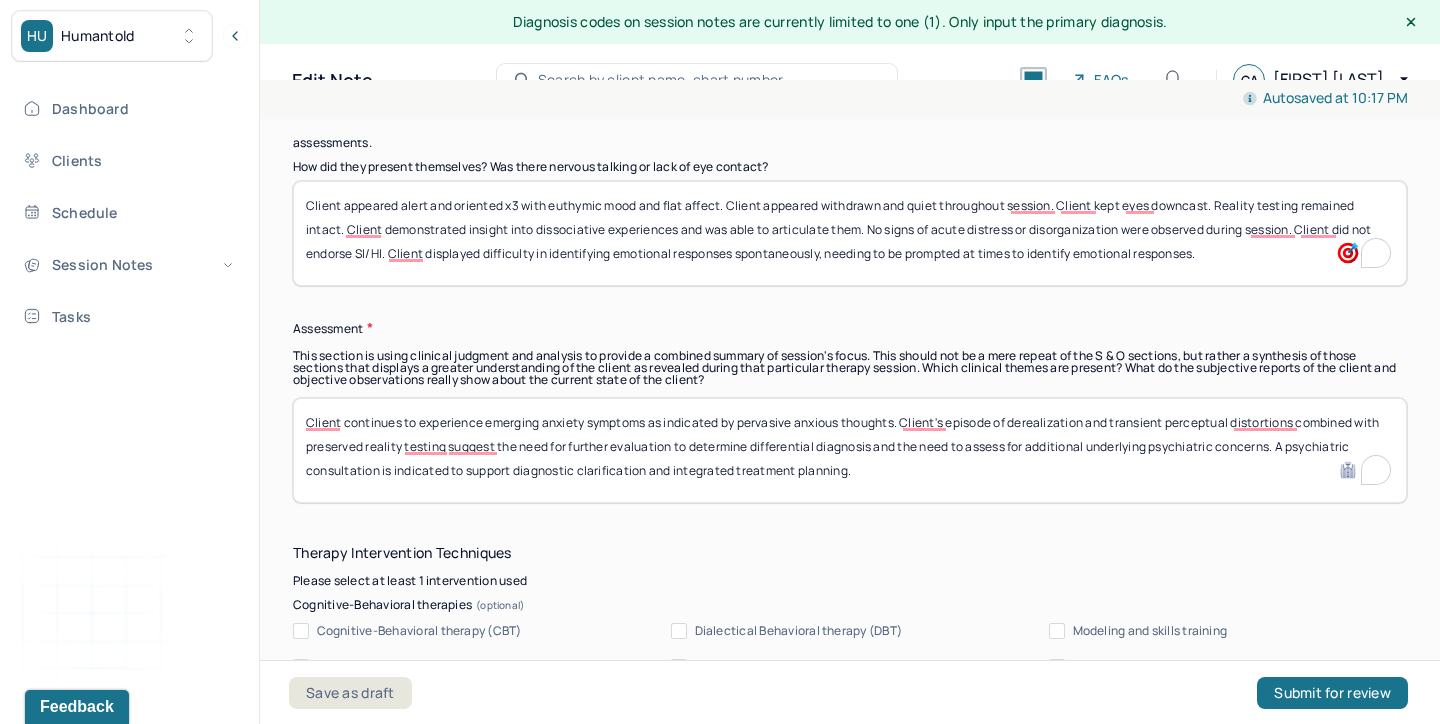 click on "Client continues to experience emerging anxiety symptoms as indicated by pervasive anxious thoughts. Client's episode of derealization and transient perceptual distortions combined with preserved reality testing suggest the need for further evaluation to determine differential diagnosis and the need to assess for additional underlying psychiatric concerns. A psychiatric consultation is indicated to support diagnostic clarification and integrated treatment planning." at bounding box center (850, 450) 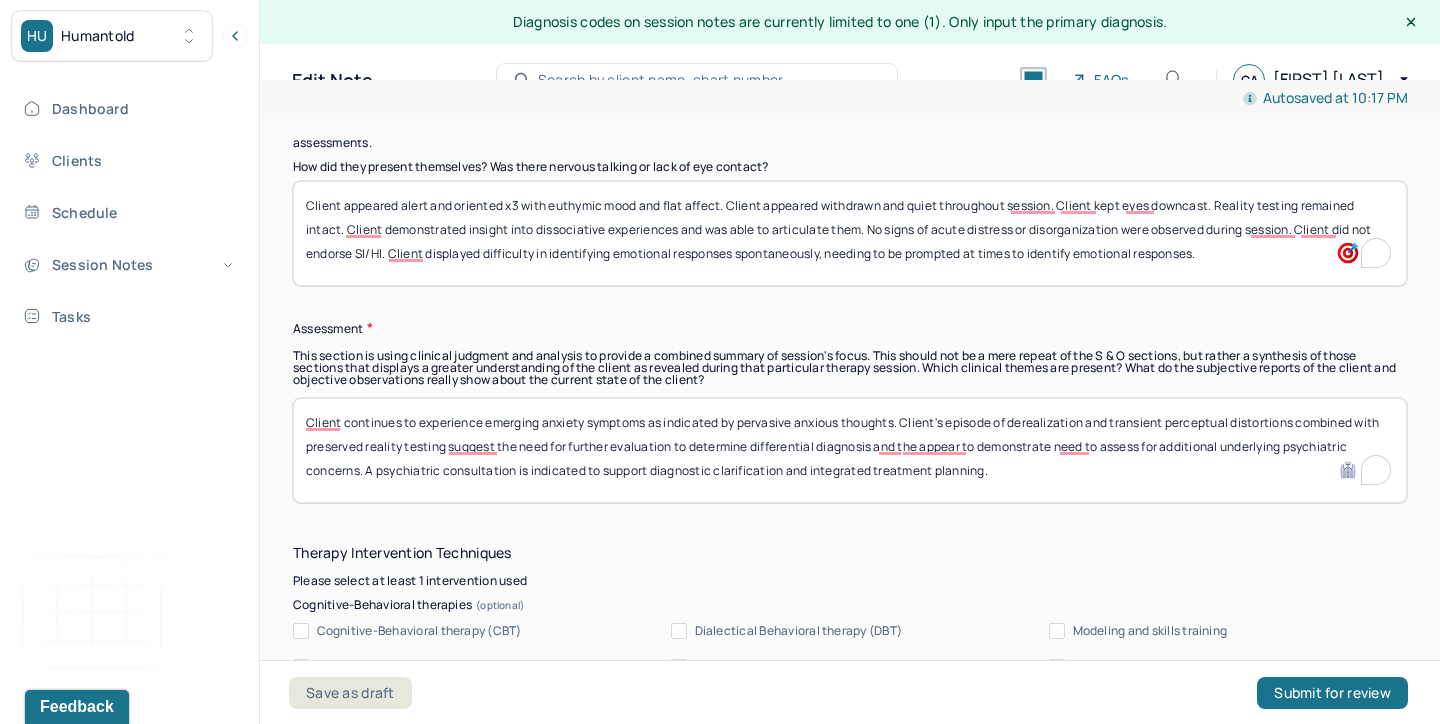 scroll, scrollTop: 1492, scrollLeft: 0, axis: vertical 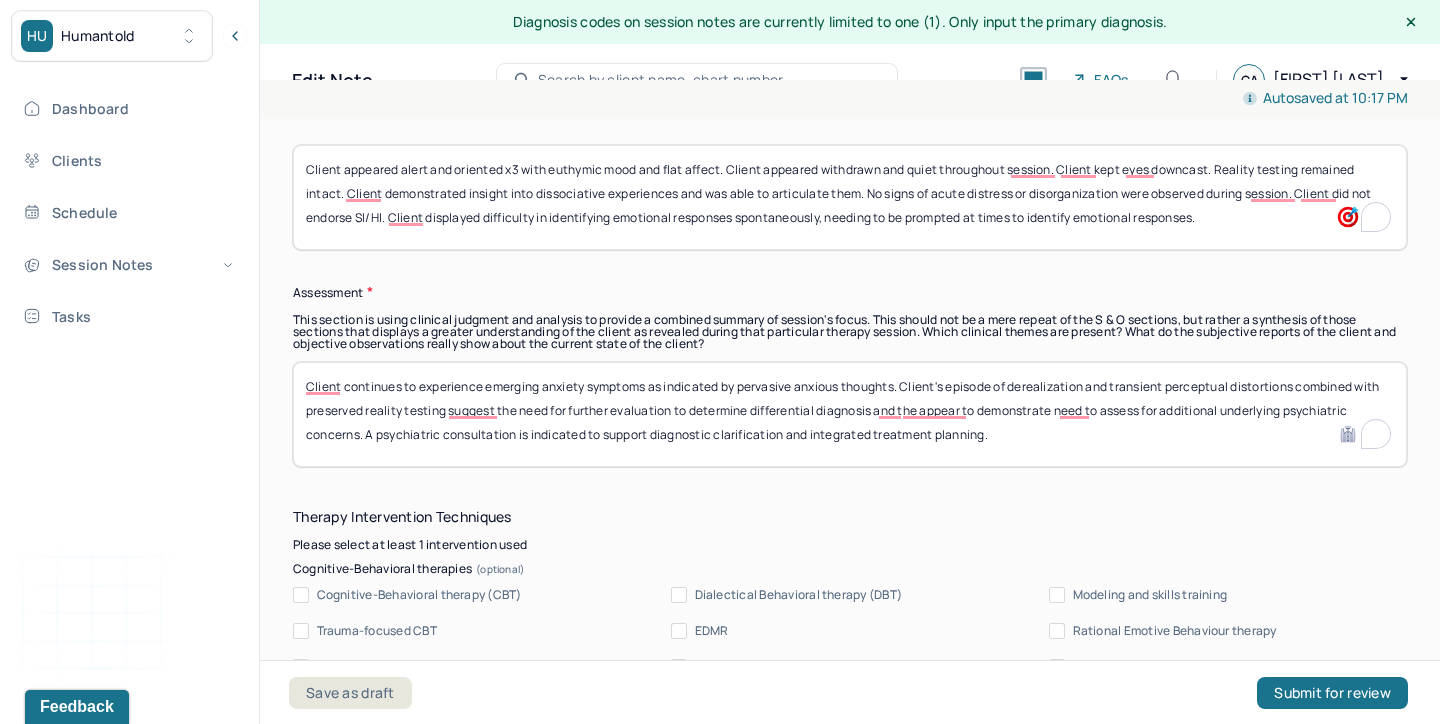 drag, startPoint x: 1227, startPoint y: 411, endPoint x: 1169, endPoint y: 410, distance: 58.00862 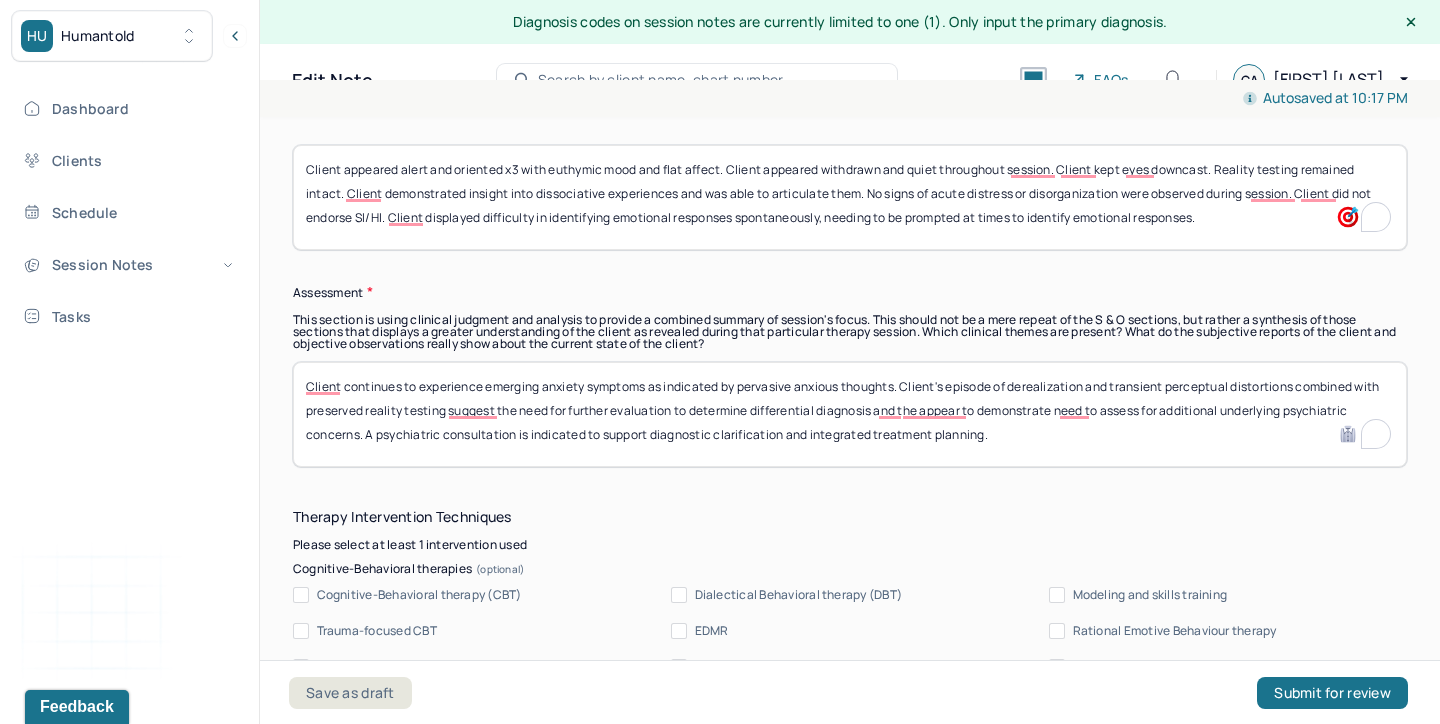 click on "Client continues to experience emerging anxiety symptoms as indicated by pervasive anxious thoughts. Client's episode of derealization and transient perceptual distortions combined with preserved reality testing suggest the need for further evaluation to determine differential diagnosis and the appear to demonstrate need to assess for additional underlying psychiatric concerns. A psychiatric consultation is indicated to support diagnostic clarification and integrated treatment planning." at bounding box center [850, 414] 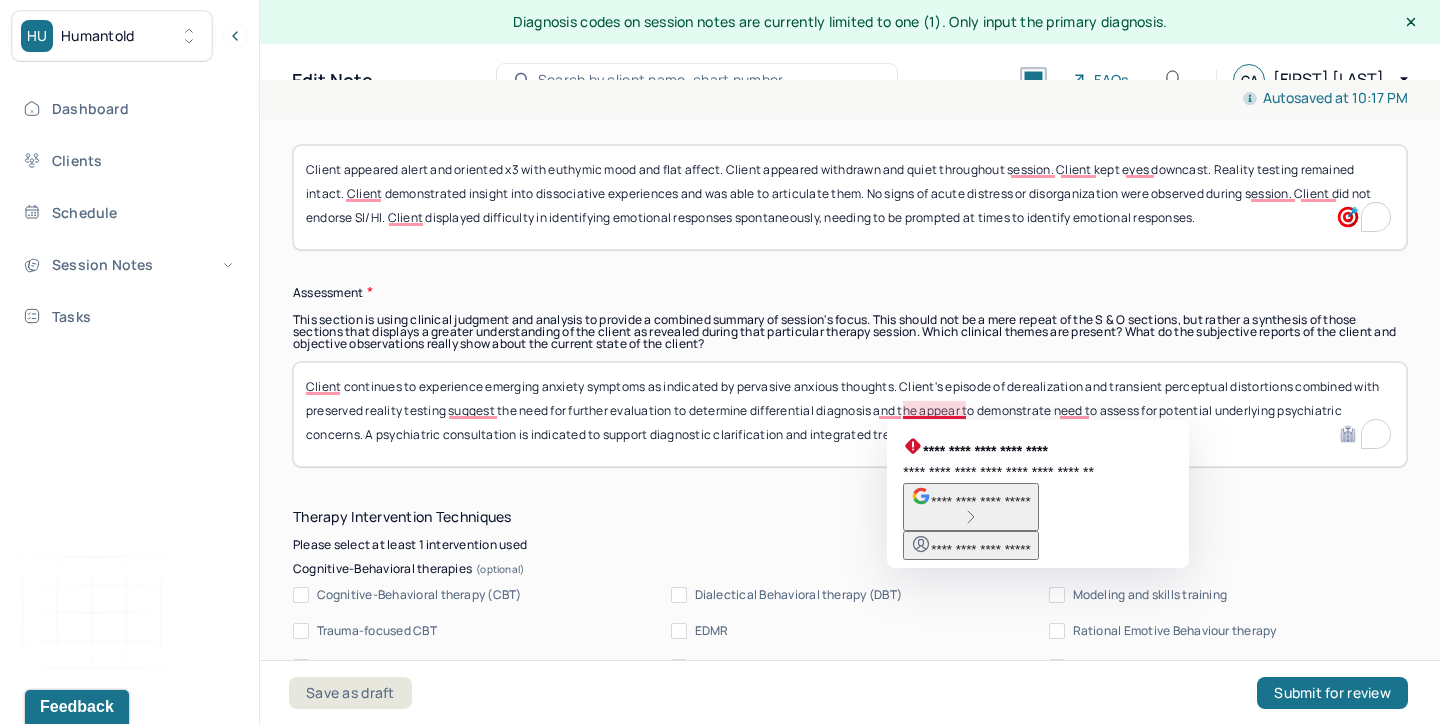 click on "Client continues to experience emerging anxiety symptoms as indicated by pervasive anxious thoughts. Client's episode of derealization and transient perceptual distortions combined with preserved reality testing suggest the need for further evaluation to determine differential diagnosis and the appear to demonstrate need to assess for potential underlying psychiatric concerns. A psychiatric consultation is indicated to support diagnostic clarification and integrated treatment planning." at bounding box center (850, 414) 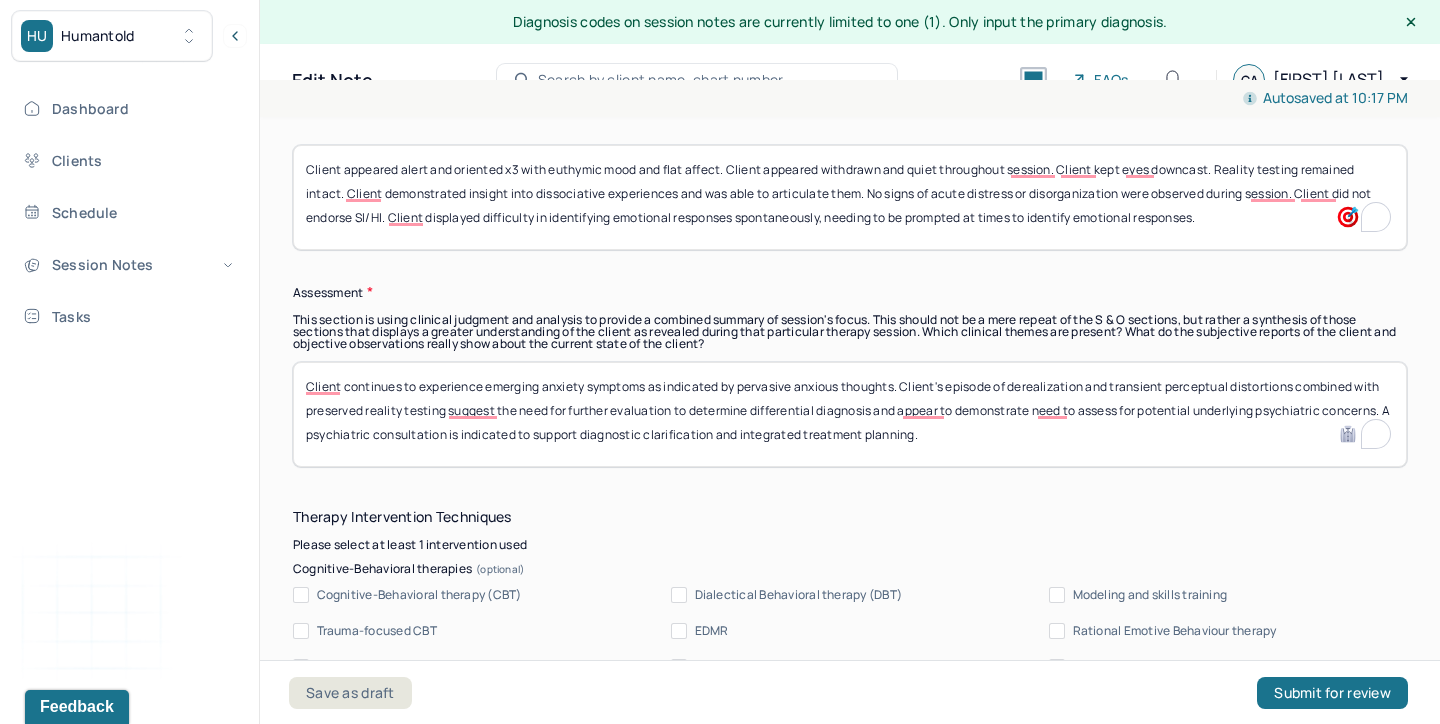 scroll, scrollTop: 1543, scrollLeft: 0, axis: vertical 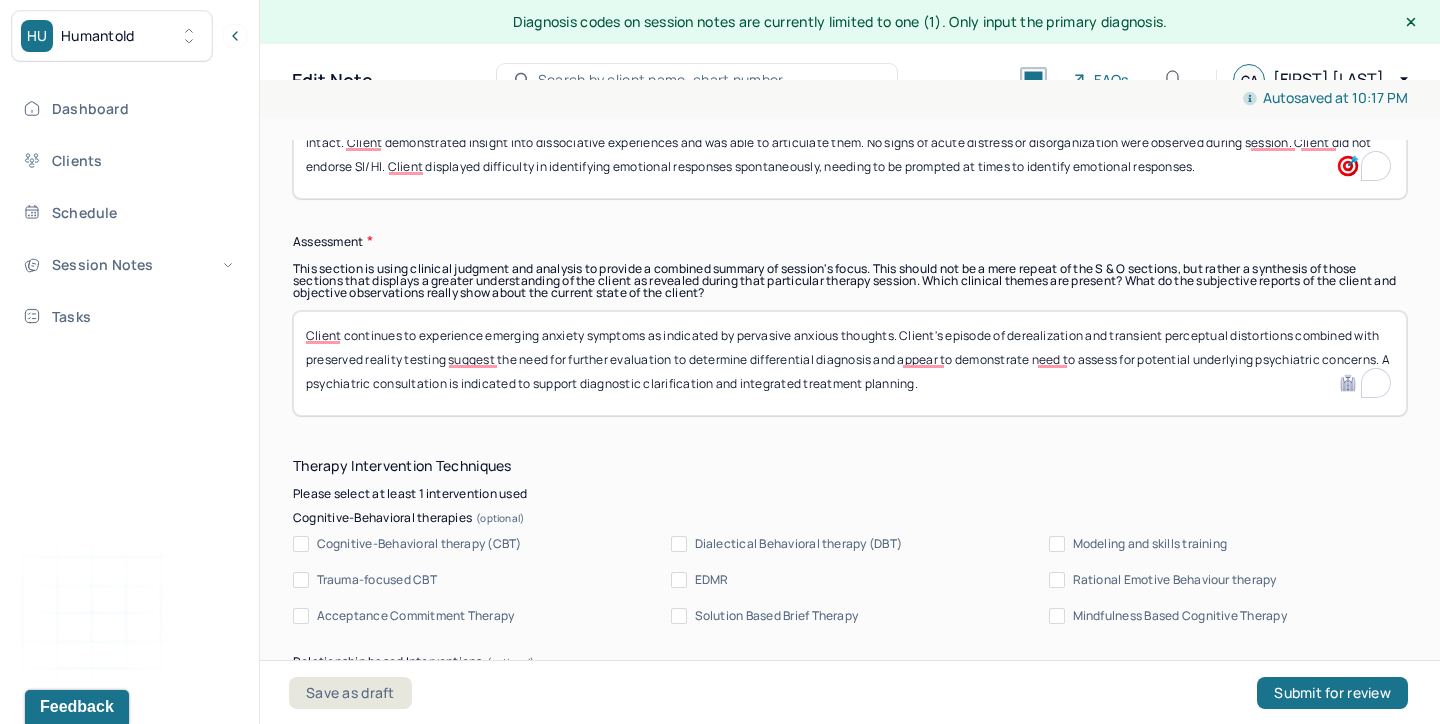 click on "Client continues to experience emerging anxiety symptoms as indicated by pervasive anxious thoughts. Client's episode of derealization and transient perceptual distortions combined with preserved reality testing suggest the need for further evaluation to determine differential diagnosis and appear to demonstrate need to assess for potential underlying psychiatric concerns. A psychiatric consultation is indicated to support diagnostic clarification and integrated treatment planning." at bounding box center (850, 363) 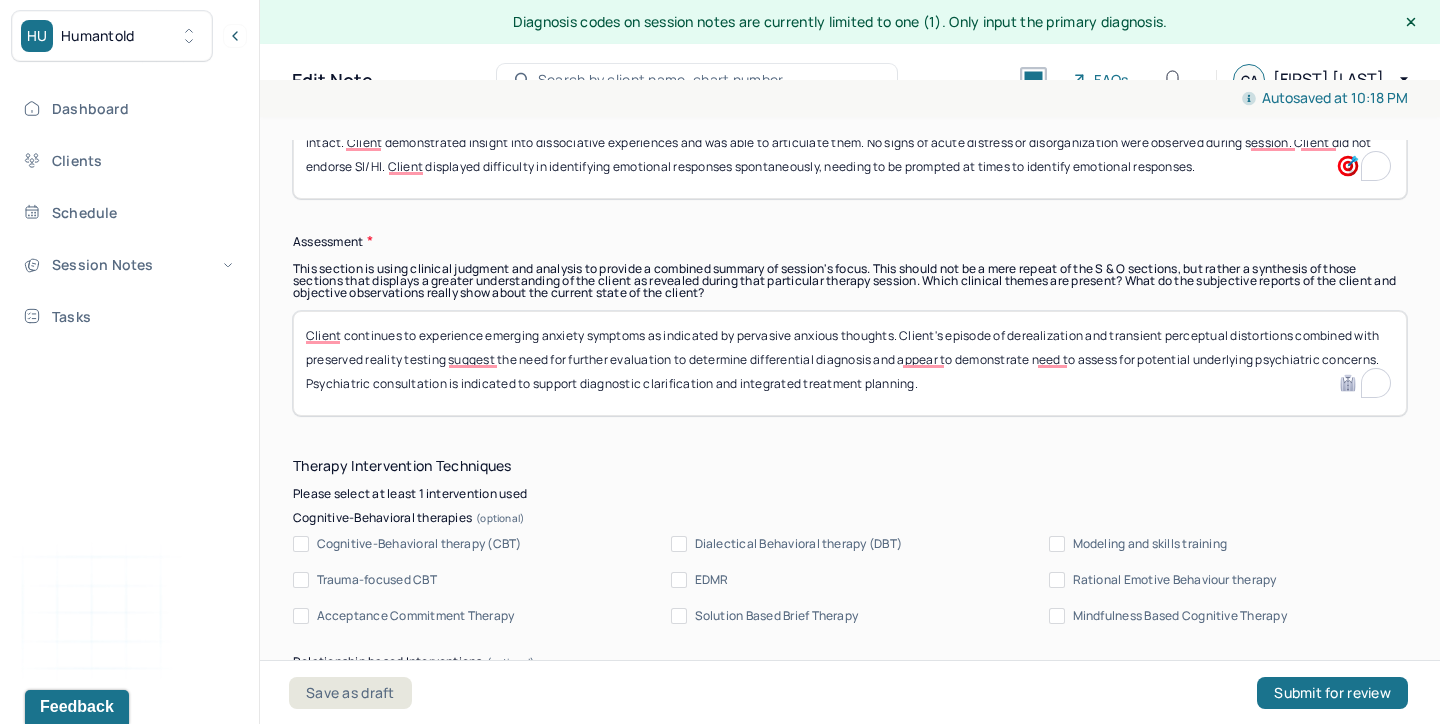 drag, startPoint x: 528, startPoint y: 387, endPoint x: 287, endPoint y: 385, distance: 241.0083 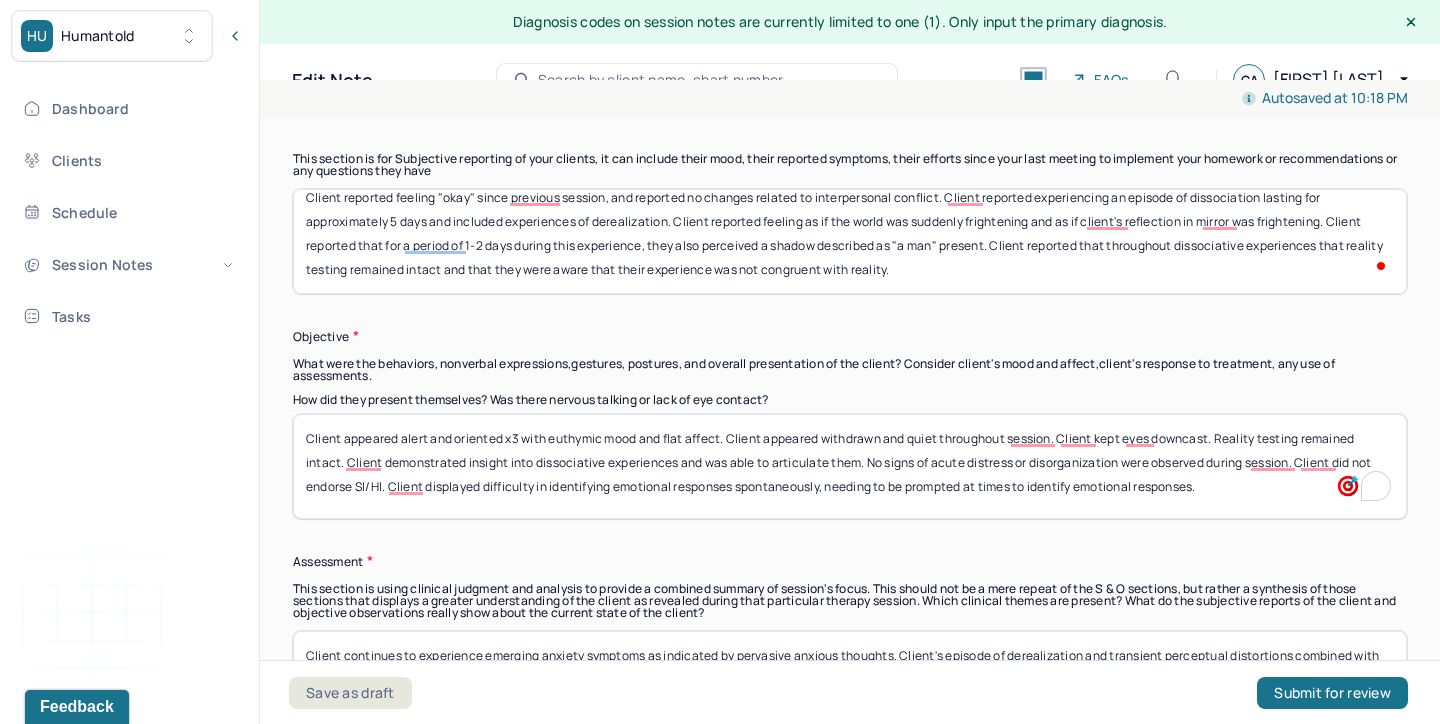 scroll, scrollTop: 1197, scrollLeft: 0, axis: vertical 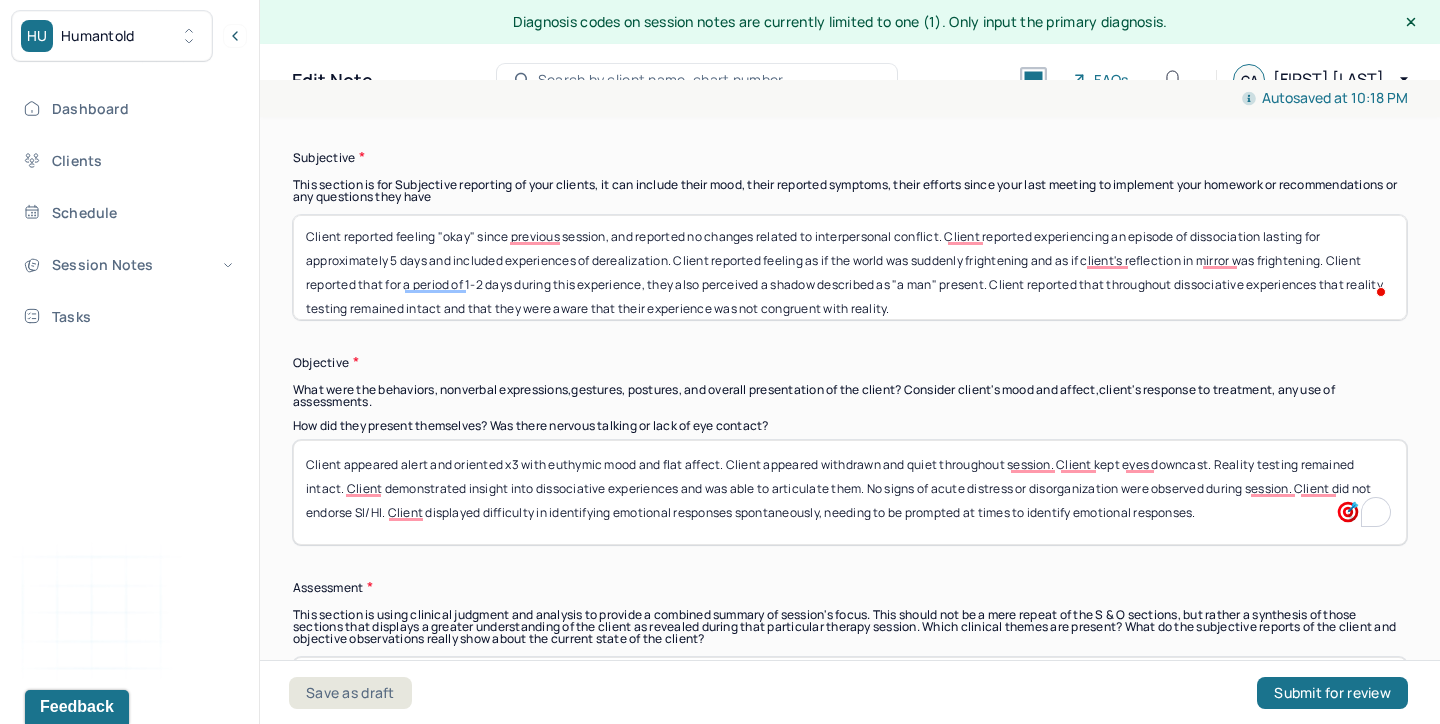 type on "Client continues to experience emerging anxiety symptoms as indicated by pervasive anxious thoughts. Client's episode of derealization and transient perceptual distortions combined with preserved reality testing suggest the need for further evaluation to determine differential diagnosis and appear to demonstrate need to assess for potential underlying psychiatric concerns. Client was directed to  support diagnostic clarification and integrated treatment planning." 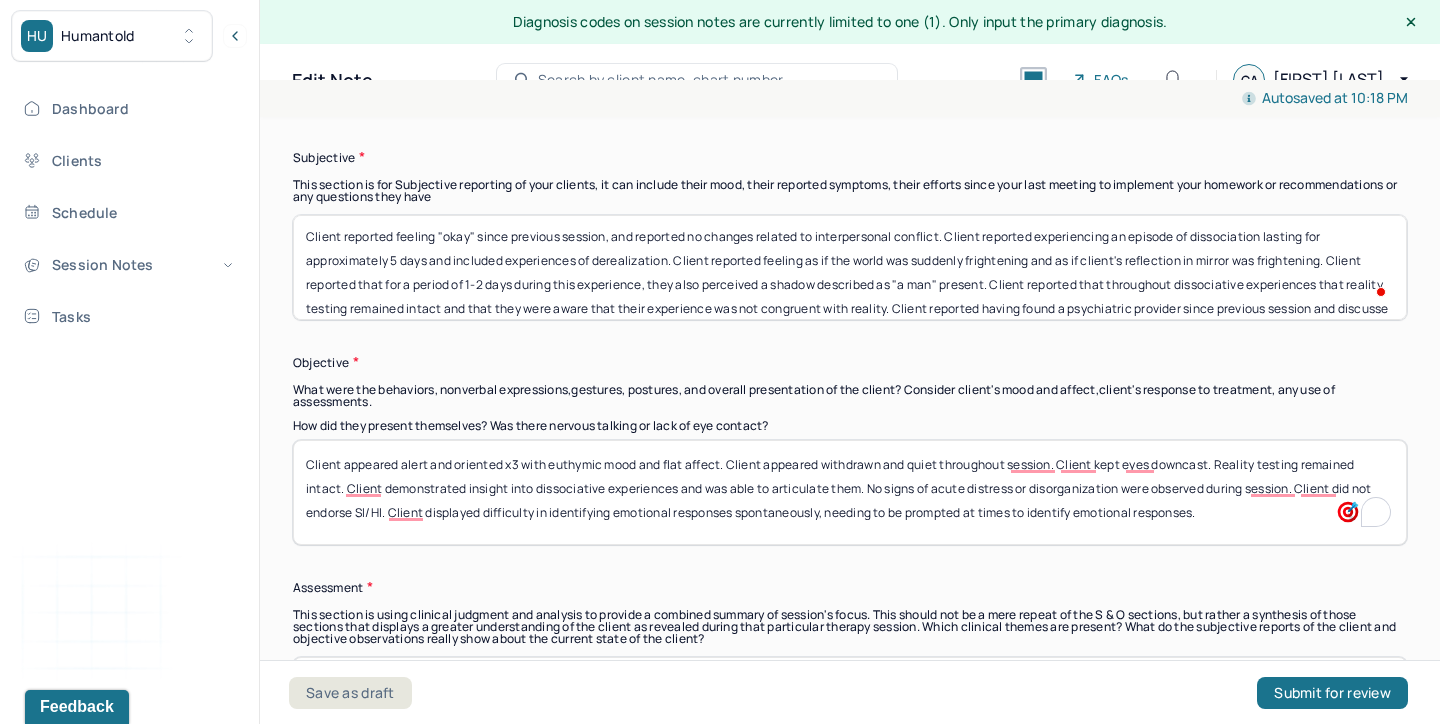 scroll, scrollTop: 24, scrollLeft: 0, axis: vertical 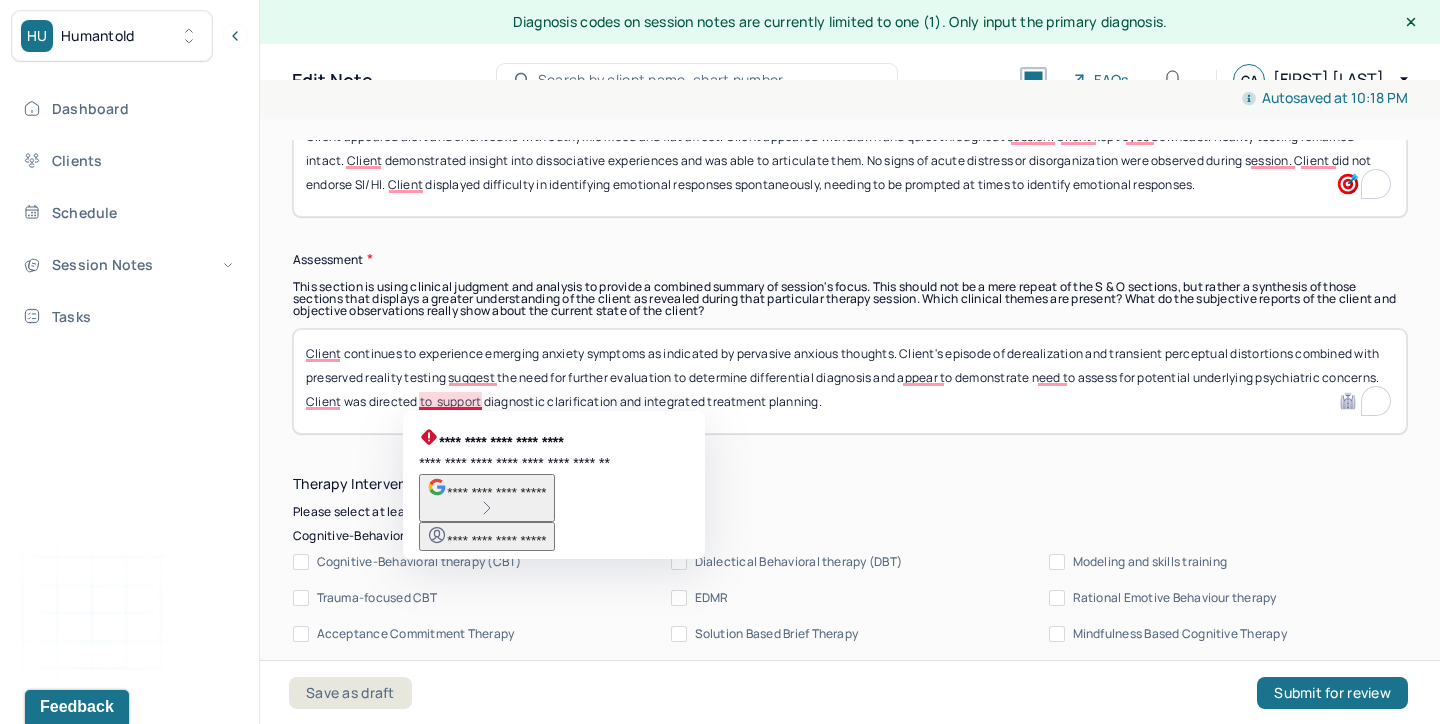 type on "Client reported feeling "okay" since previous session, and reported no changes related to interpersonal conflict. Client reported experiencing an episode of dissociation lasting for approximately 5 days and included experiences of derealization. Client reported feeling as if the world was suddenly frightening and as if client's reflection in mirror was frightening. Client reported that for a period of 1-2 days during this experience, they also perceived a shadow described as "a man" present. Client reported that throughout dissociative experiences that reality testing remained intact and that they were aware that their experience was not congruent with reality. Client reported having found a psychiatric provider since previous session and discussed creating appointment with provider." 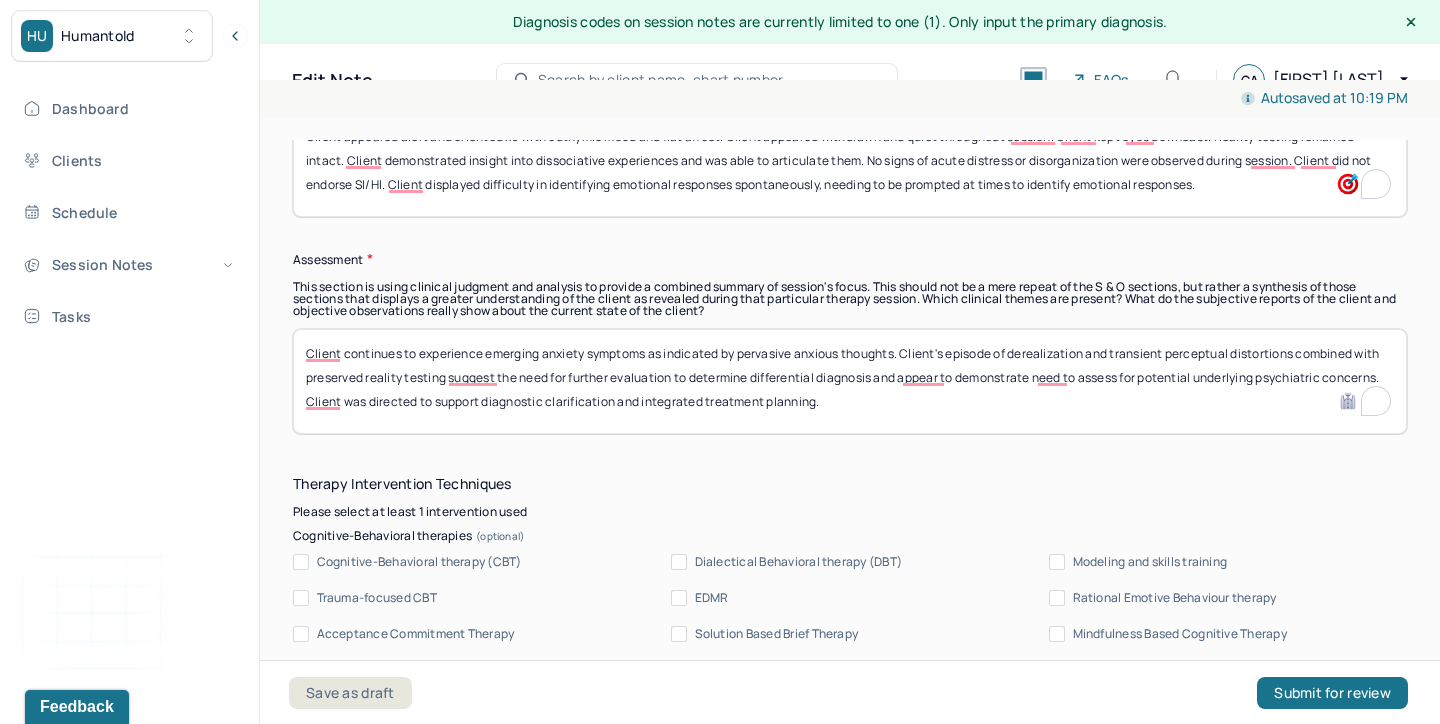 drag, startPoint x: 429, startPoint y: 400, endPoint x: 285, endPoint y: 408, distance: 144.22205 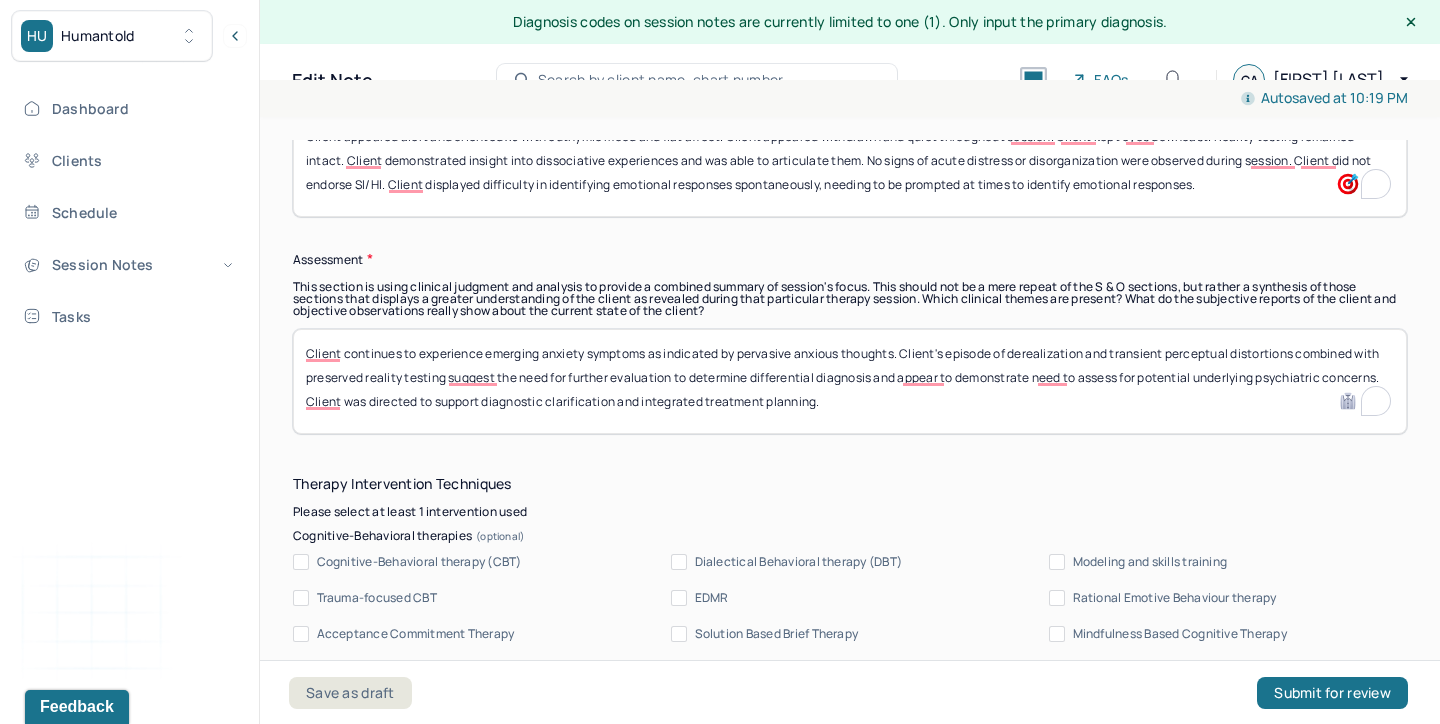 click on "Autosaved at [TIME] Appointment Details     Client name [FIRST] [LAST] Date of service [DATE] Time [TIME] - [TIME] Duration [DURATION] Appointment type individual therapy Provider name [FIRST] [LAST] Note type Individual soap note Appointment Details     Client name [FIRST] [LAST] Date of service [DATE] Time [TIME] - [TIME] Duration [DURATION] Appointment type individual therapy Provider name [FIRST] [LAST] Note type Individual soap note   Load previous session note   Instructions The fields marked with an asterisk ( * ) are required before you can submit your notes. Before you can submit your session notes, they must be signed. You have the option to save your notes as a draft before making a submission. Appointment location * In person Primary diagnosis * F43.22 ADJUSTMENT DISORDER, WITH ANXIETY Secondary diagnosis (optional) Secondary diagnosis Tertiary diagnosis (optional) Tertiary diagnosis Emotional / Behavioural symptoms demonstrated * Causing * Maladaptive Functioning Intention for Session * Objective" at bounding box center (850, 438) 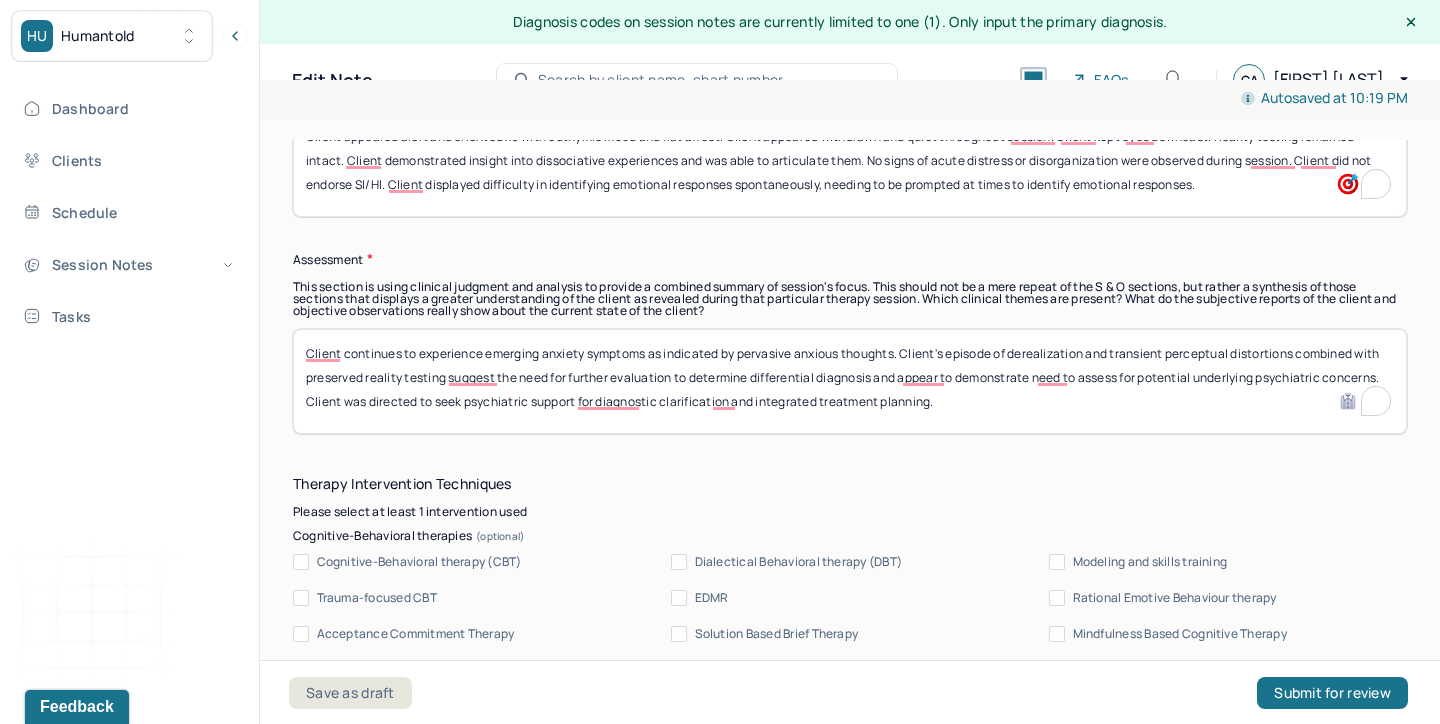 click on "Client continues to experience emerging anxiety symptoms as indicated by pervasive anxious thoughts. Client's episode of derealization and transient perceptual distortions combined with preserved reality testing suggest the need for further evaluation to determine differential diagnosis and appear to demonstrate need to assess for potential underlying psychiatric concerns. Client was directed to seek psychiatric support for diagnostic clarification and integrated treatment planning." at bounding box center (850, 381) 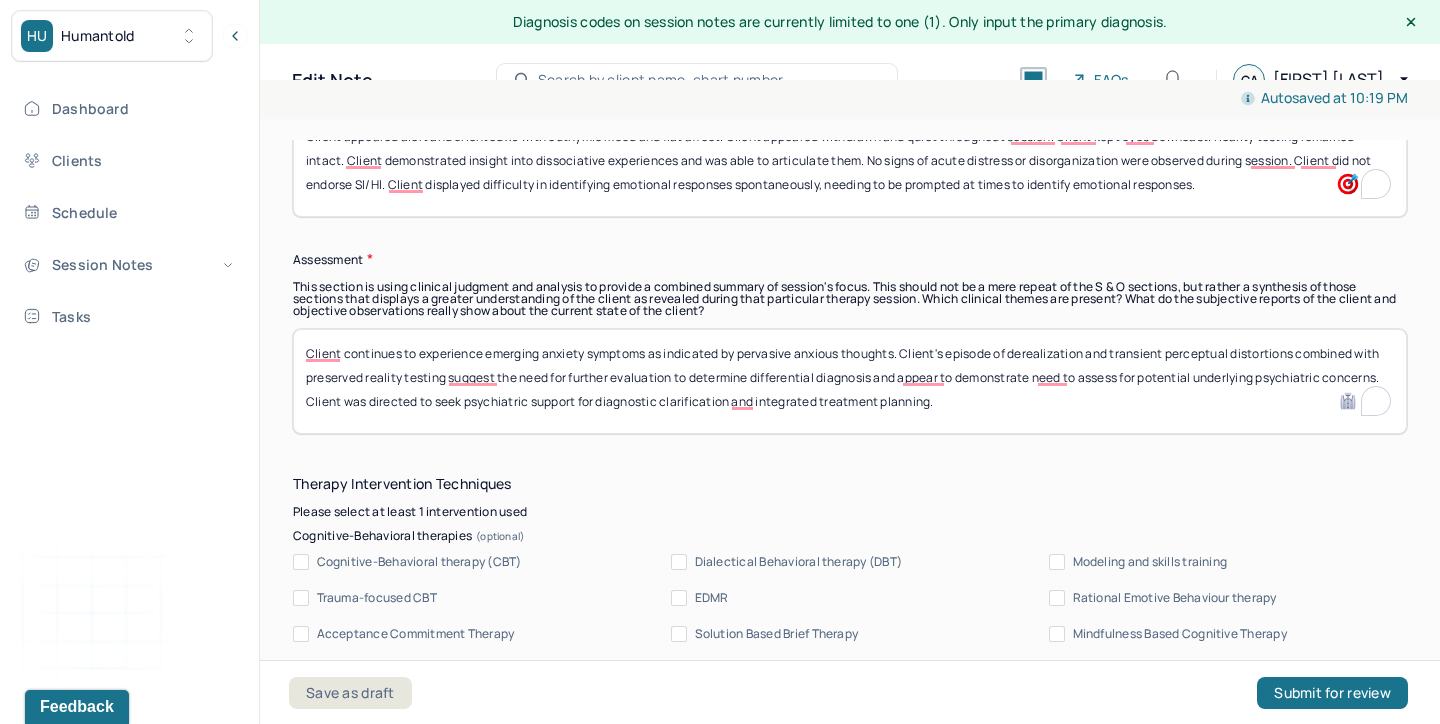click on "Client continues to experience emerging anxiety symptoms as indicated by pervasive anxious thoughts. Client's episode of derealization and transient perceptual distortions combined with preserved reality testing suggest the need for further evaluation to determine differential diagnosis and appear to demonstrate need to assess for potential underlying psychiatric concerns. Client was directed to seek psychiatric support for diagnostic clarification and integrated treatment planning." at bounding box center [850, 381] 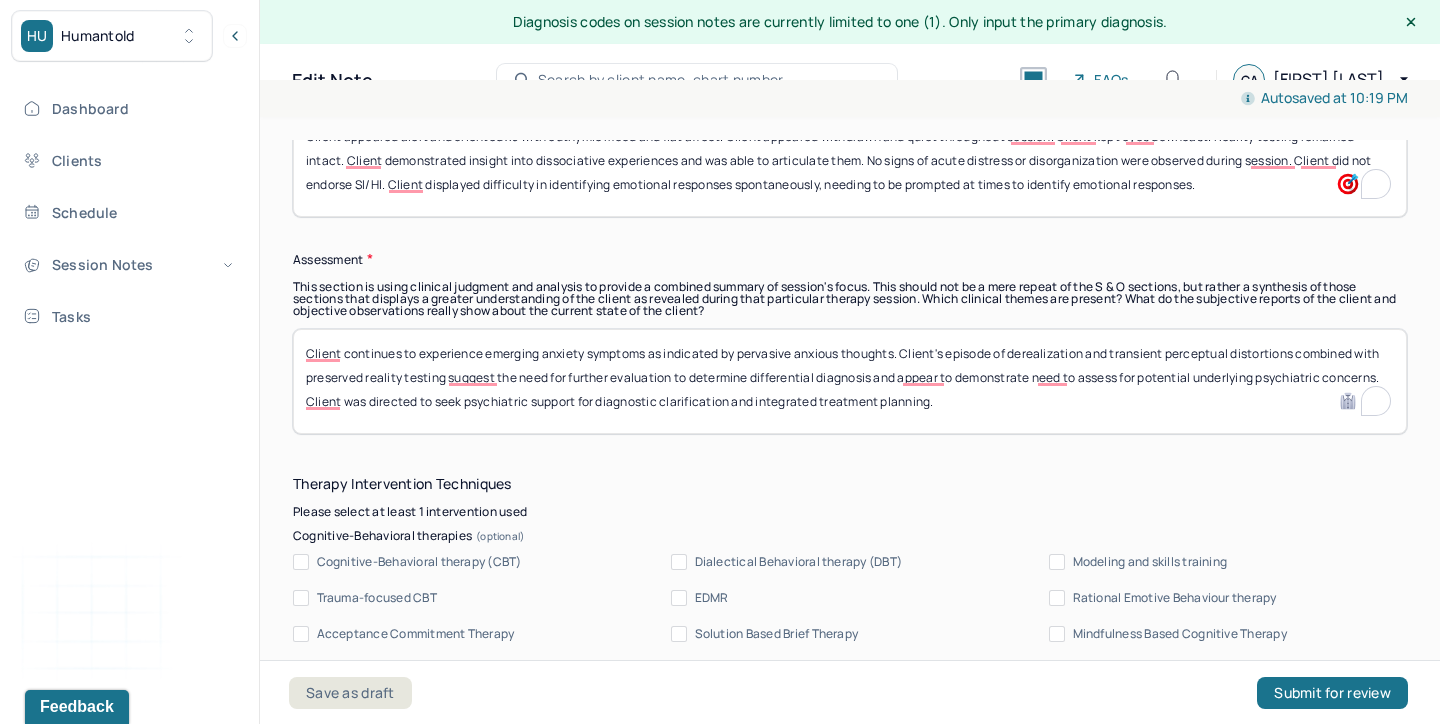 drag, startPoint x: 929, startPoint y: 401, endPoint x: 732, endPoint y: 397, distance: 197.0406 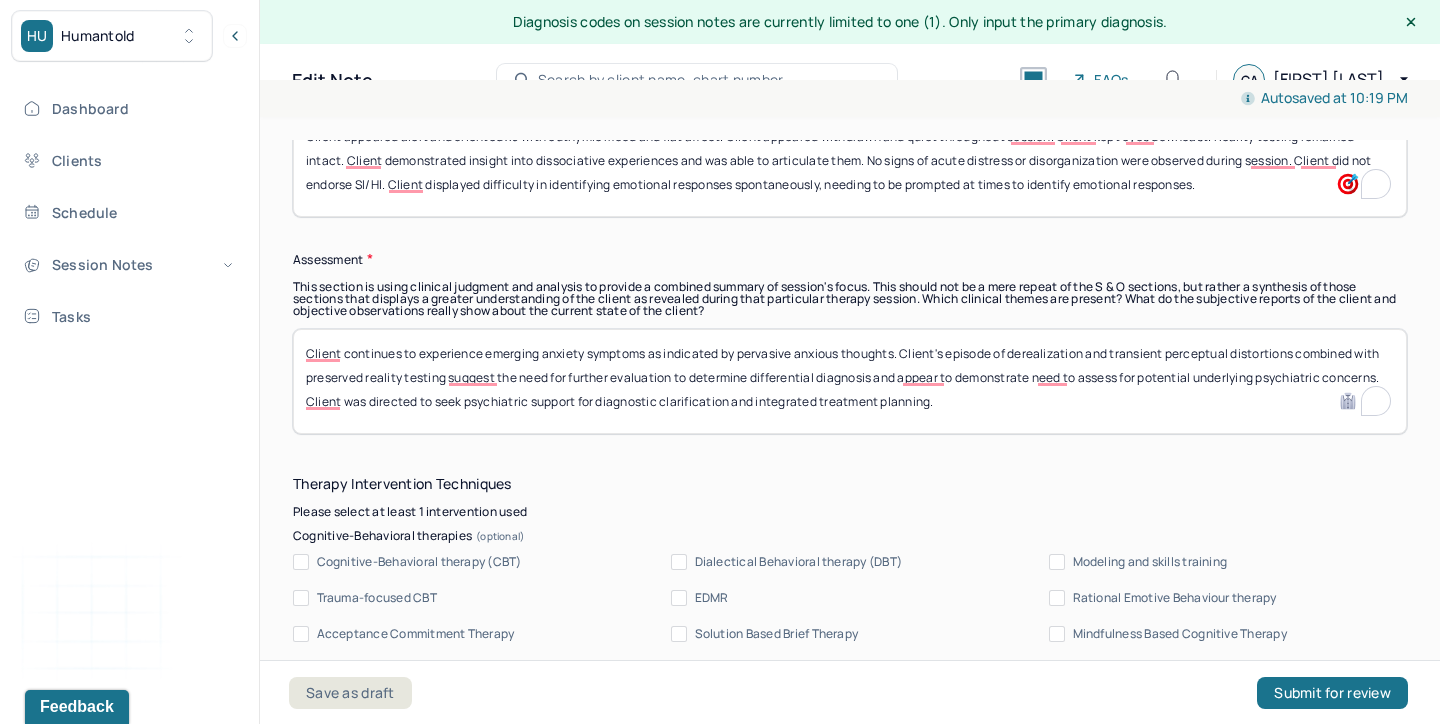 click on "Client continues to experience emerging anxiety symptoms as indicated by pervasive anxious thoughts. Client's episode of derealization and transient perceptual distortions combined with preserved reality testing suggest the need for further evaluation to determine differential diagnosis and appear to demonstrate need to assess for potential underlying psychiatric concerns. Client was directed to seek psychiatric support for diagnostic clarification and integrated treatment planning." at bounding box center [850, 381] 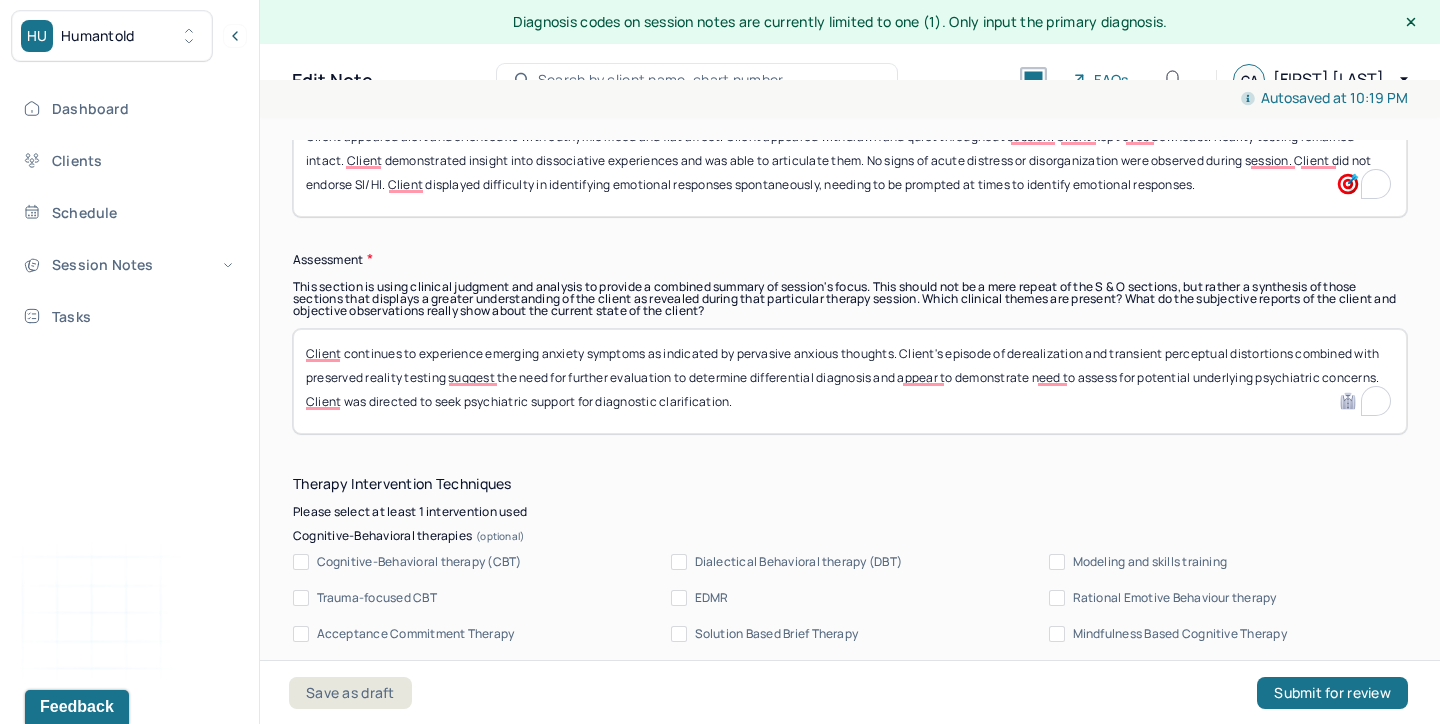 click on "Client continues to experience emerging anxiety symptoms as indicated by pervasive anxious thoughts. Client's episode of derealization and transient perceptual distortions combined with preserved reality testing suggest the need for further evaluation to determine differential diagnosis and appear to demonstrate need to assess for potential underlying psychiatric concerns. Client was directed to seek psychiatric support for diagnostic clarification." at bounding box center [850, 381] 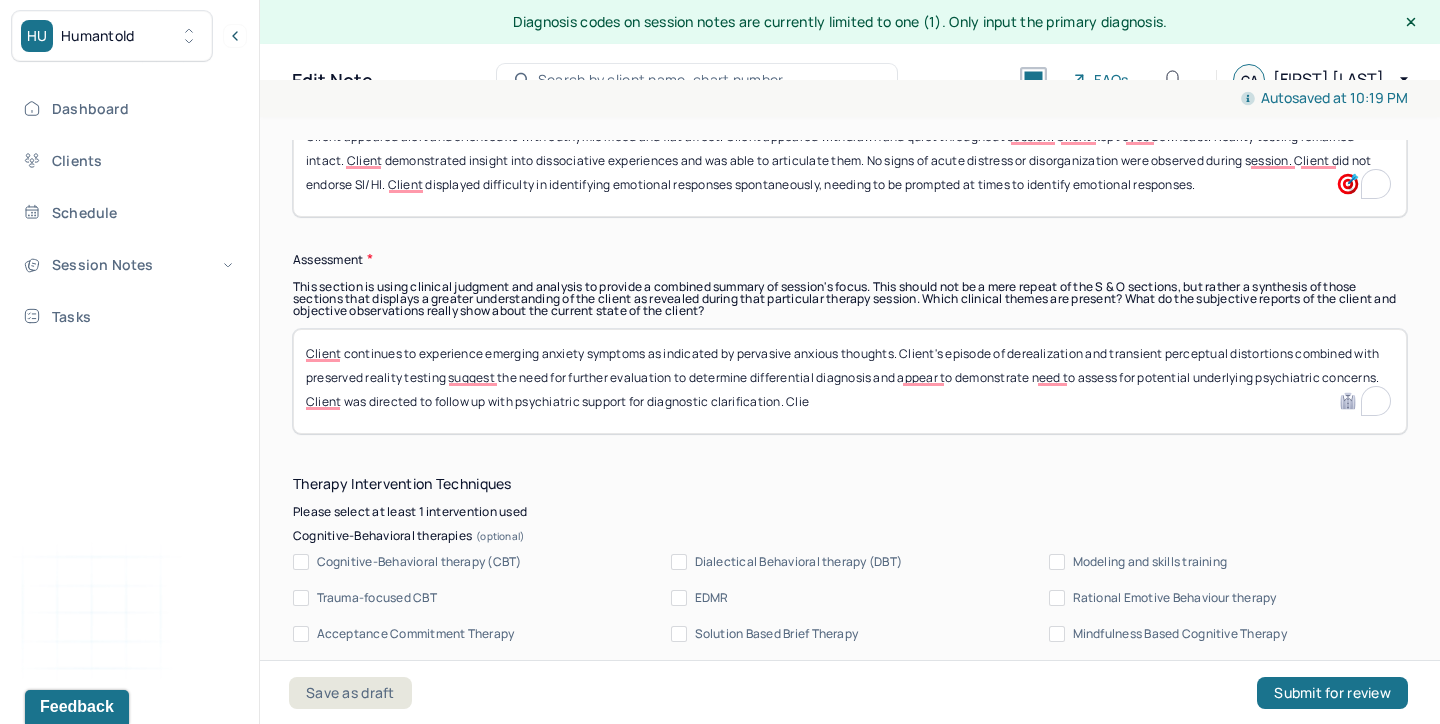 type on "Client continues to experience emerging anxiety symptoms as indicated by pervasive anxious thoughts. Client's episode of derealization and transient perceptual distortions combined with preserved reality testing suggest the need for further evaluation to determine differential diagnosis and appear to demonstrate need to assess for potential underlying psychiatric concerns. Client was directed to follow up with psychiatric support for diagnostic clarification. Clie" 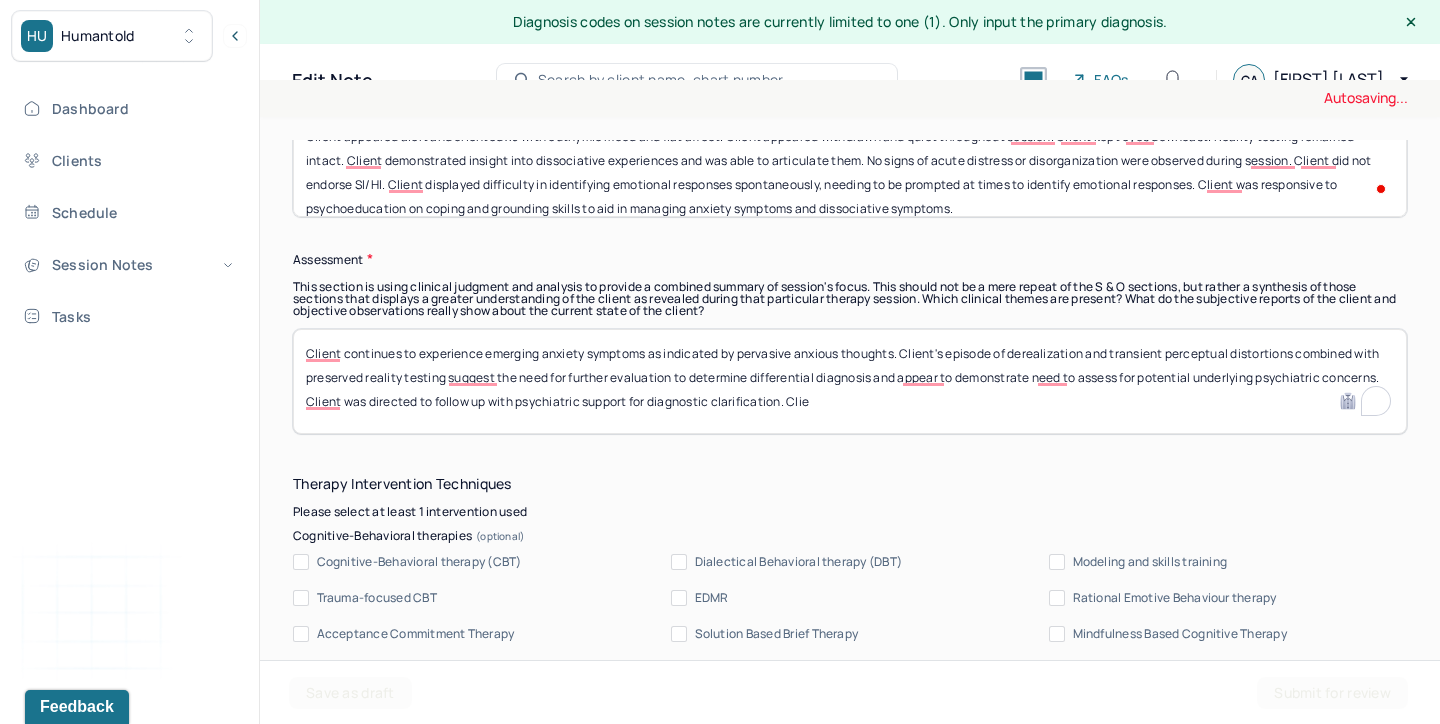 type on "Client appeared alert and oriented x3 with euthymic mood and flat affect. Client appeared withdrawn and quiet throughout session. Client kept eyes downcast. Reality testing remained intact. Client demonstrated insight into dissociative experiences and was able to articulate them. No signs of acute distress or disorganization were observed during session. Client did not endorse SI/HI. Client displayed difficulty in identifying emotional responses spontaneously, needing to be prompted at times to identify emotional responses. Client was responsive to psychoeducation on coping and grounding skills to aid in managing anxiety symptoms and dissociative symptoms." 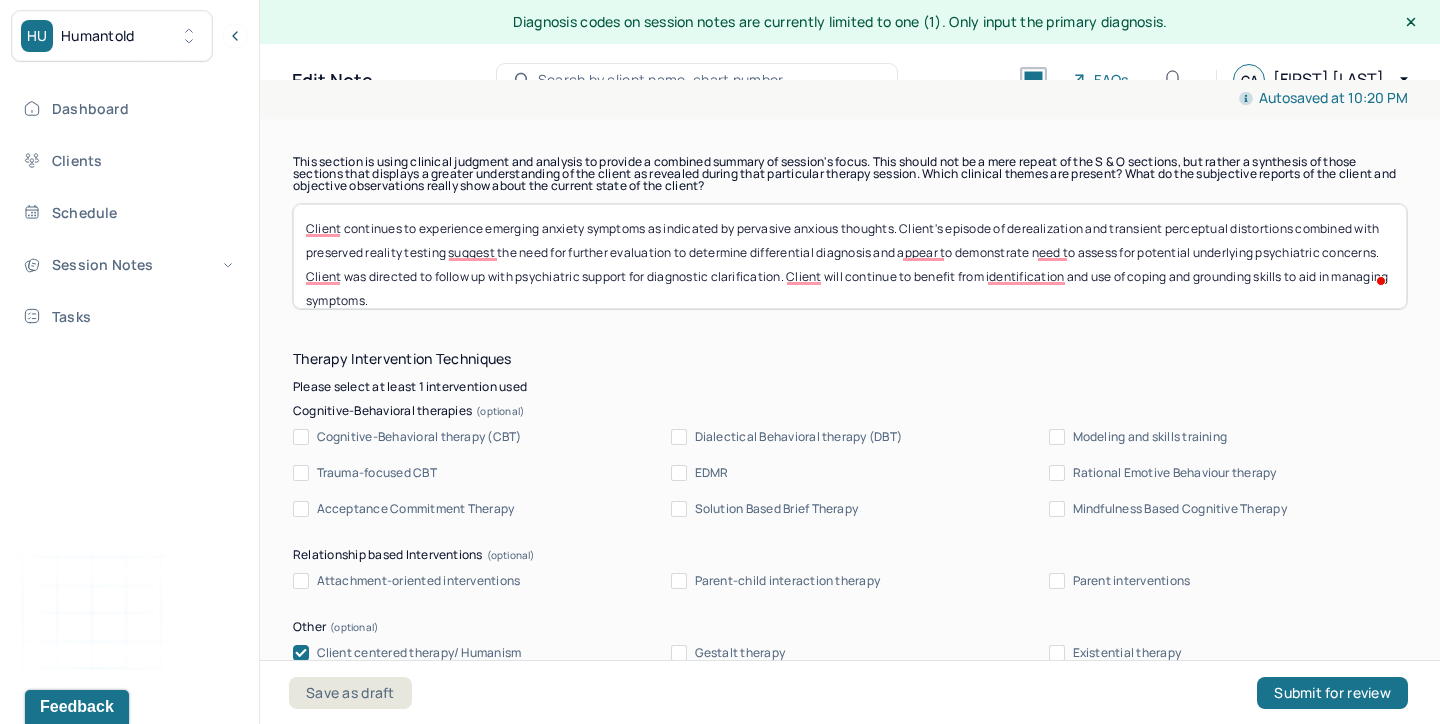 scroll, scrollTop: 1646, scrollLeft: 0, axis: vertical 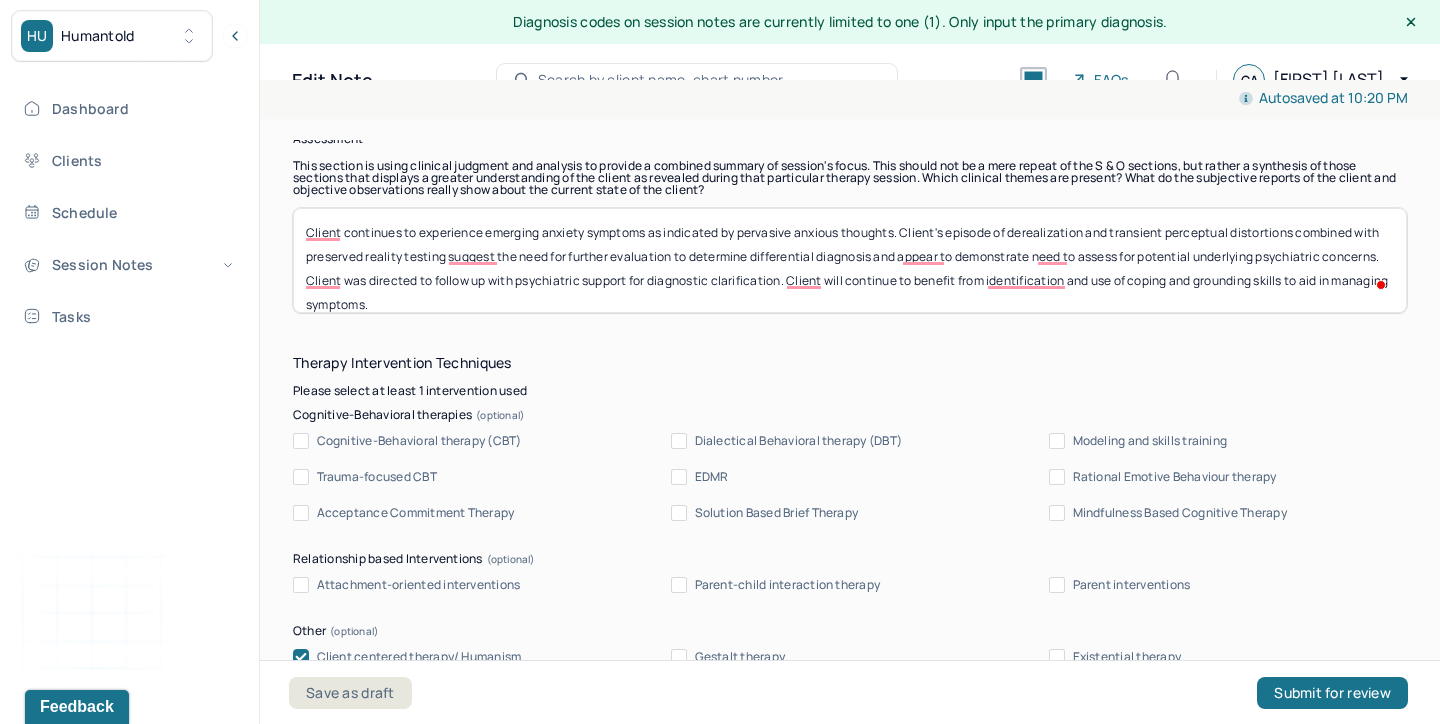 drag, startPoint x: 780, startPoint y: 279, endPoint x: 418, endPoint y: 281, distance: 362.00552 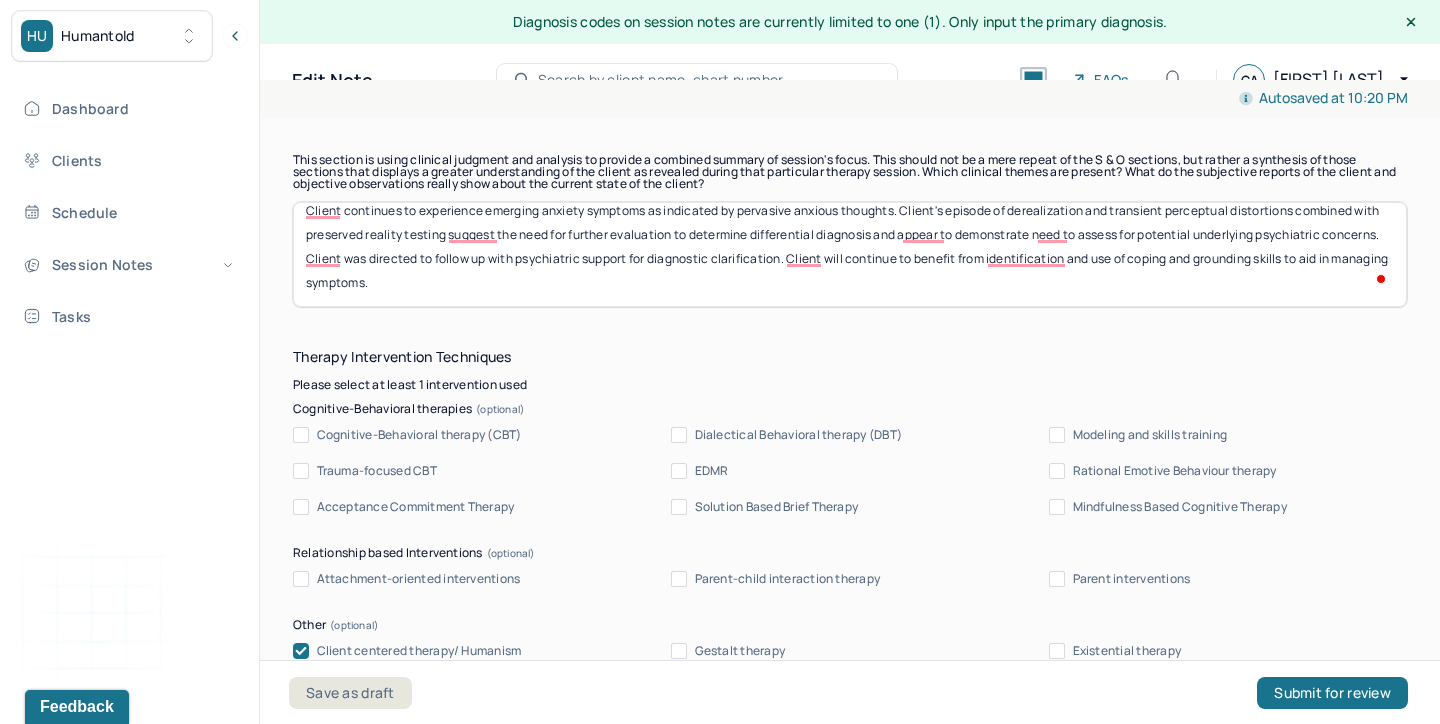 scroll, scrollTop: 1618, scrollLeft: 0, axis: vertical 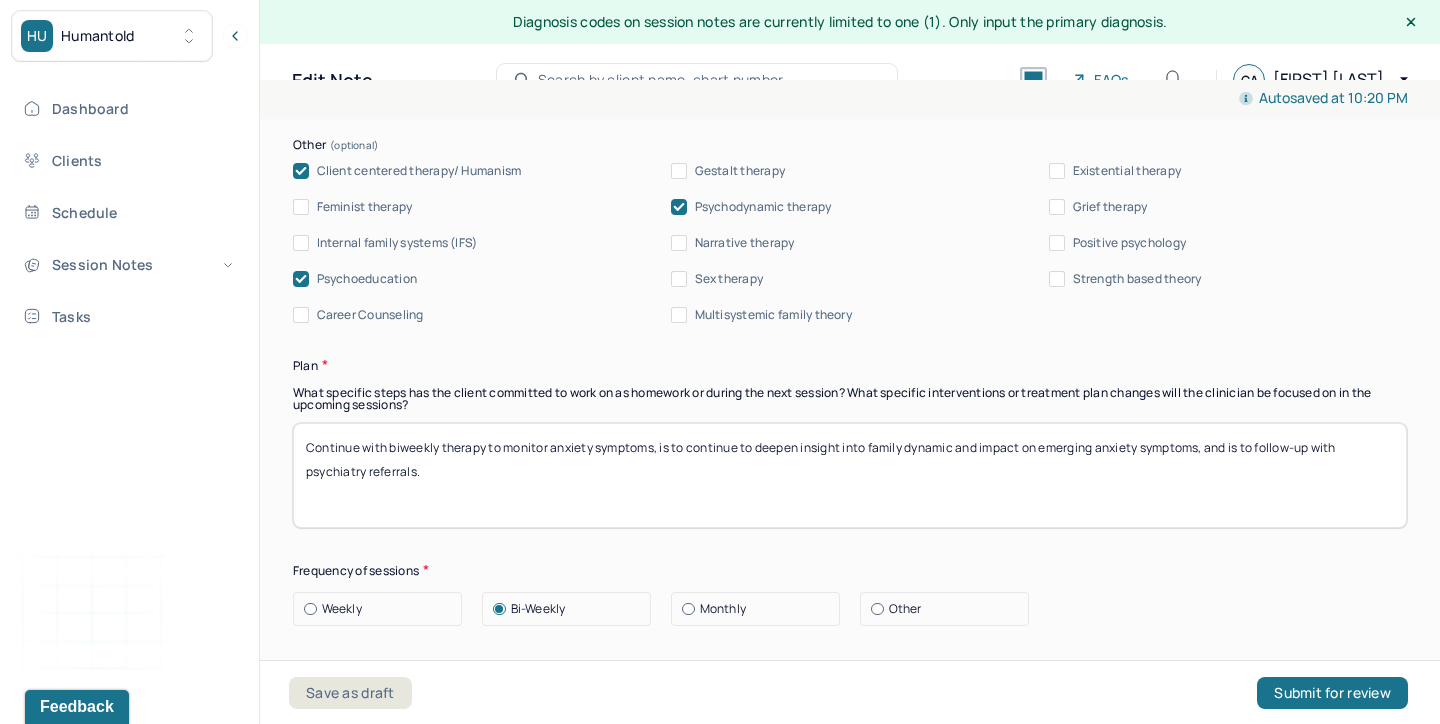 type on "Client continues to experience emerging anxiety symptoms as indicated by pervasive anxious thoughts. Client's episode of derealization and transient perceptual distortions combined with preserved reality testing suggest the need for further evaluation to determine differential diagnosis and appear to demonstrate need to assess for potential underlying psychiatric concerns. Client was directed to follow up with psychiatric support for diagnostic clarification. Client will continue to benefit from identification and use of coping and grounding skills to aid in managing symptoms." 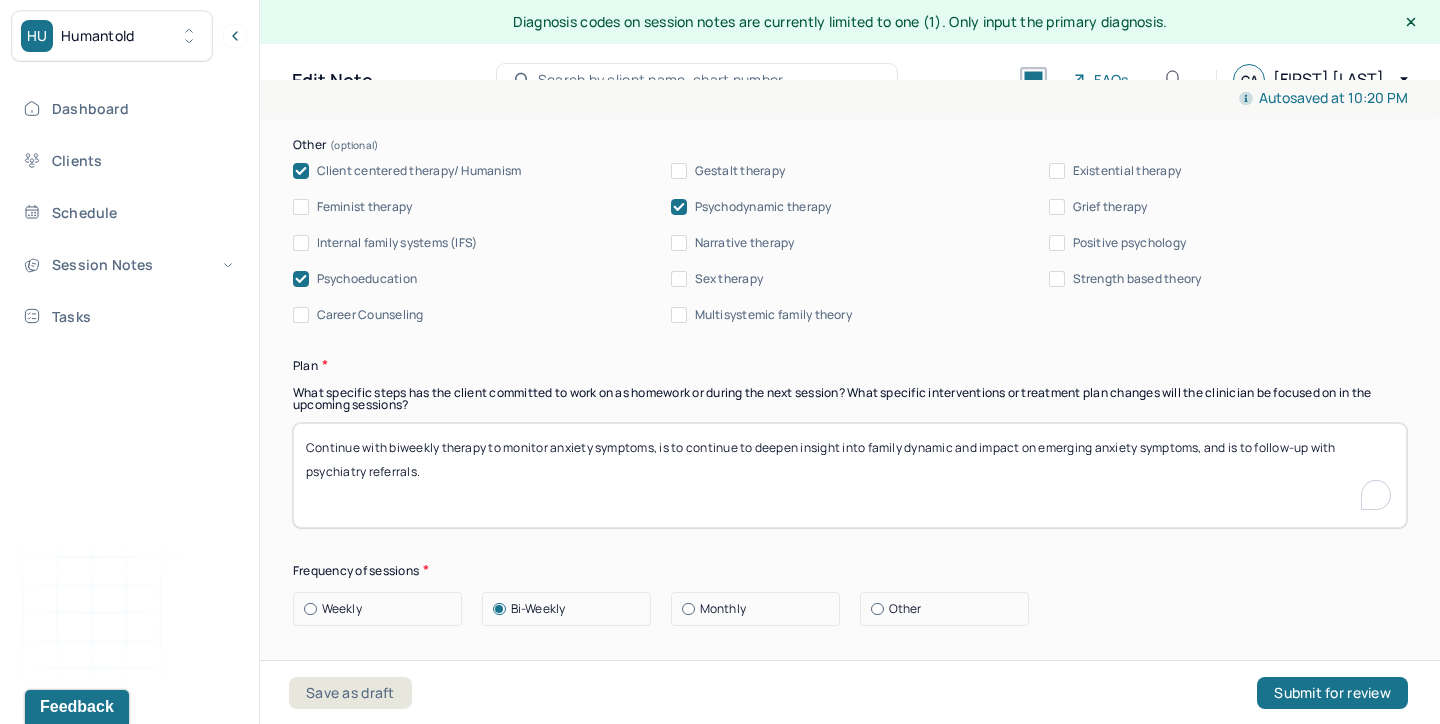drag, startPoint x: 686, startPoint y: 445, endPoint x: 835, endPoint y: 579, distance: 200.39212 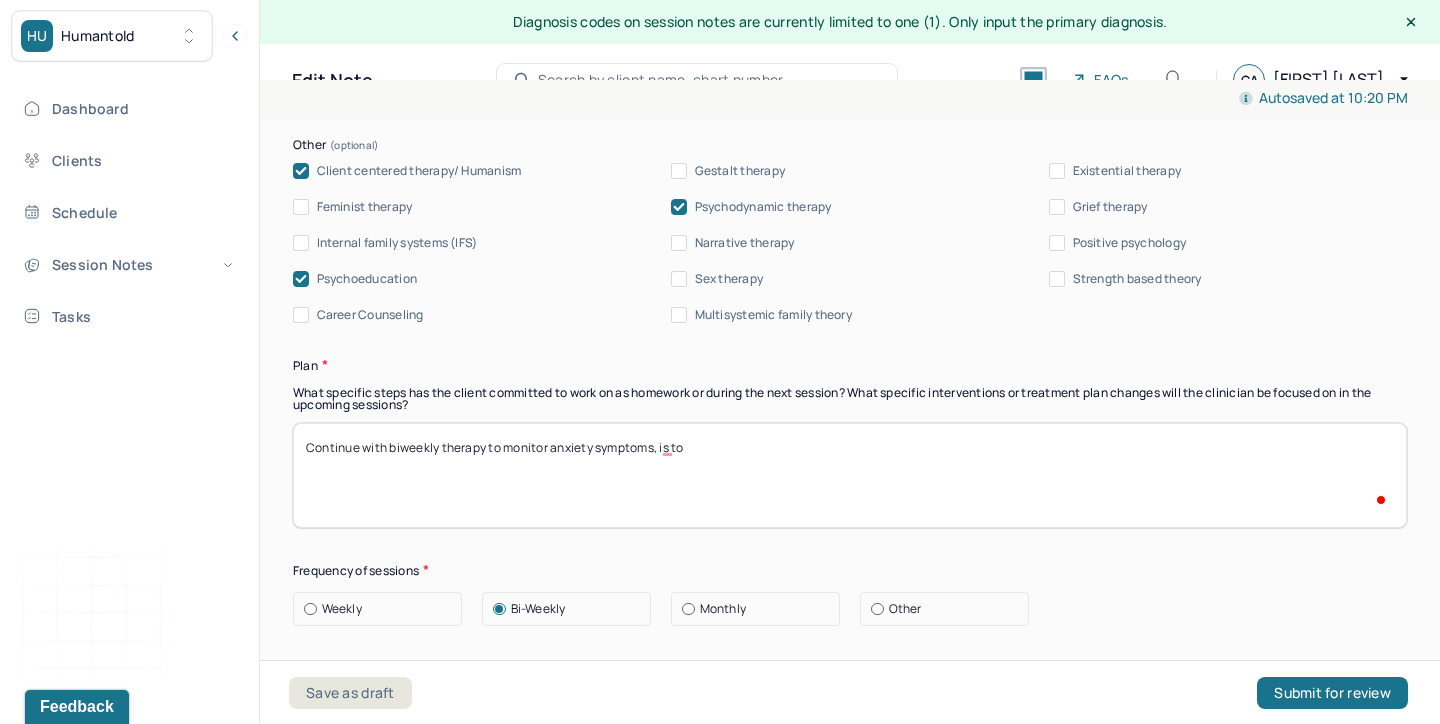 paste on "to follow up with psychiatric support for diagnostic clarification" 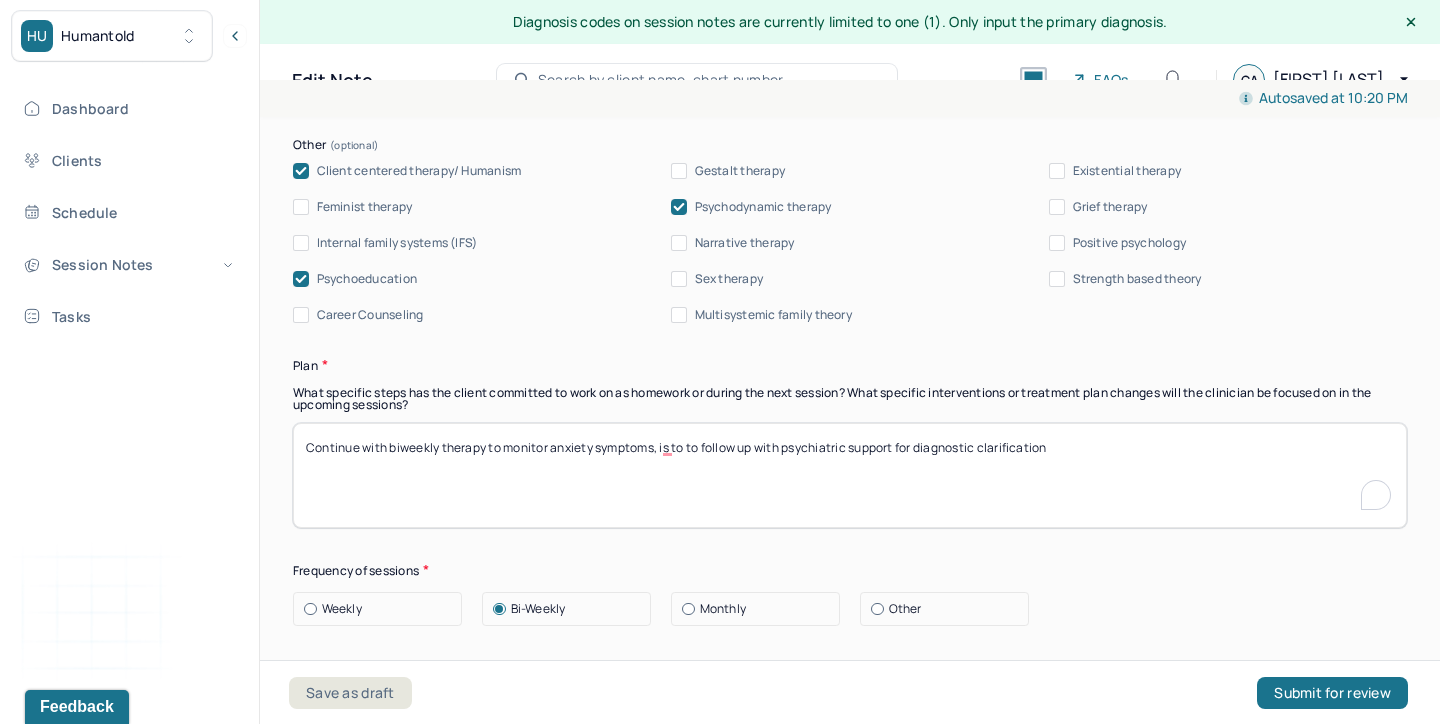 click on "Continue with biweekly therapy to monitor anxiety symptoms, is to continue to deepen insight into family dynamic and impact on emerging anxiety symptoms, and is to follow-up with psychiatry referrals." at bounding box center (850, 475) 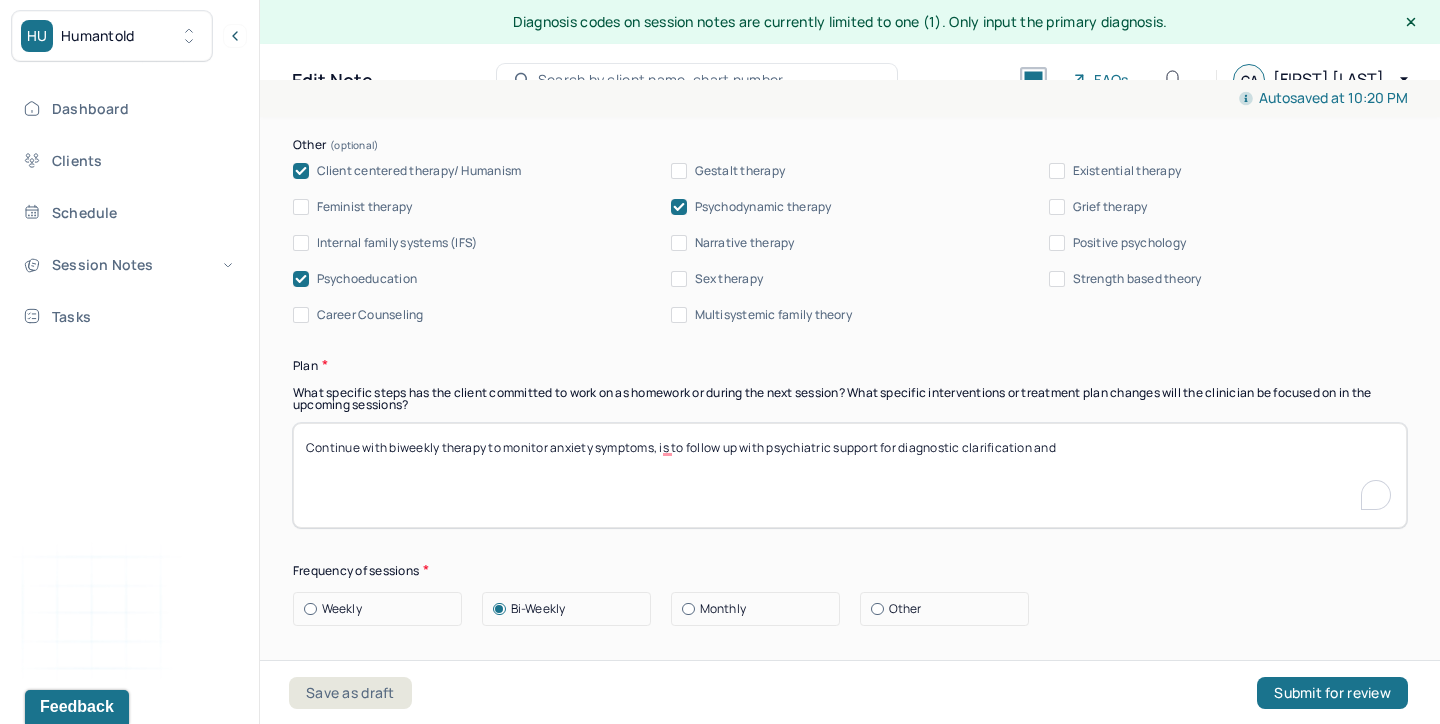 scroll, scrollTop: 1663, scrollLeft: 0, axis: vertical 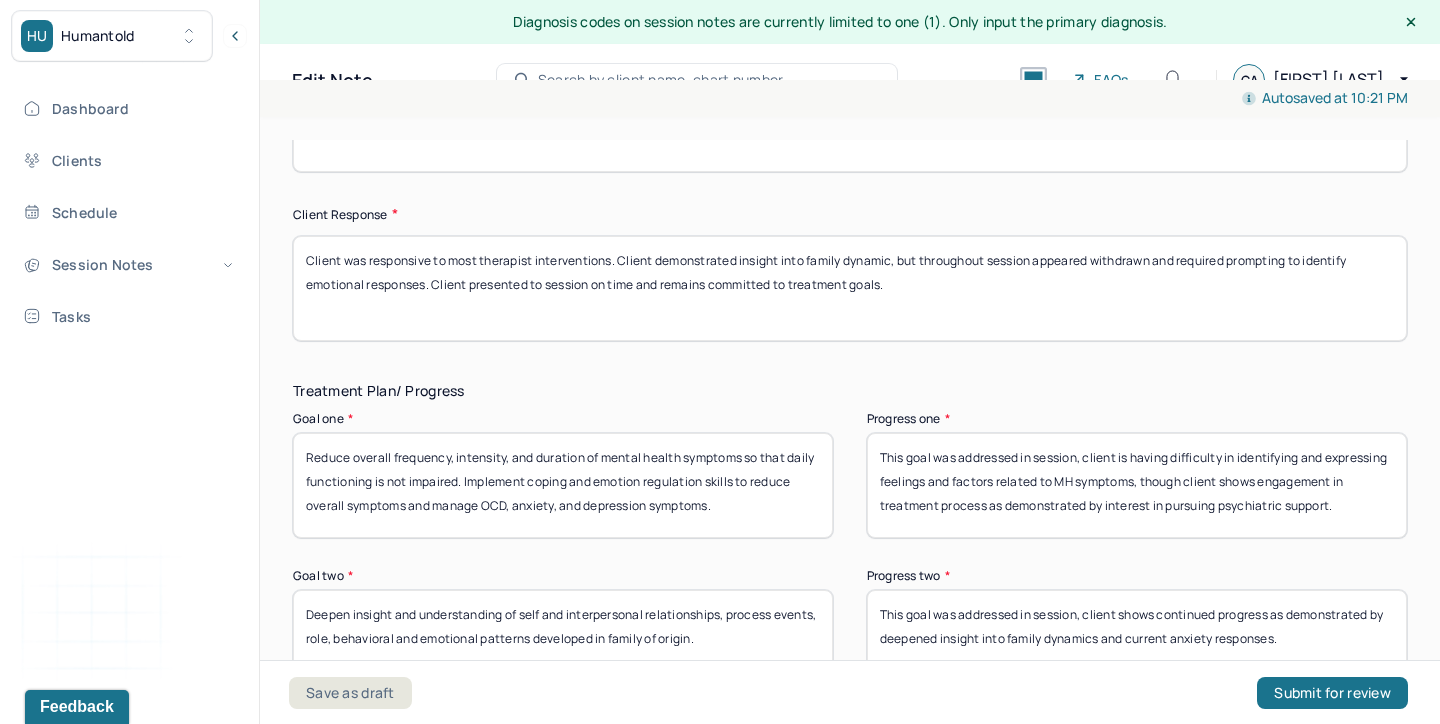 type on "Continue with biweekly therapy to monitor anxiety symptoms, is to follow up with psychiatric support for diagnostic clarification and assessment, and is to utilize grounding skills to aid in managing anxiety and dissociative symptoms." 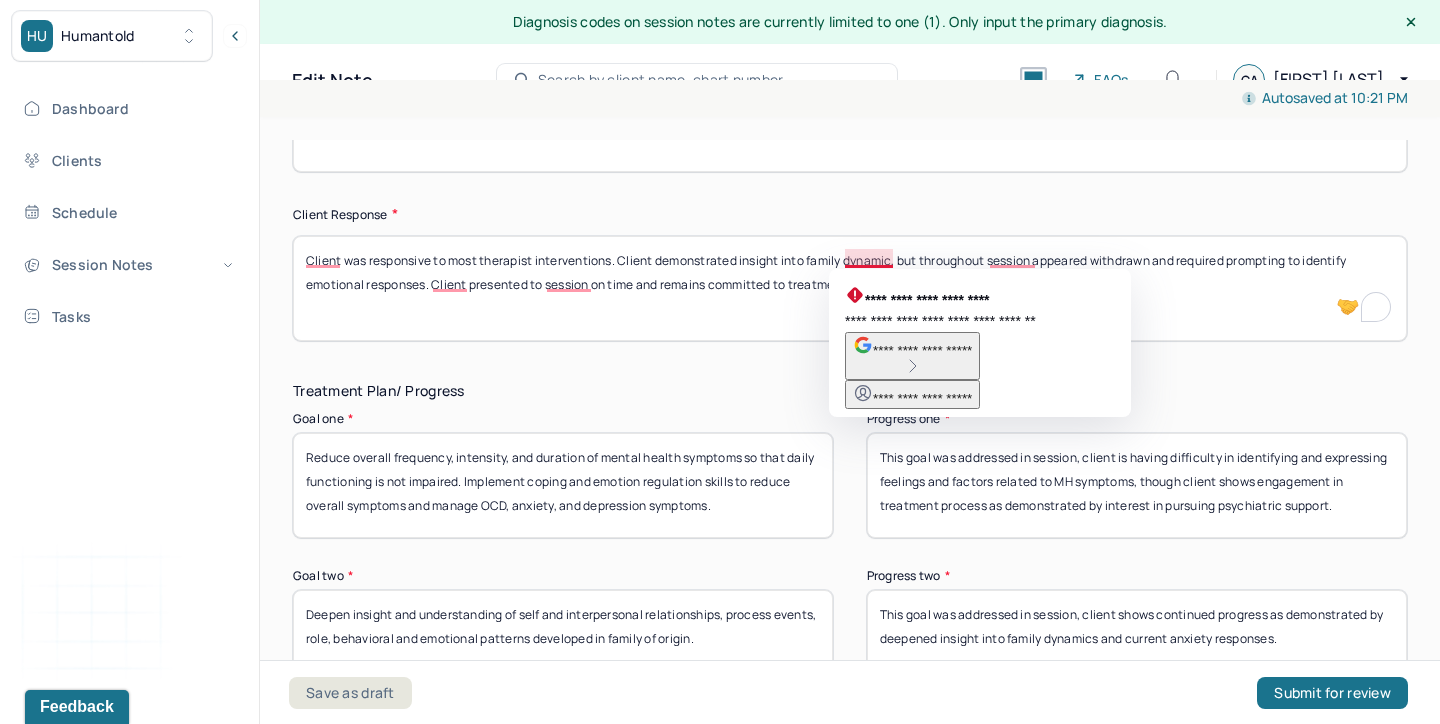 drag, startPoint x: 808, startPoint y: 256, endPoint x: 892, endPoint y: 262, distance: 84.21401 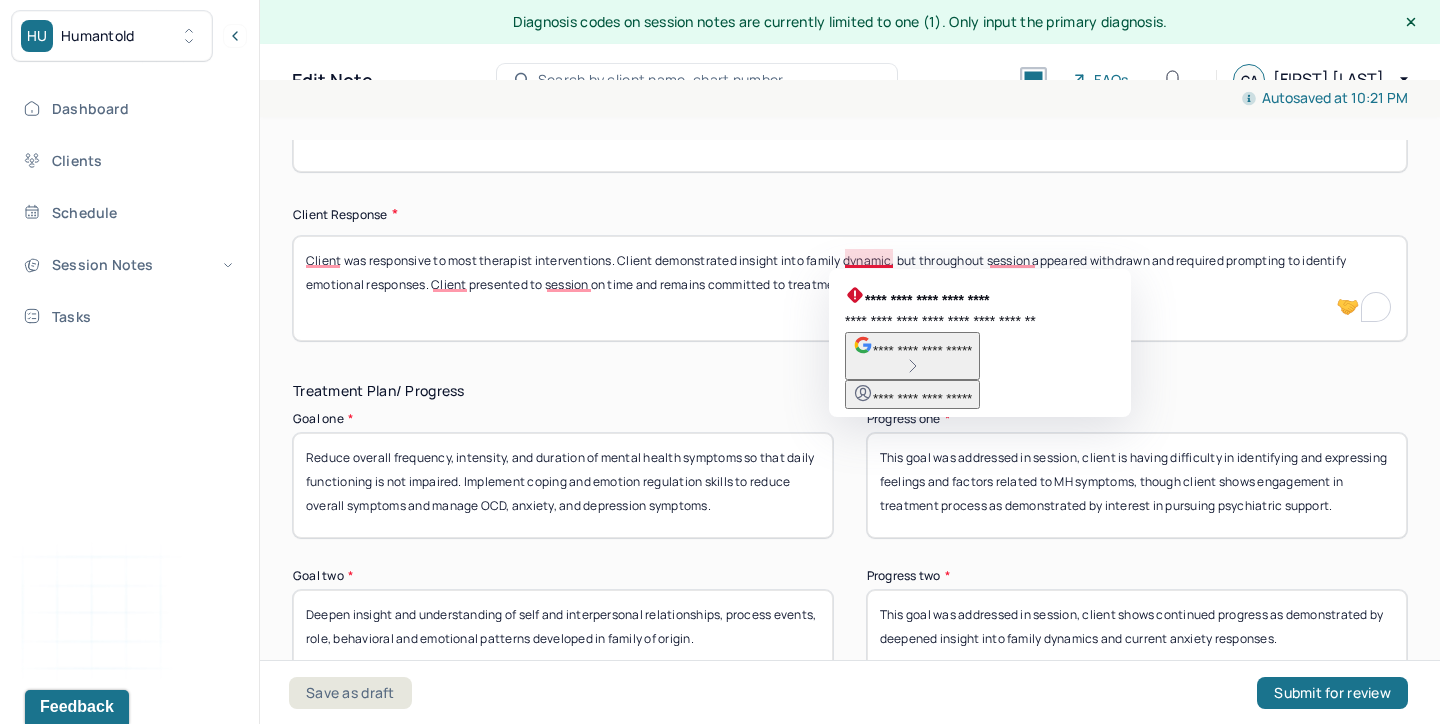 click on "Client was responsive to most therapist interventions. Client demonstrated insight into family dynamic, but throughout session appeared withdrawn and required prompting to identify emotional responses. Client presented to session on time and remains committed to treatment goals." at bounding box center [850, 288] 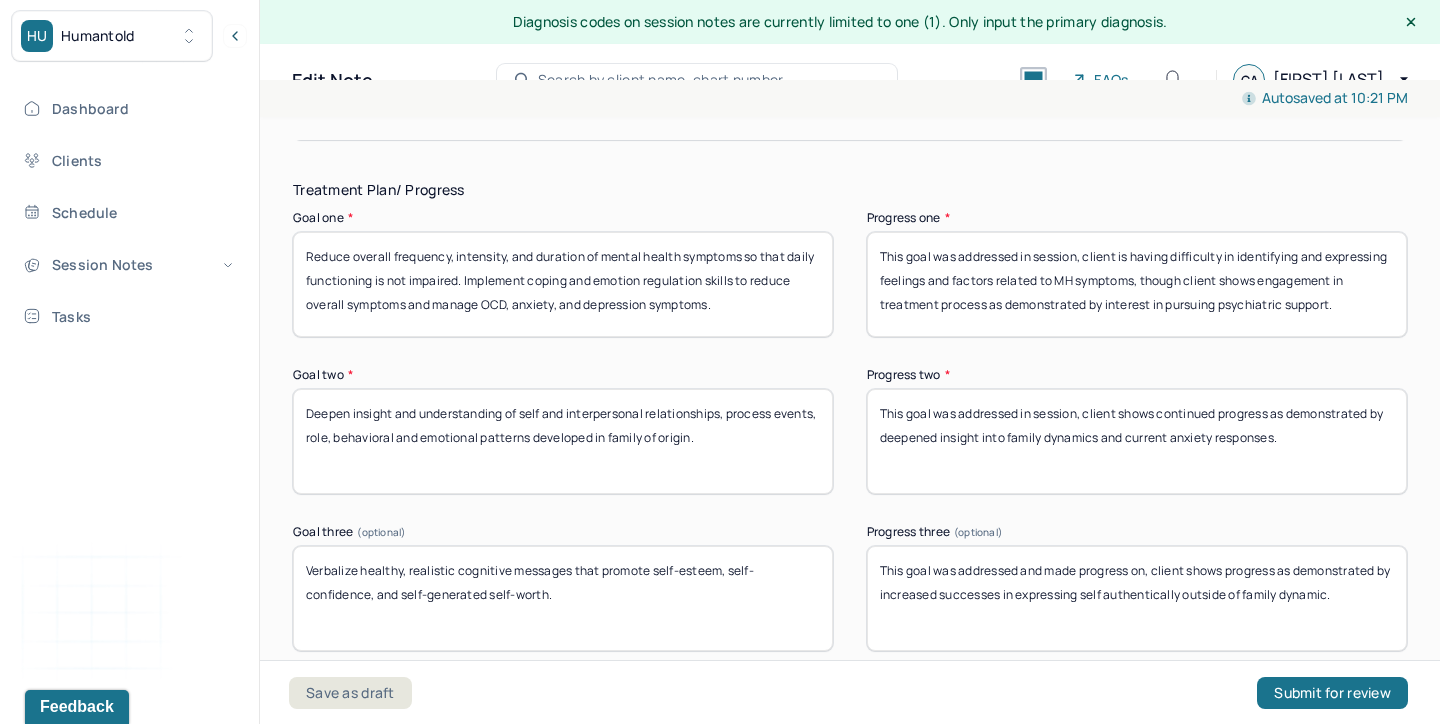 scroll, scrollTop: 3104, scrollLeft: 0, axis: vertical 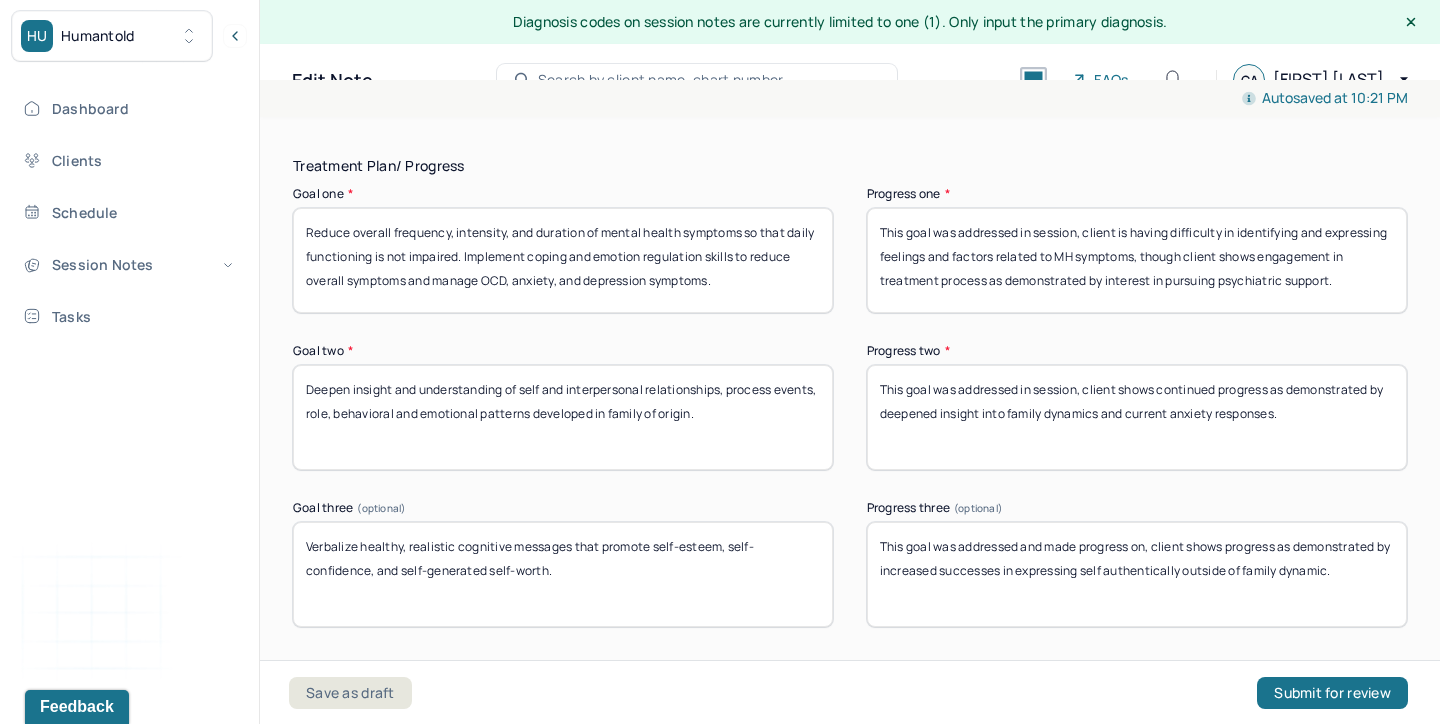 type on "Client was responsive to most therapist interventions. Client demonstrated insight into dissociative symptoms, but throughout session appeared withdrawn and required prompting to identify emotional responses. Client presented to session on time and remains committed to treatment goals." 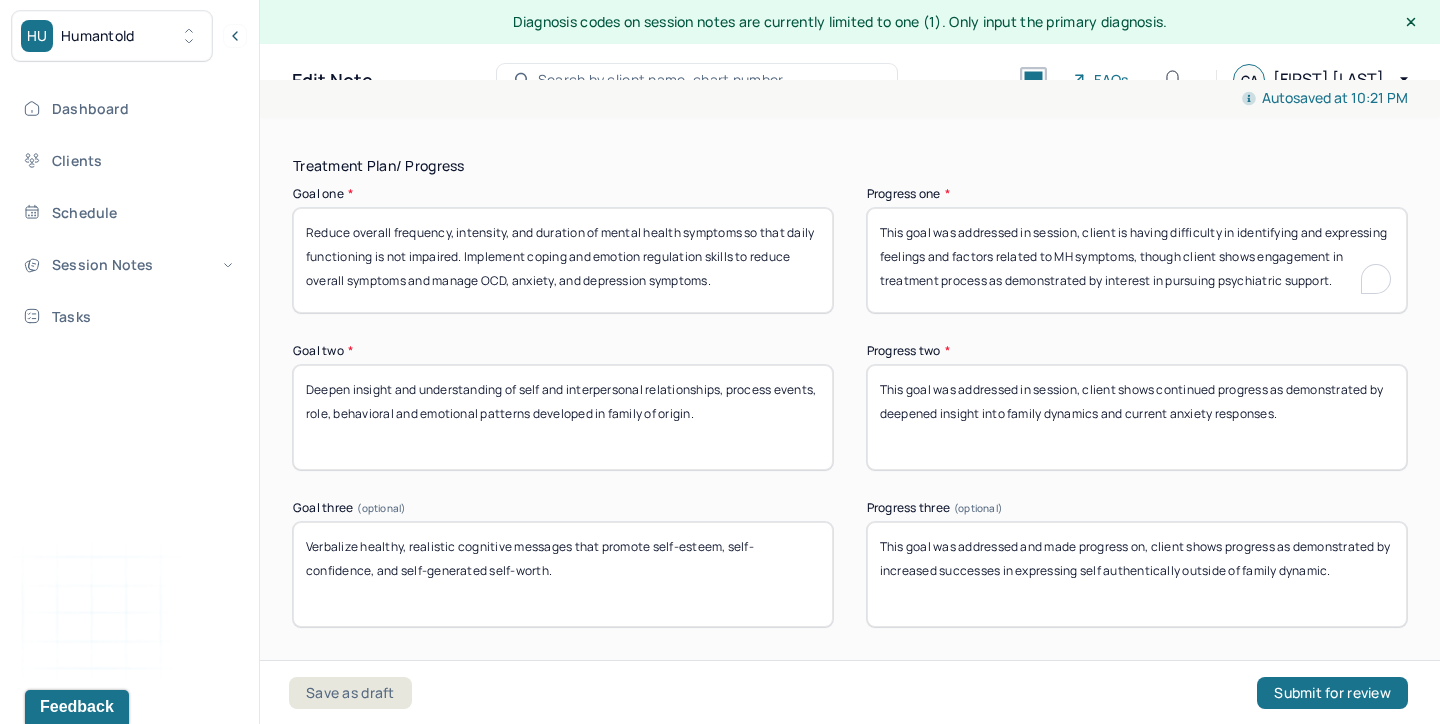 drag, startPoint x: 1119, startPoint y: 229, endPoint x: 1300, endPoint y: 337, distance: 210.77238 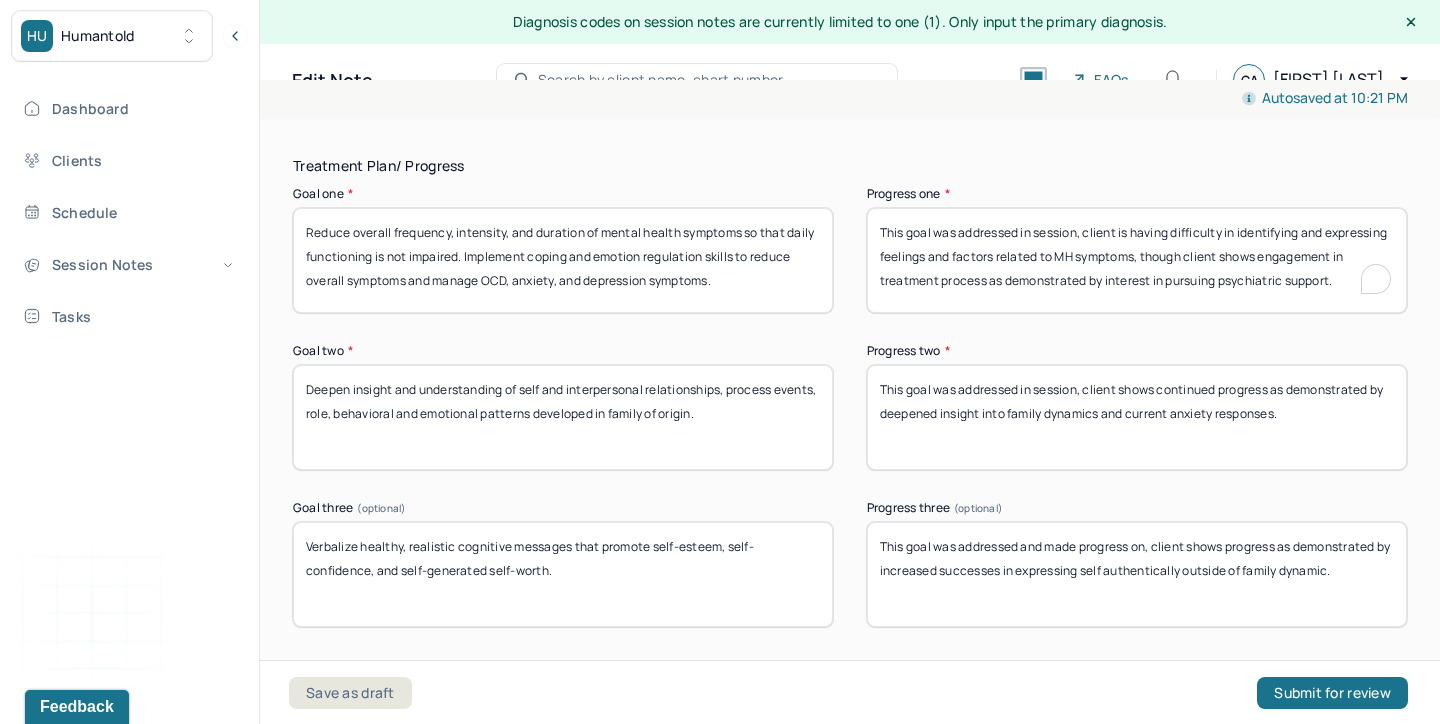 click on "Treatment Plan/ Progress Goal one * Reduce overall frequency, intensity, and duration of mental health symptoms so that daily functioning is not impaired. Implement coping and emotion regulation skills to reduce overall symptoms and manage OCD, anxiety, and depression symptoms. Progress one * This goal was addressed in session, client is having difficulty in identifying and expressing feelings and factors related to MH symptoms, though client shows engagement in treatment process as demonstrated by interest in pursuing psychiatric support.  Goal two * Deepen insight and understanding of self and interpersonal relationships, process events, role, behavioral and emotional patterns developed in family of origin. Progress two * This goal was addressed in session, client shows continued progress as demonstrated by deepened insight into family dynamics and current anxiety responses. Goal three (optional) Progress three (optional) Communication Factors impacting treatment" at bounding box center (850, 578) 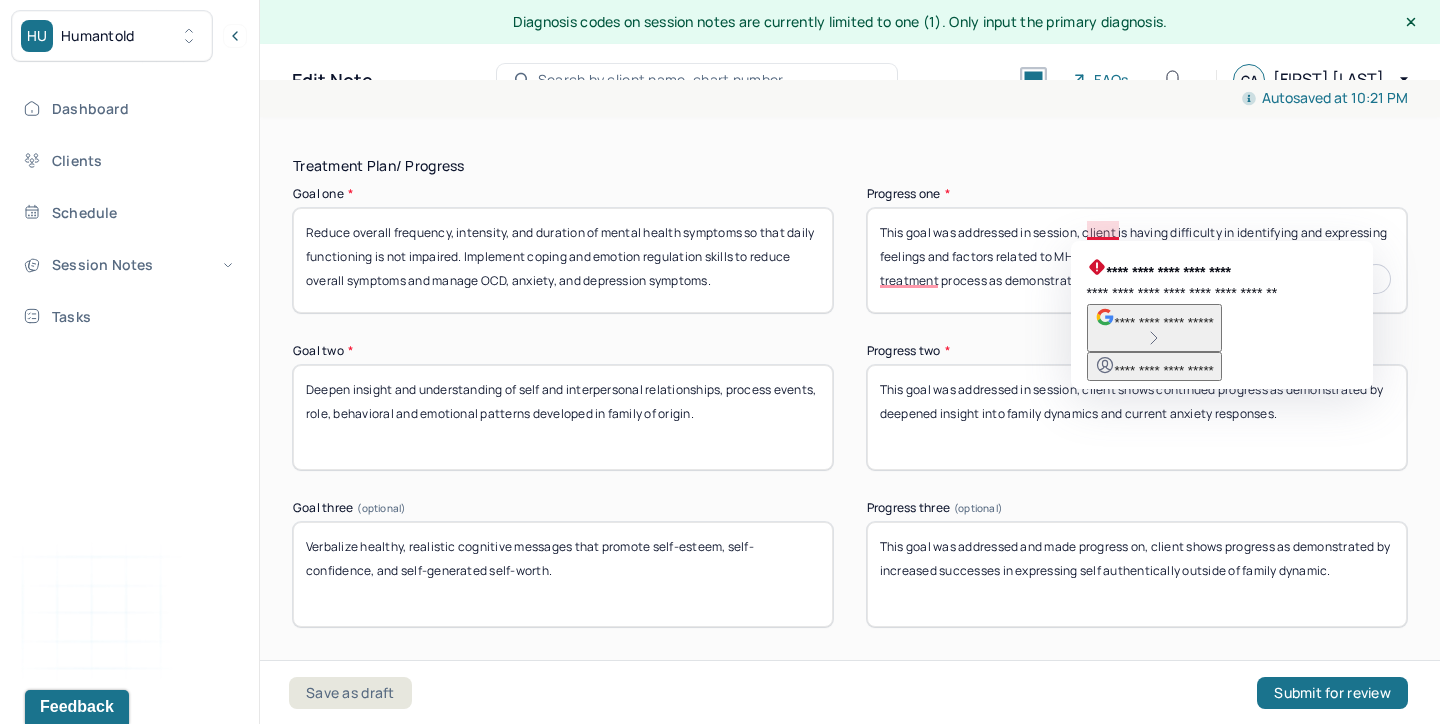 drag, startPoint x: 1118, startPoint y: 231, endPoint x: 1280, endPoint y: 312, distance: 181.1215 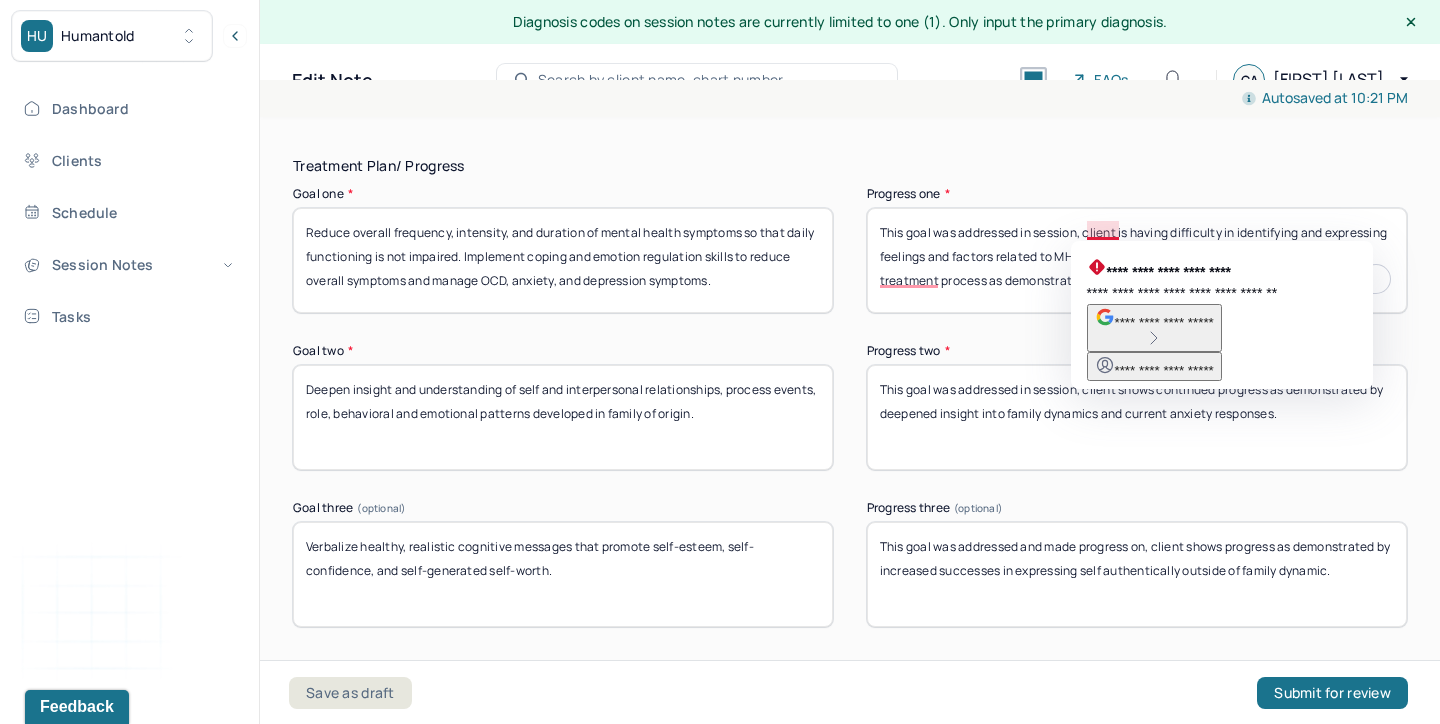 click on "HU Humantold       Dashboard Clients Schedule Session Notes Tasks CA [NAME]   provider   Logout   Diagnosis codes on session notes are currently limited to one (1). Only input the primary diagnosis.     Edit Note   Search by client name, chart number     FAQs     CA [NAME] Autosaved at 10:21 PM Appointment Details     Client name [NAME] Date of service 07/15/2025 Time 7:00pm - 7:55pm Duration 55mins Appointment type individual therapy Provider name [NAME] Note type Individual soap note Appointment Details     Client name [NAME] Date of service 07/15/2025 Time 7:00pm - 7:55pm Duration 55mins Appointment type individual therapy Provider name [NAME] Note type Individual soap note   Load previous session note   Instructions The fields marked with an asterisk ( * ) are required before you can submit your notes. Appointment location * In person Primary diagnosis * F43.22 ADJUSTMENT DISORDER, WITH ANXIETY Secondary diagnosis (optional) (optional)" at bounding box center [720, 362] 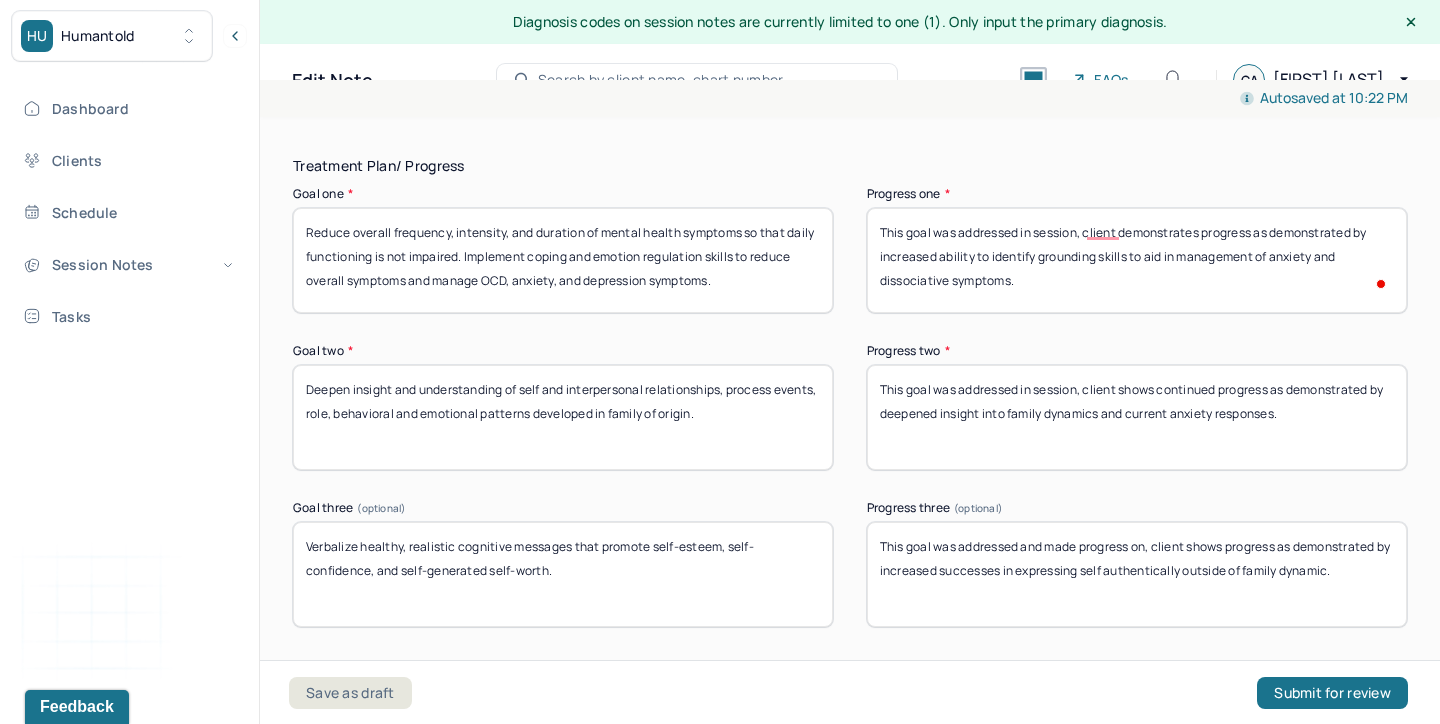 type on "This goal was addressed in session, client demonstrates progress as demonstrated by increased ability to identify grounding skills to aid in management of anxiety and dissociative symptoms." 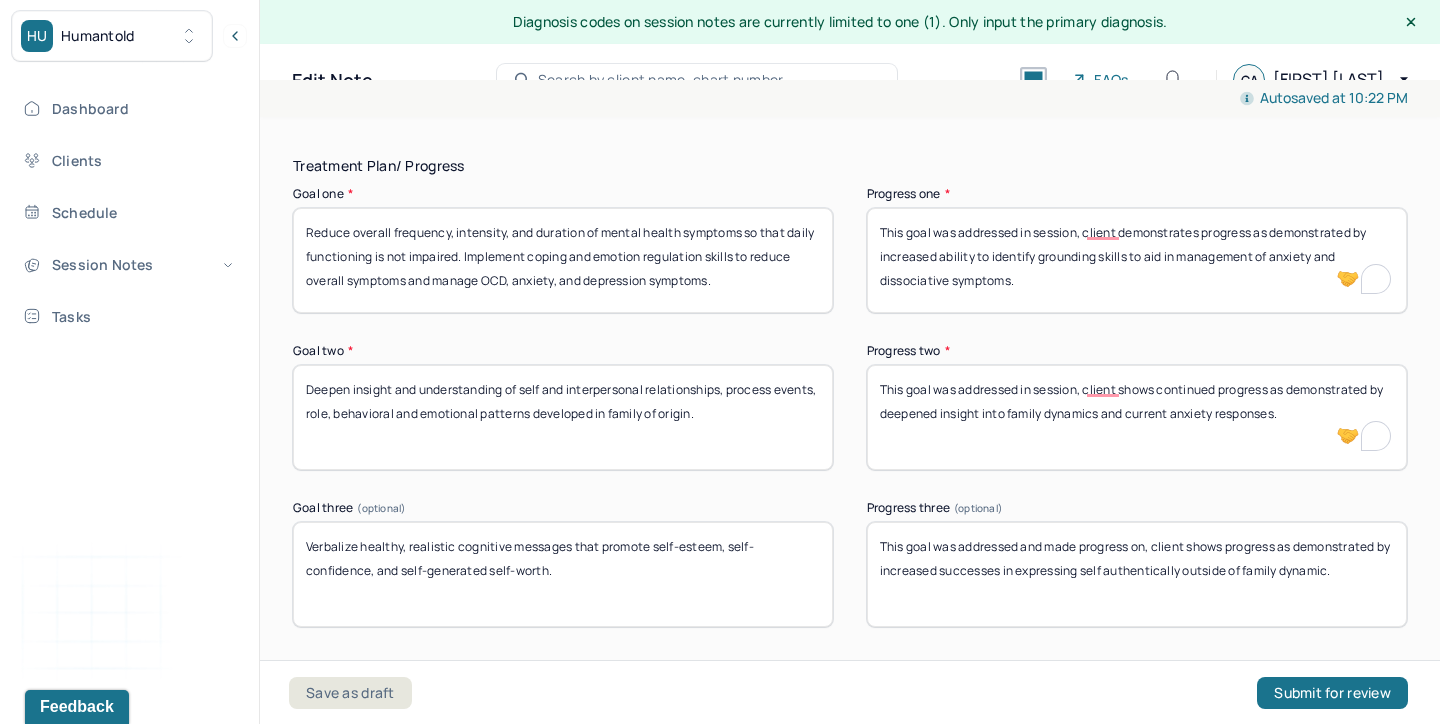 drag, startPoint x: 1295, startPoint y: 417, endPoint x: 956, endPoint y: 381, distance: 340.90616 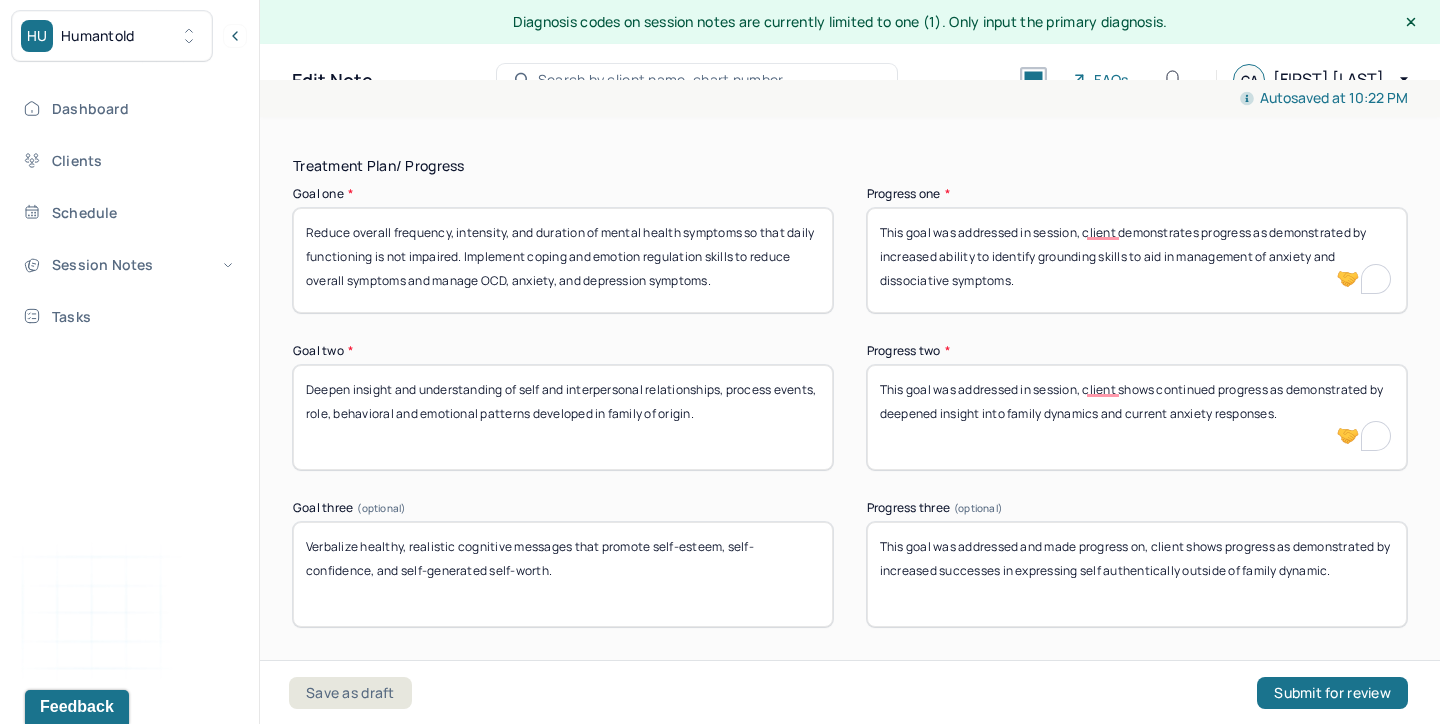 click on "This goal was addressed in session, client shows continued progress as demonstrated by deepened insight into family dynamics and current anxiety responses." at bounding box center [1137, 417] 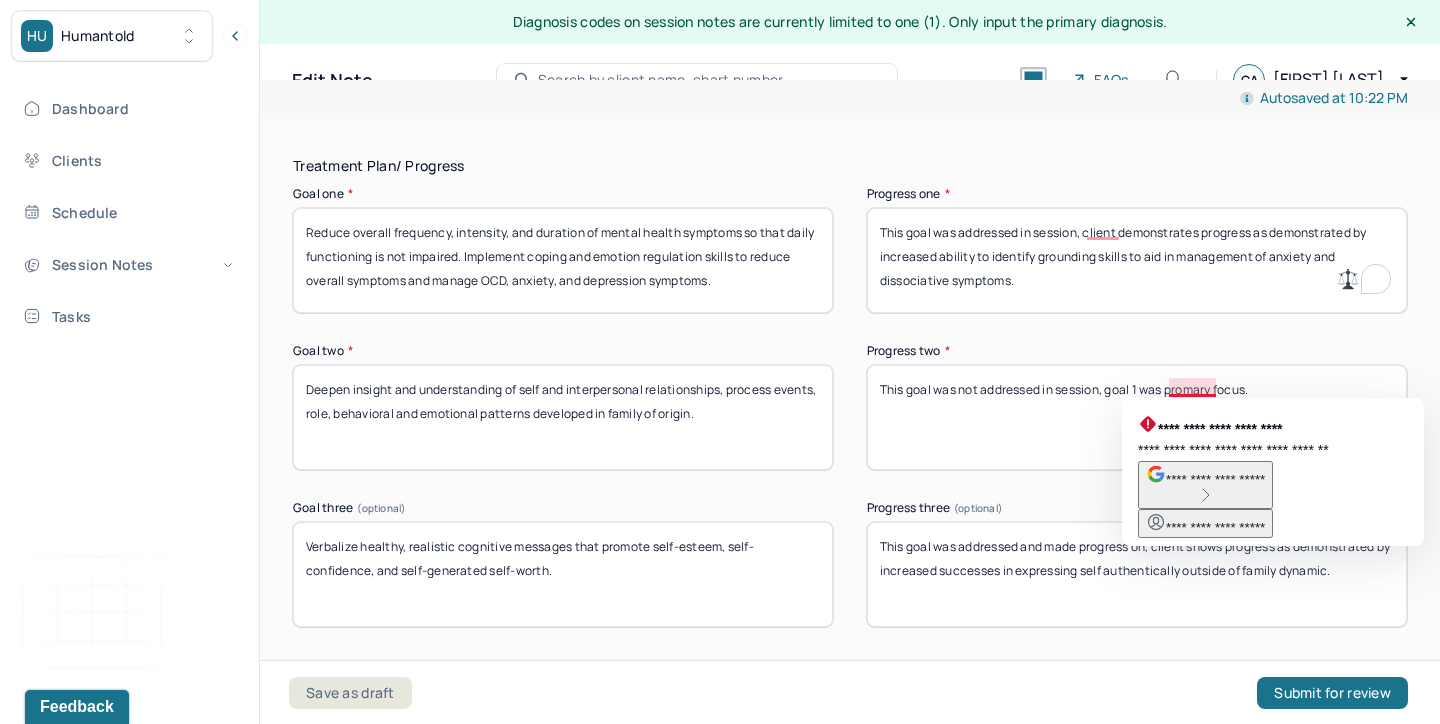 click on "This goal was not addressed in session, goal 1 was promary focus." at bounding box center [1137, 417] 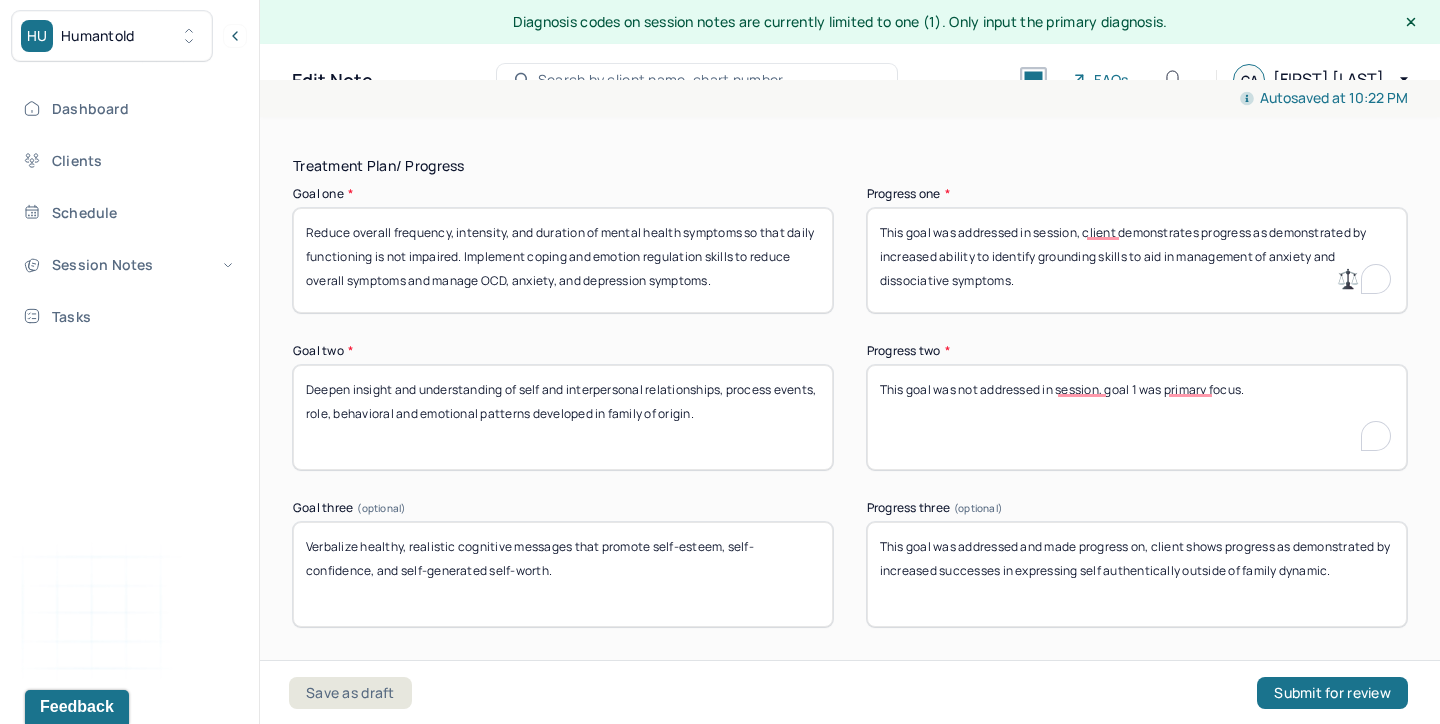 drag, startPoint x: 1305, startPoint y: 399, endPoint x: 838, endPoint y: 384, distance: 467.24084 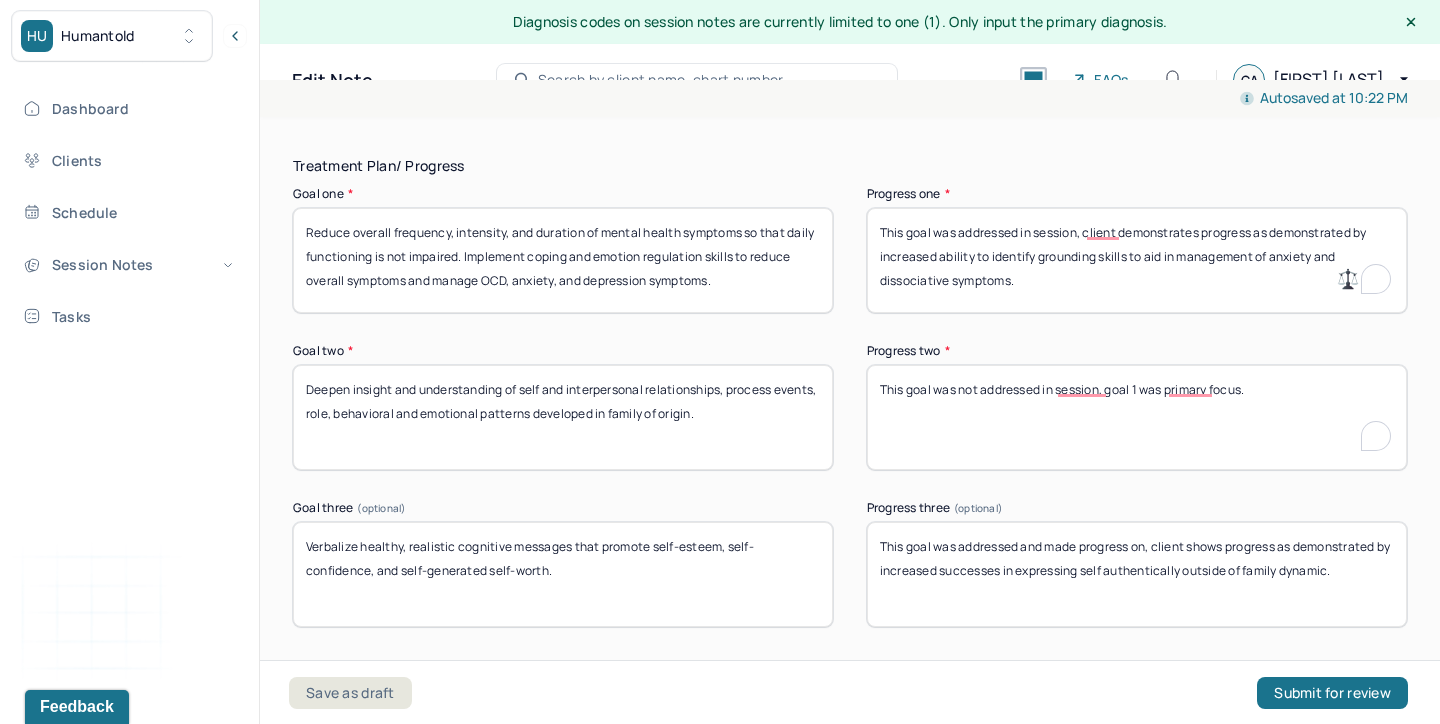 type on "This goal was not addressed in session, goal 1 was primary focus." 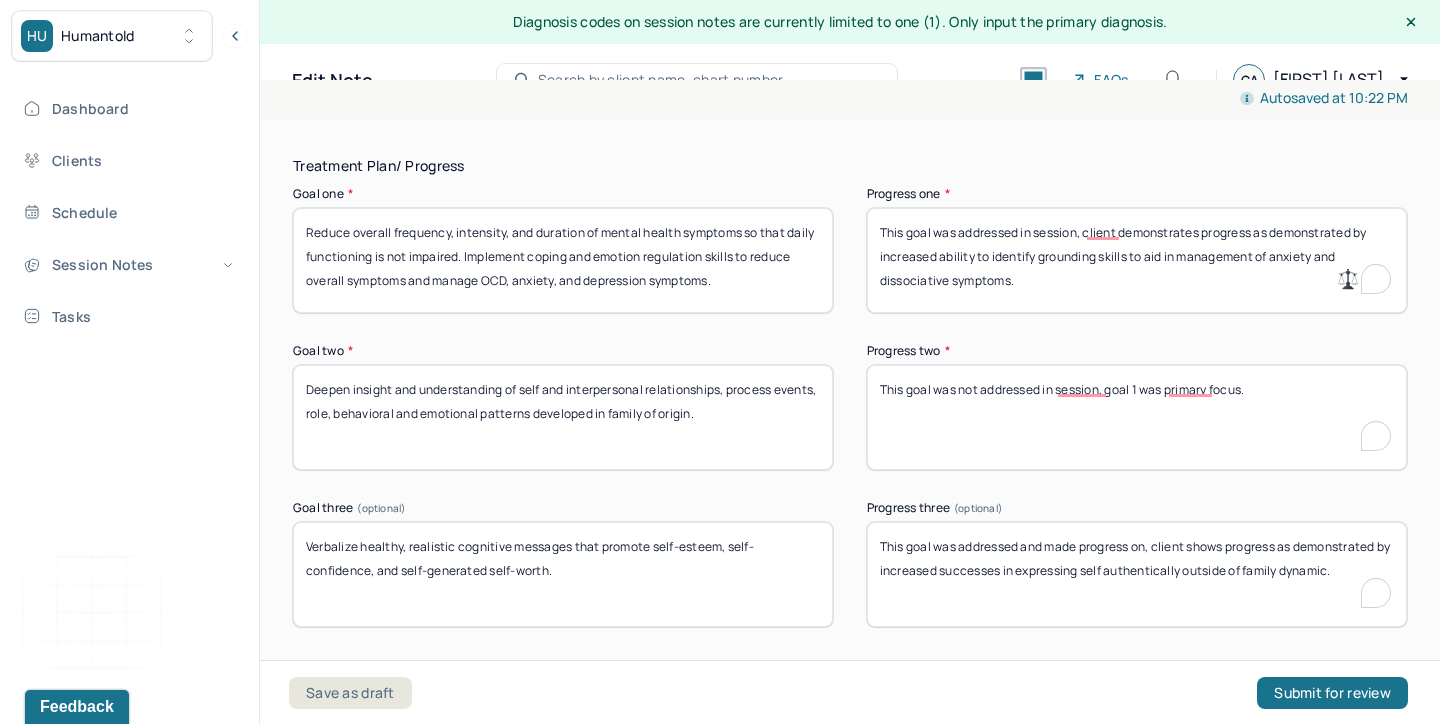 drag, startPoint x: 1164, startPoint y: 611, endPoint x: 867, endPoint y: 521, distance: 310.3369 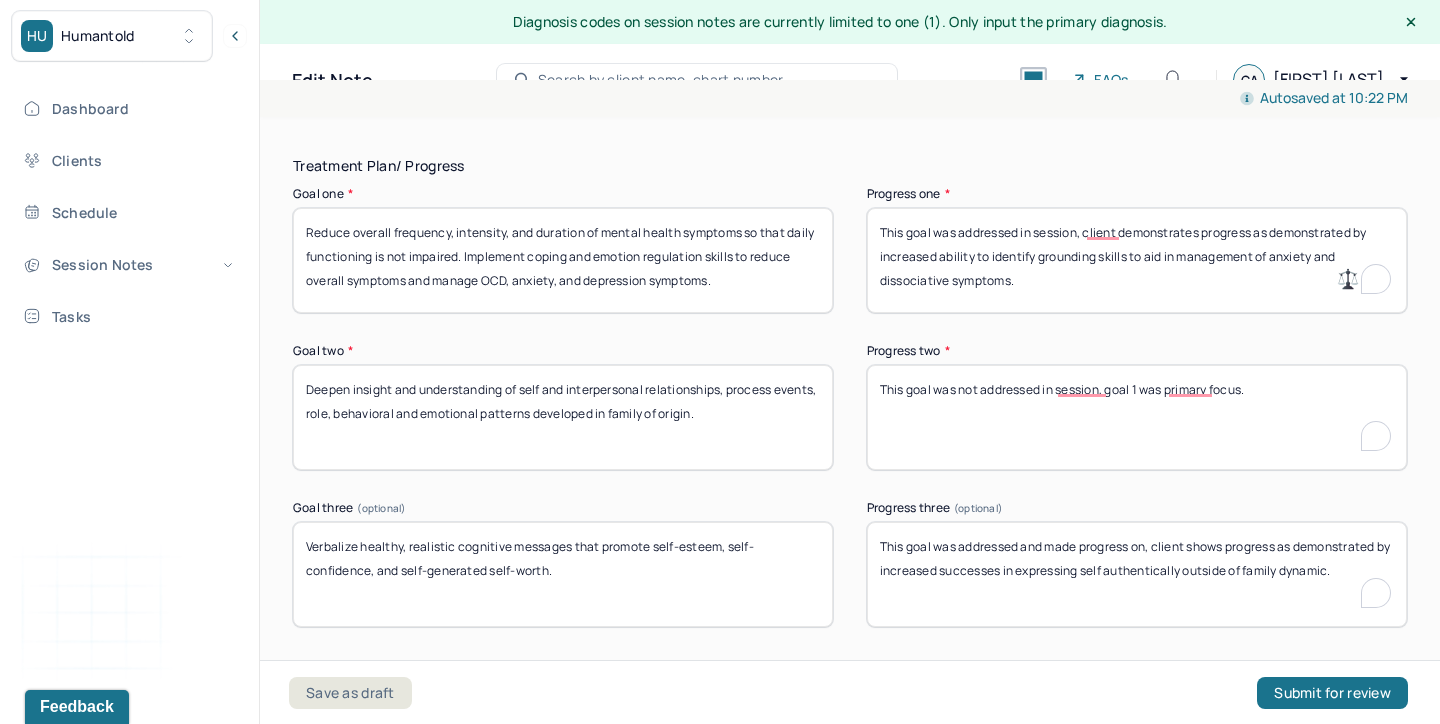 click on "This goal was addressed and made progress on, client shows progress as demonstrated by increased successes in expressing self authentically outside of family dynamic." at bounding box center (1137, 574) 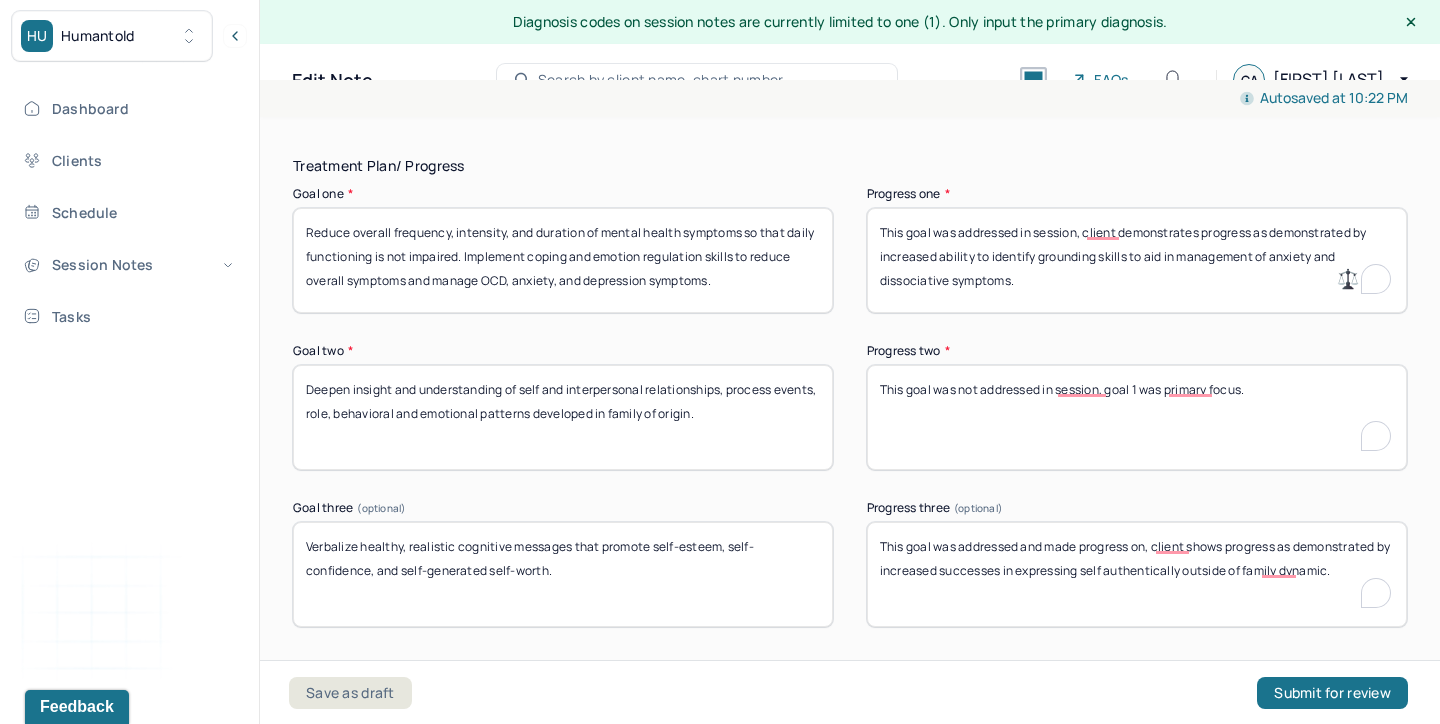 paste on "not addressed in session, goal 1 was primary focus" 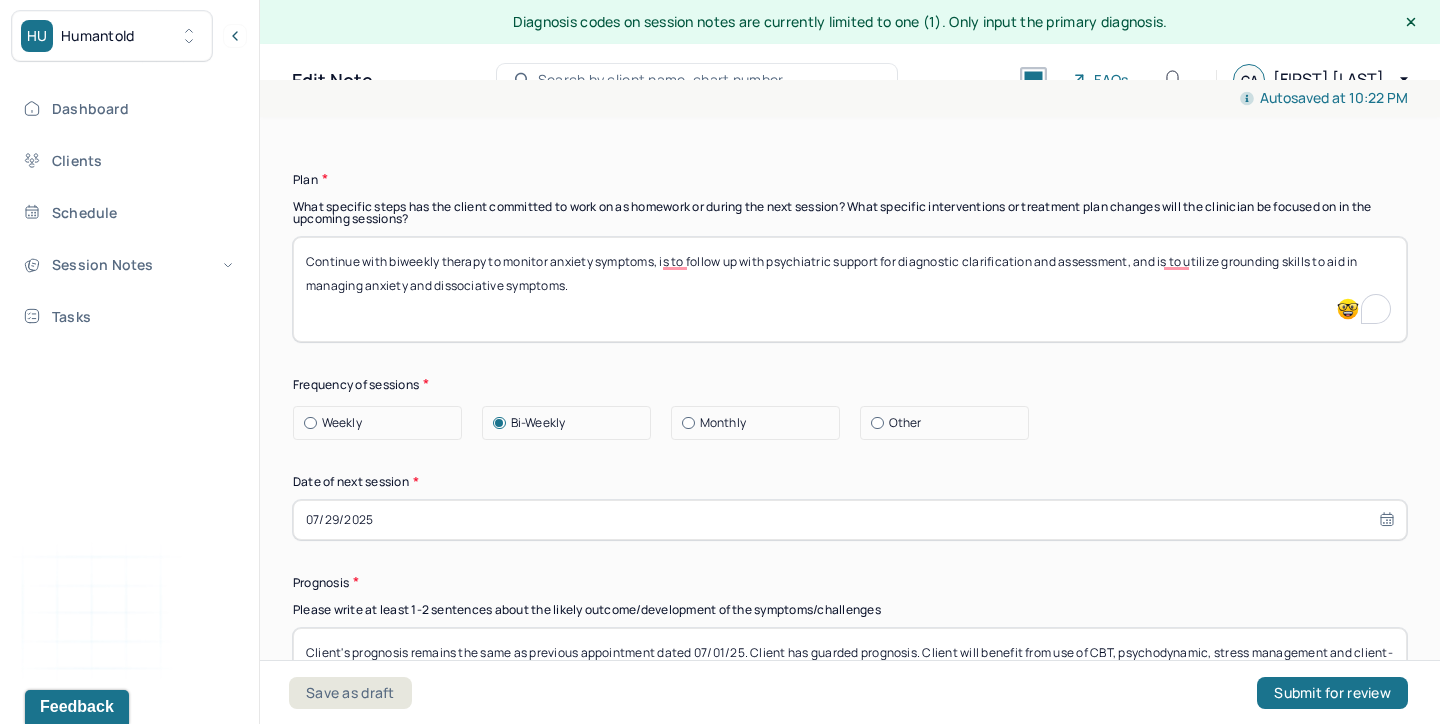 scroll, scrollTop: 1625, scrollLeft: 0, axis: vertical 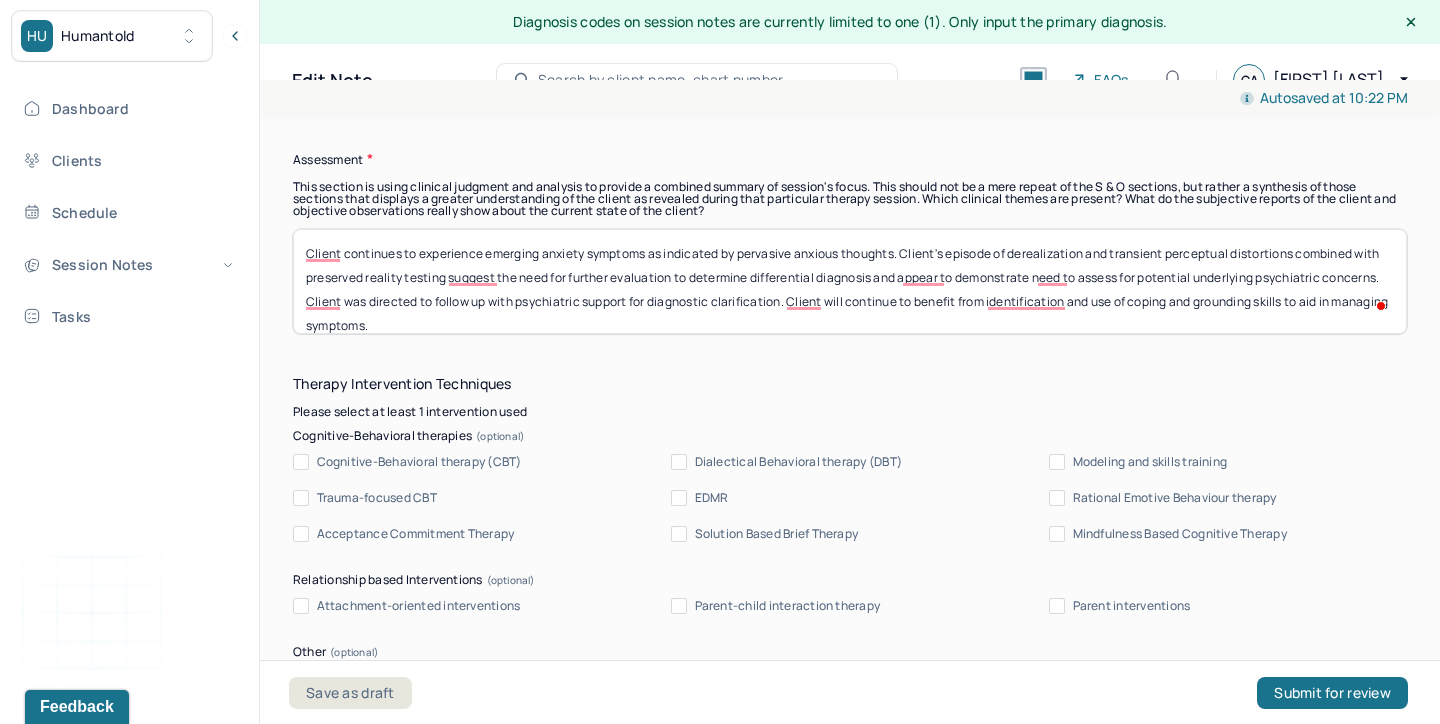 type on "This goal was not addressed in session, goal 1 was primary focus." 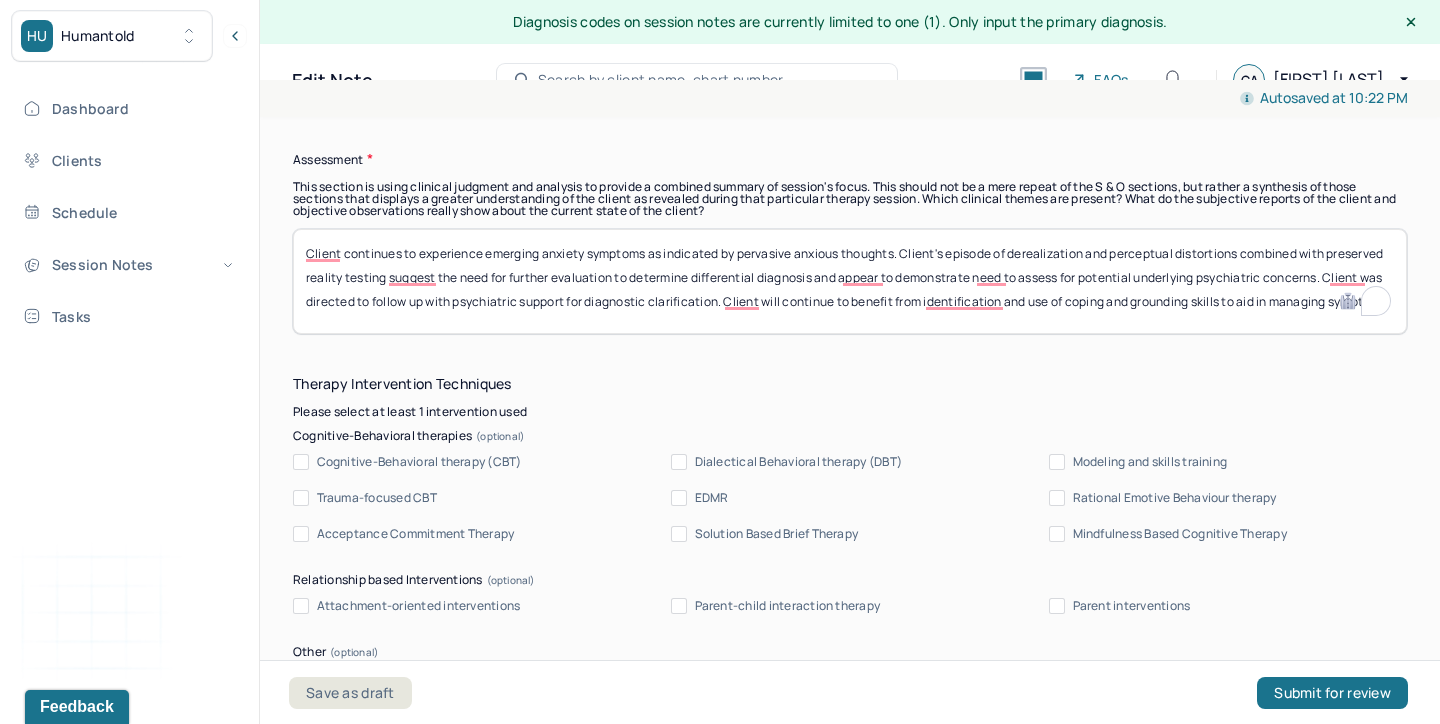 click on "Client continues to experience emerging anxiety symptoms as indicated by pervasive anxious thoughts. Client's episode of derealization and perceptual distortions combined with preserved reality testing suggest the need for further evaluation to determine differential diagnosis and appear to demonstrate need to assess for potential underlying psychiatric concerns. Client was directed to follow up with psychiatric support for diagnostic clarification. Client will continue to benefit from identification and use of coping and grounding skills to aid in managing symptoms." at bounding box center (850, 281) 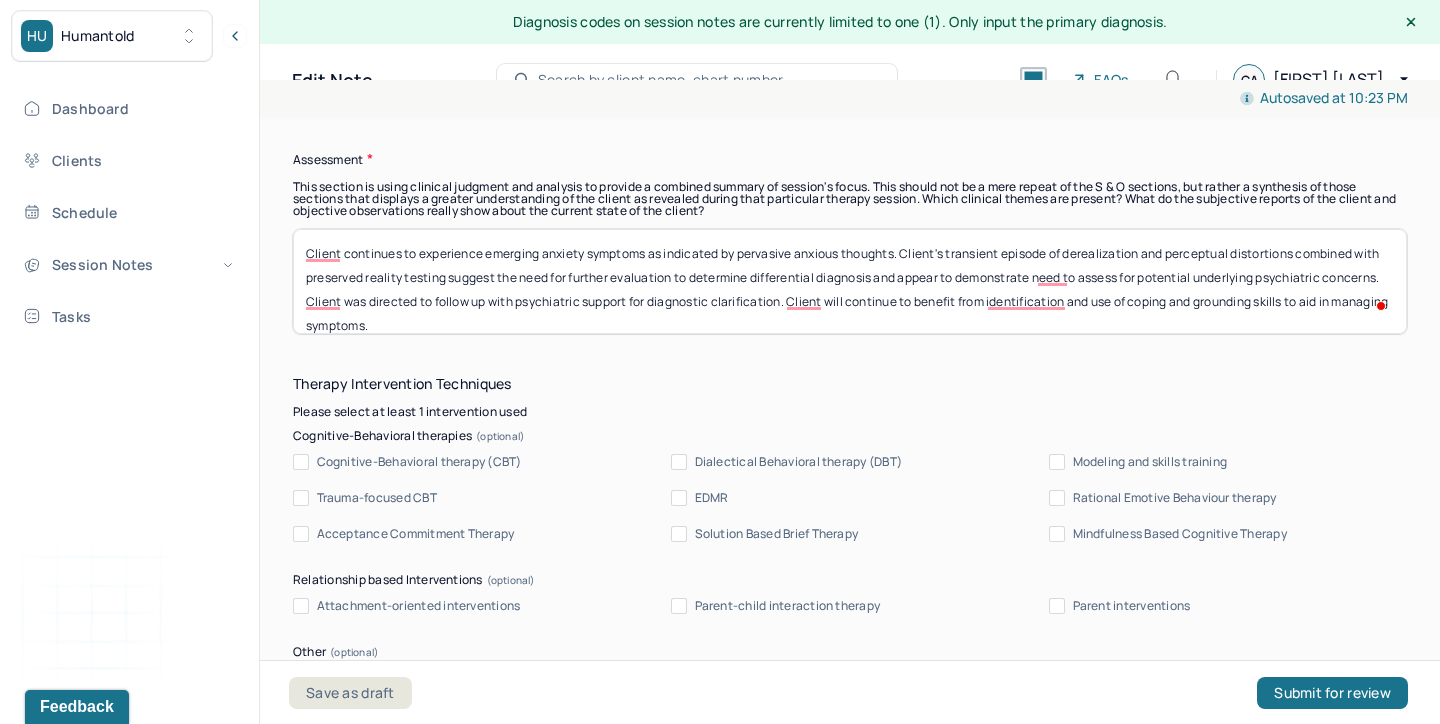 drag, startPoint x: 1231, startPoint y: 253, endPoint x: 1173, endPoint y: 251, distance: 58.034473 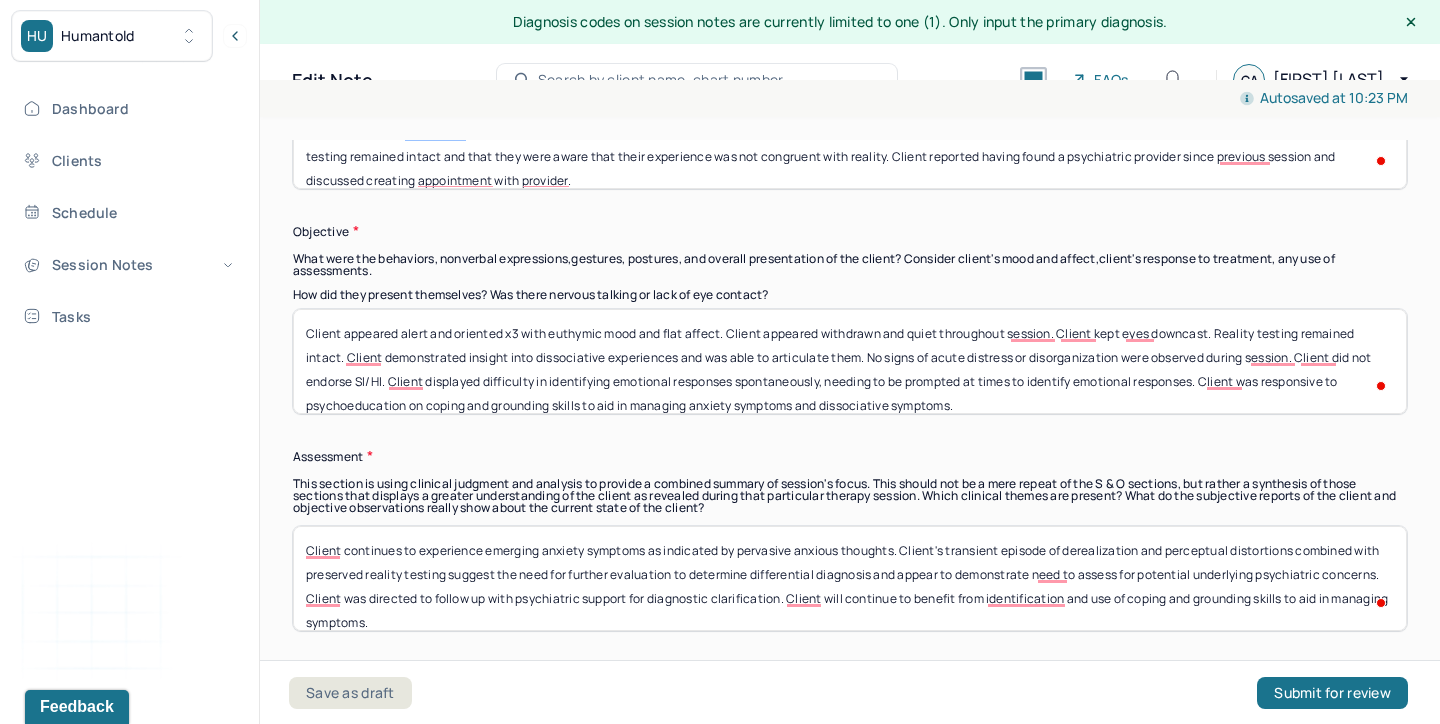 scroll, scrollTop: 1340, scrollLeft: 0, axis: vertical 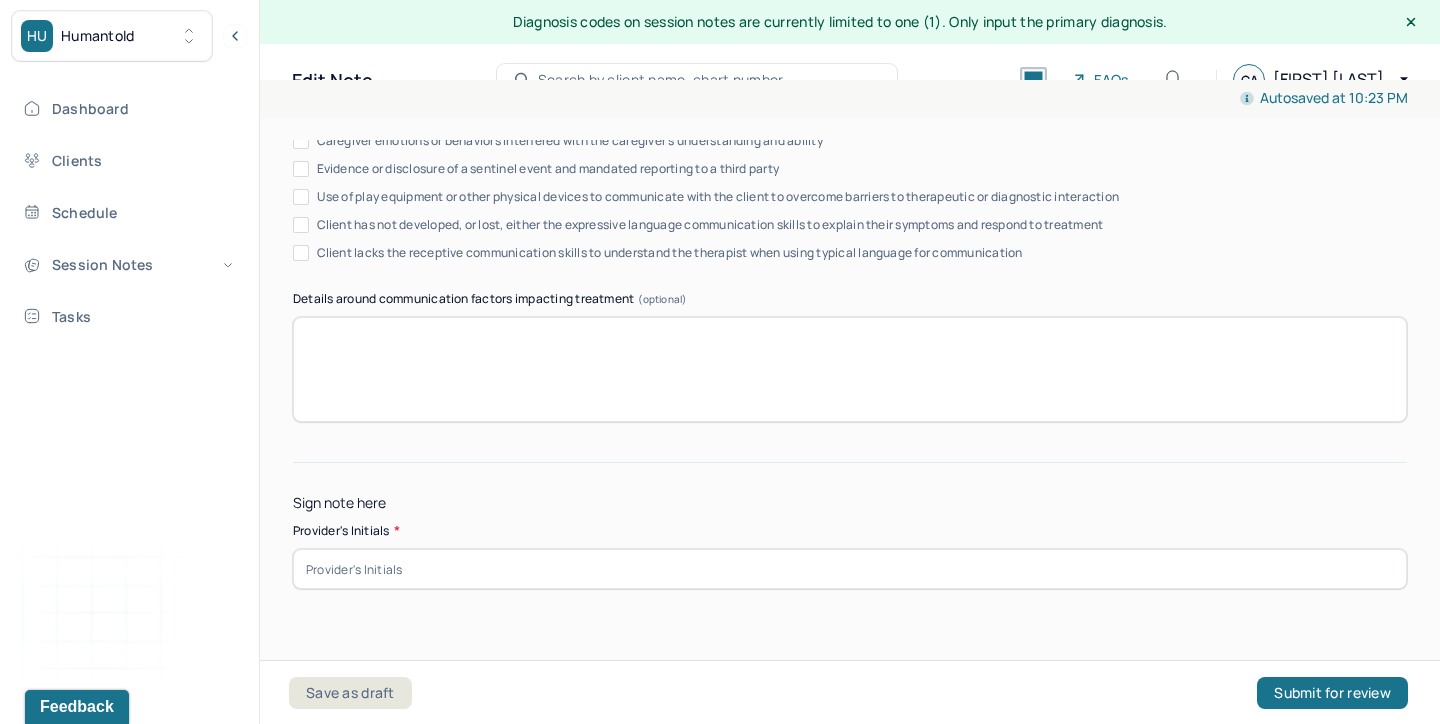 type on "Client continues to experience emerging anxiety symptoms as indicated by pervasive anxious thoughts. Client's transient episode of derealization and perceptual distortions combined with preserved reality testing suggest the need for further evaluation to determine differential diagnosis and appear to demonstrate need to assess for potential underlying psychiatric concerns. Client was directed to follow up with psychiatric support for diagnostic clarification. Client will continue to benefit from identification and use of coping and grounding skills to aid in managing symptoms." 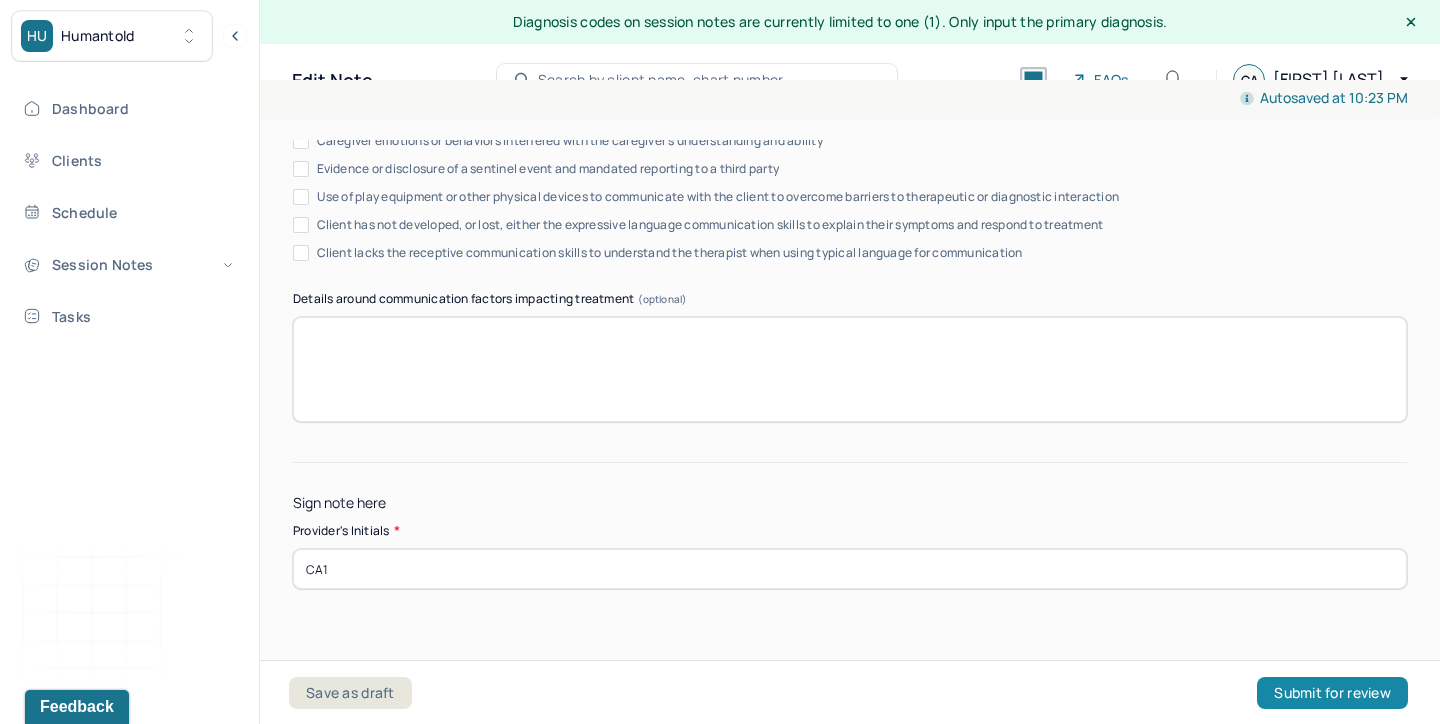 type on "CA1" 